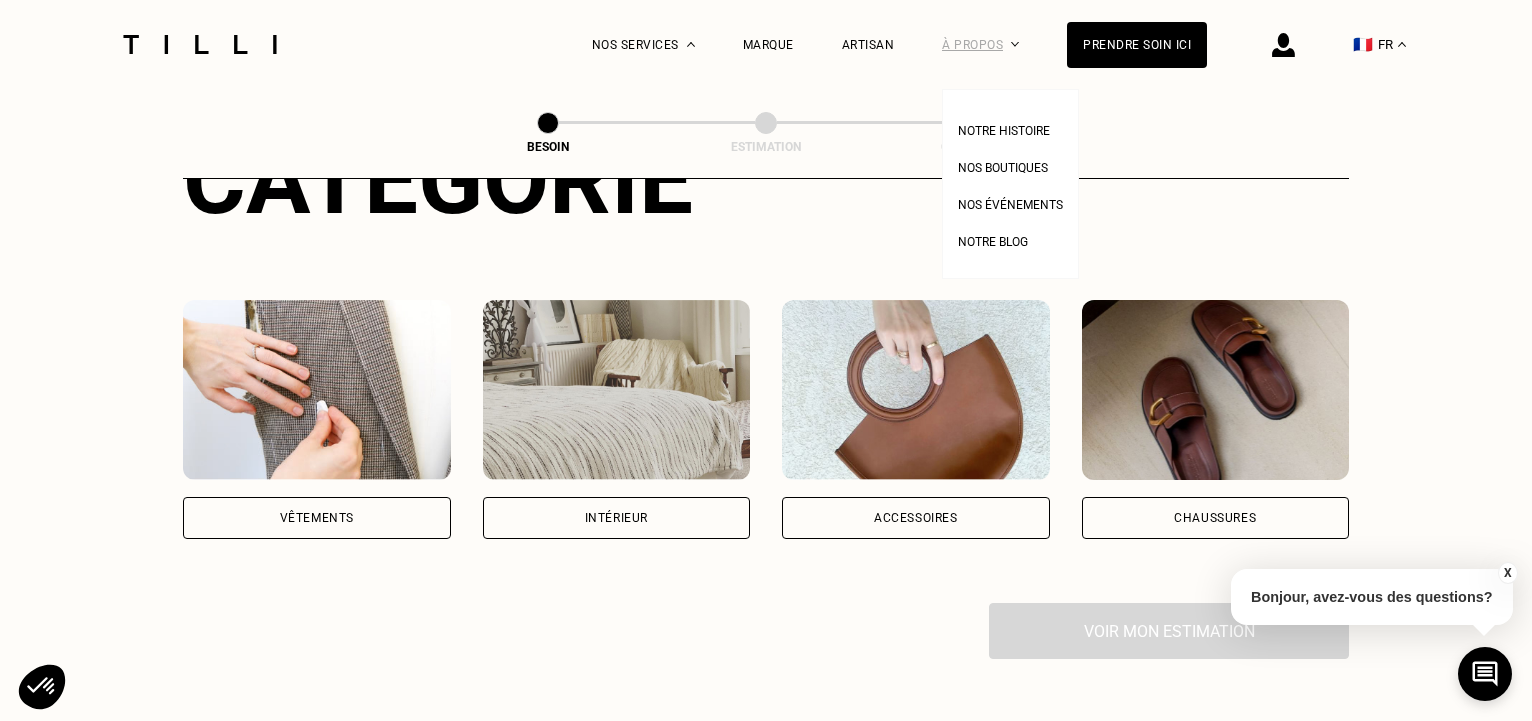 scroll, scrollTop: 340, scrollLeft: 0, axis: vertical 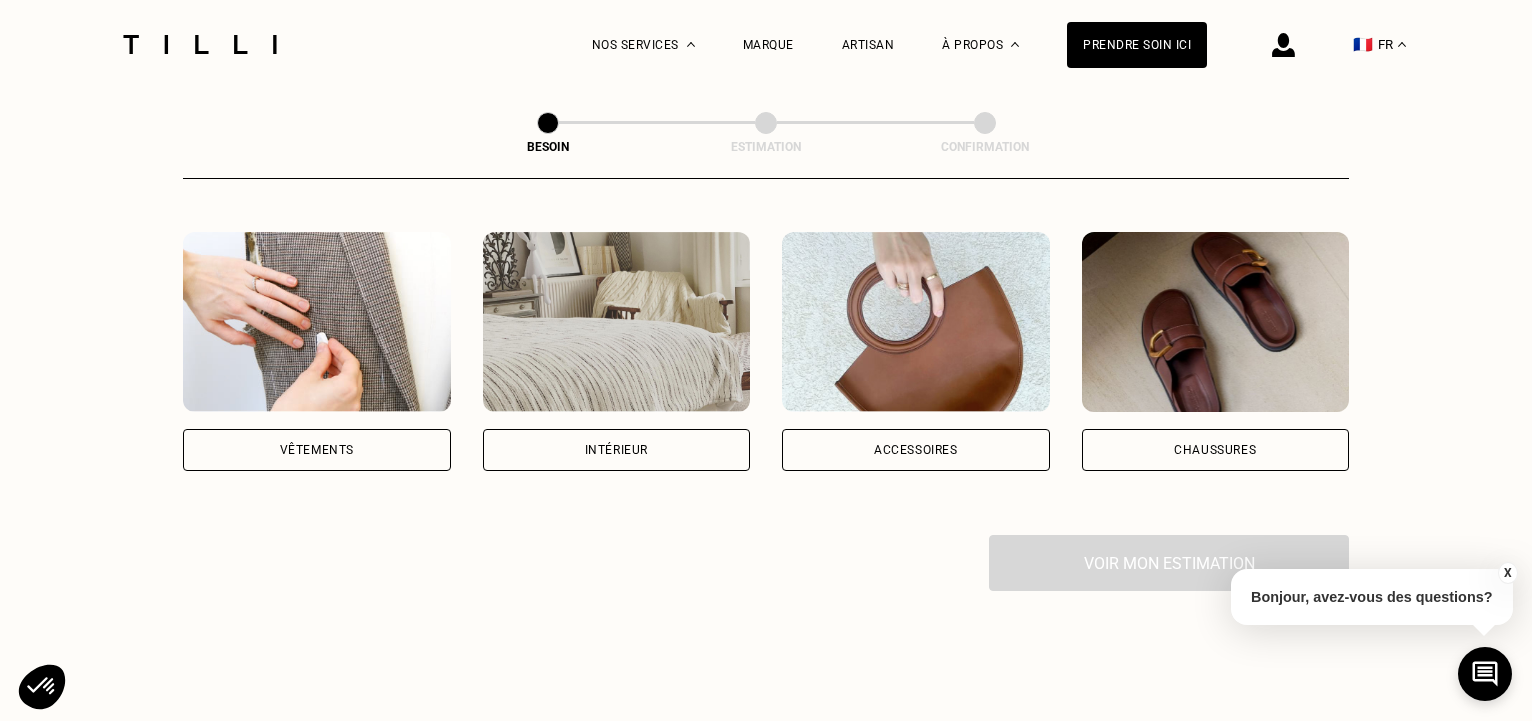 click on "Vêtements" at bounding box center (317, 450) 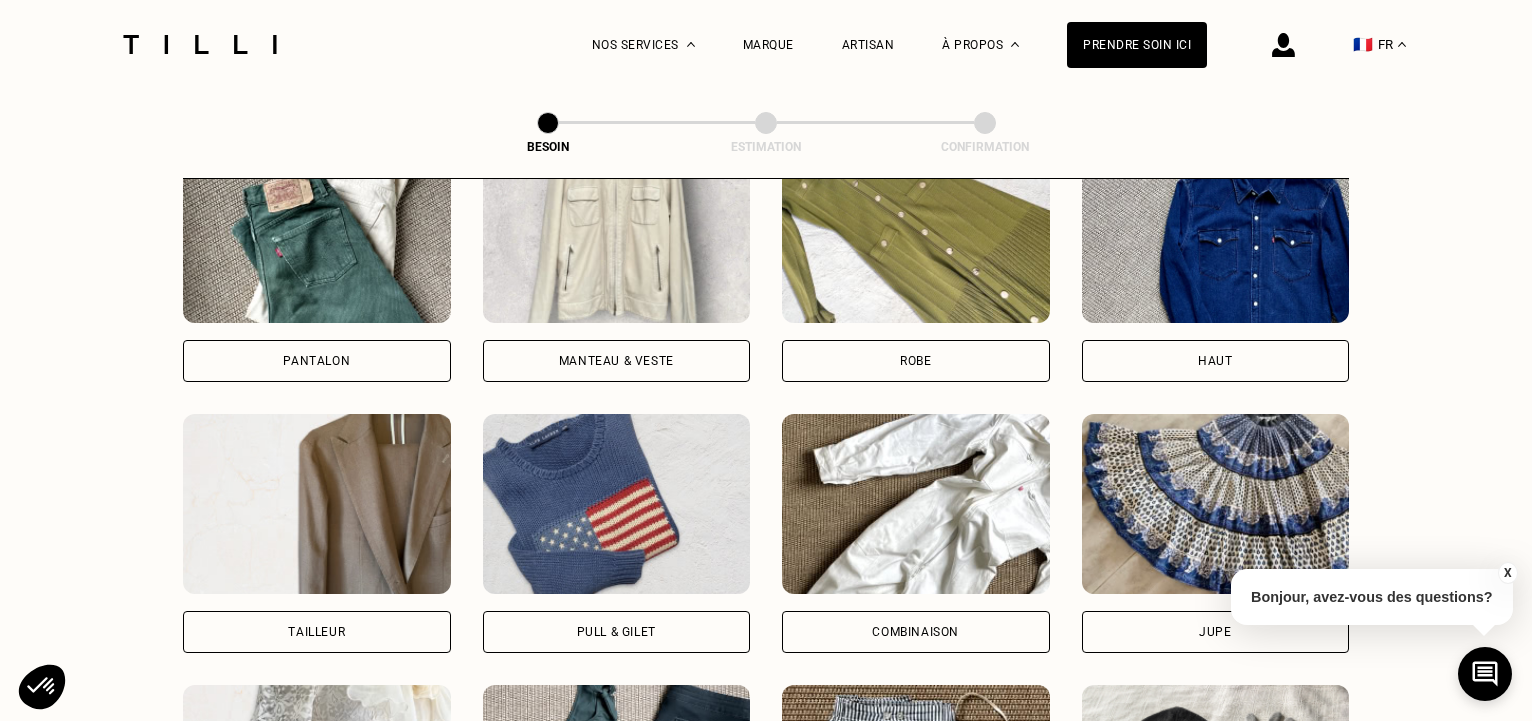 scroll, scrollTop: 994, scrollLeft: 0, axis: vertical 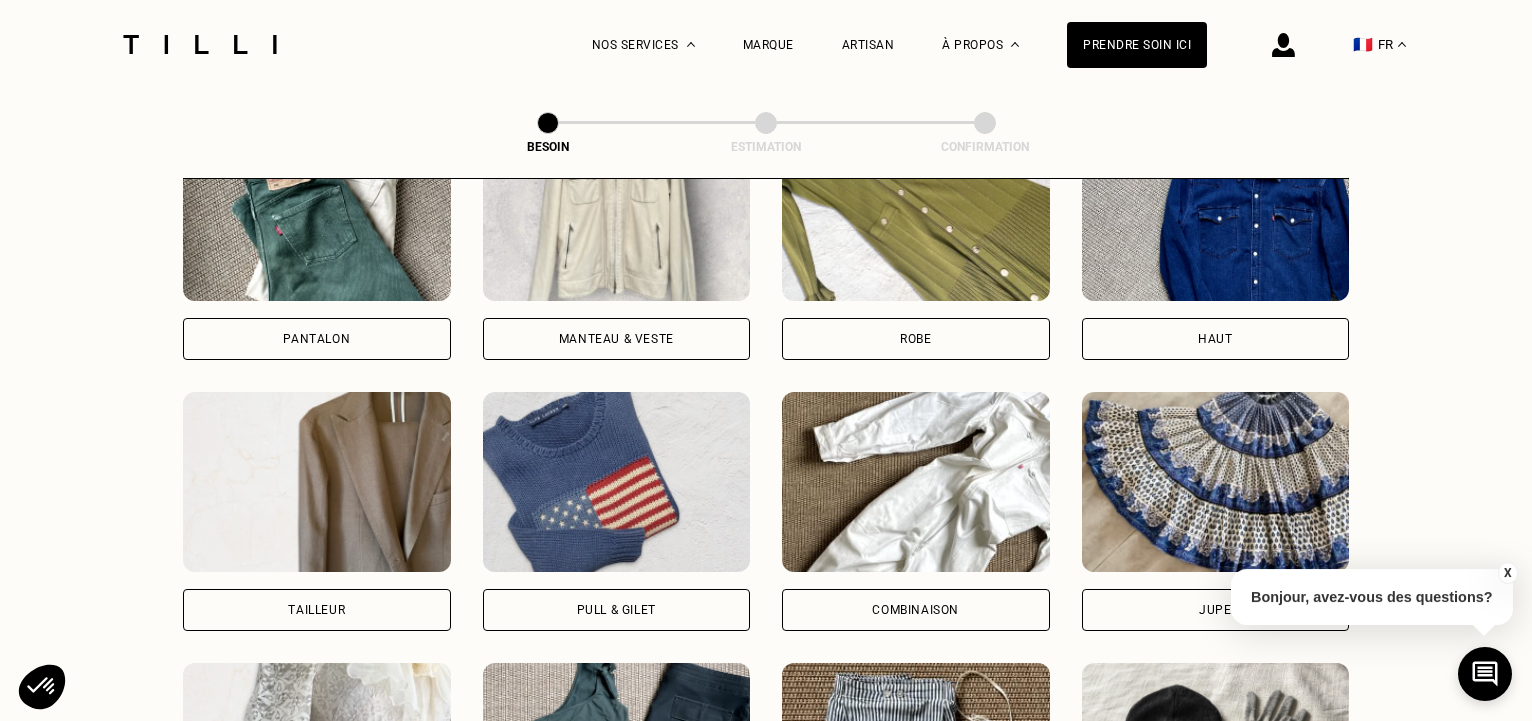 click on "Pantalon" at bounding box center [317, 339] 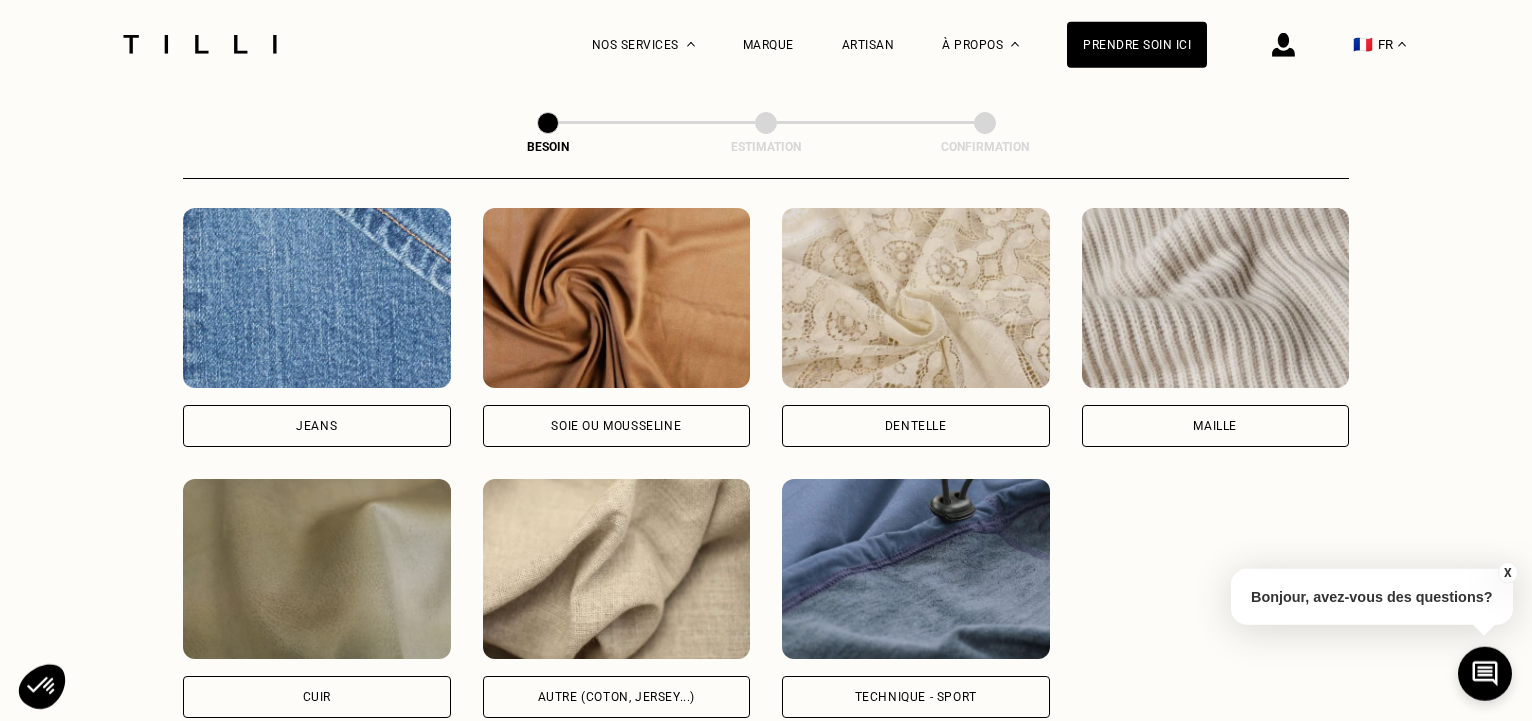 scroll, scrollTop: 2150, scrollLeft: 0, axis: vertical 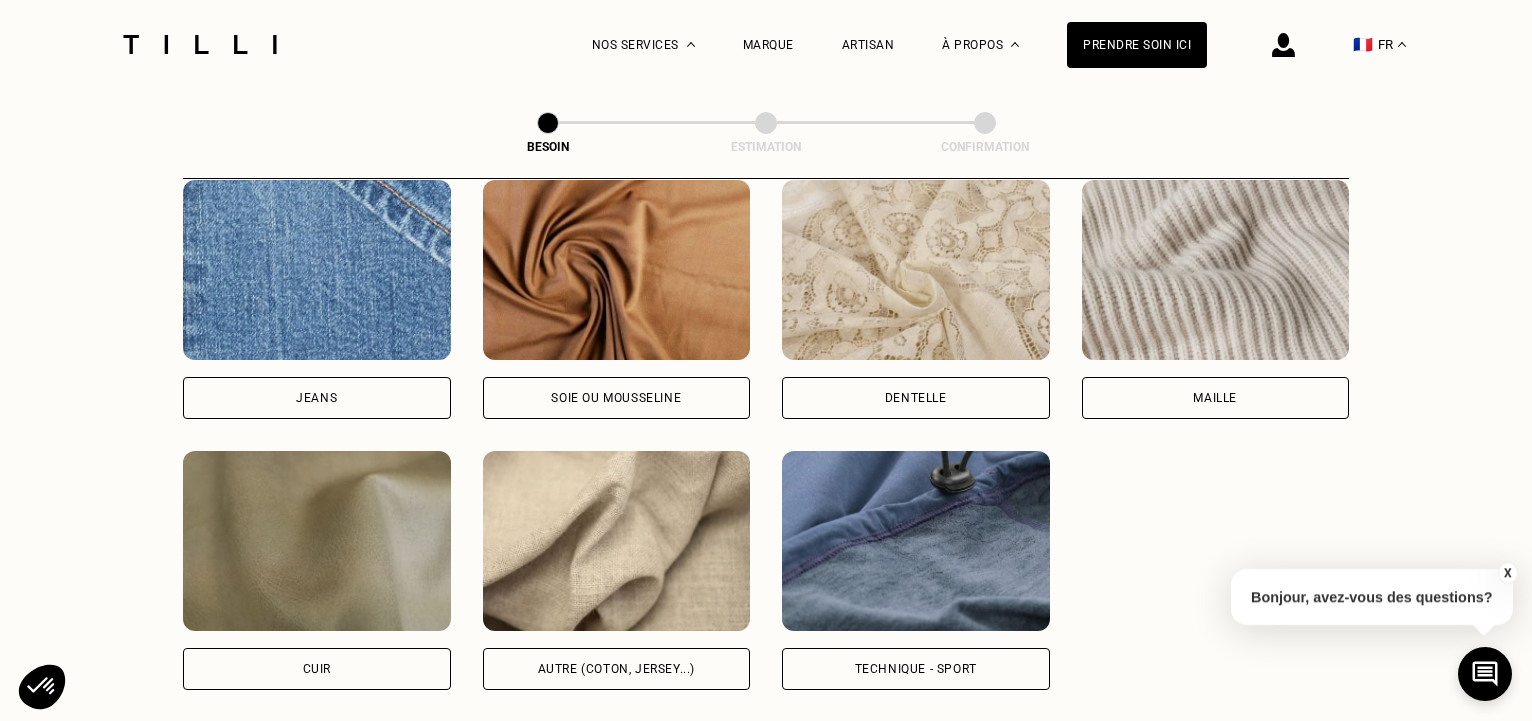 click at bounding box center [617, 541] 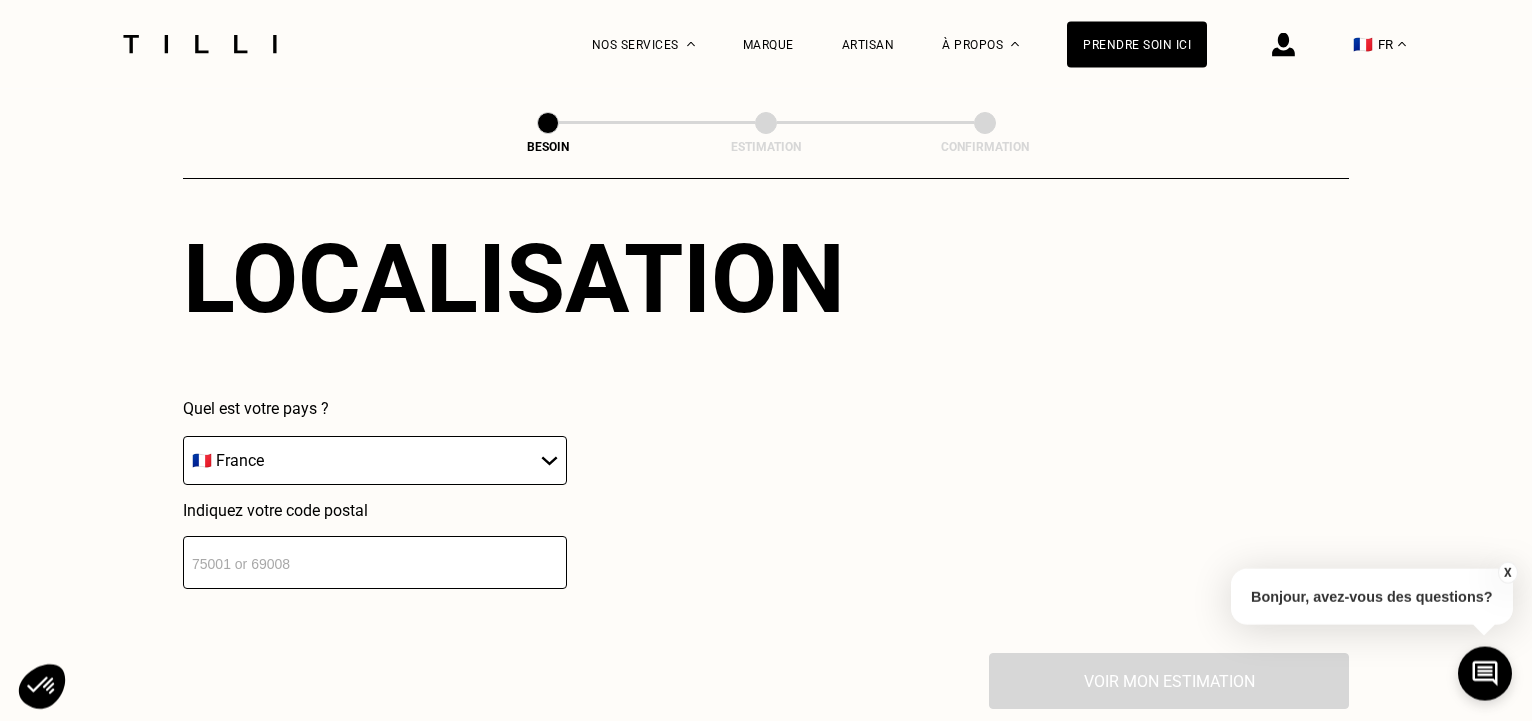 scroll, scrollTop: 2756, scrollLeft: 0, axis: vertical 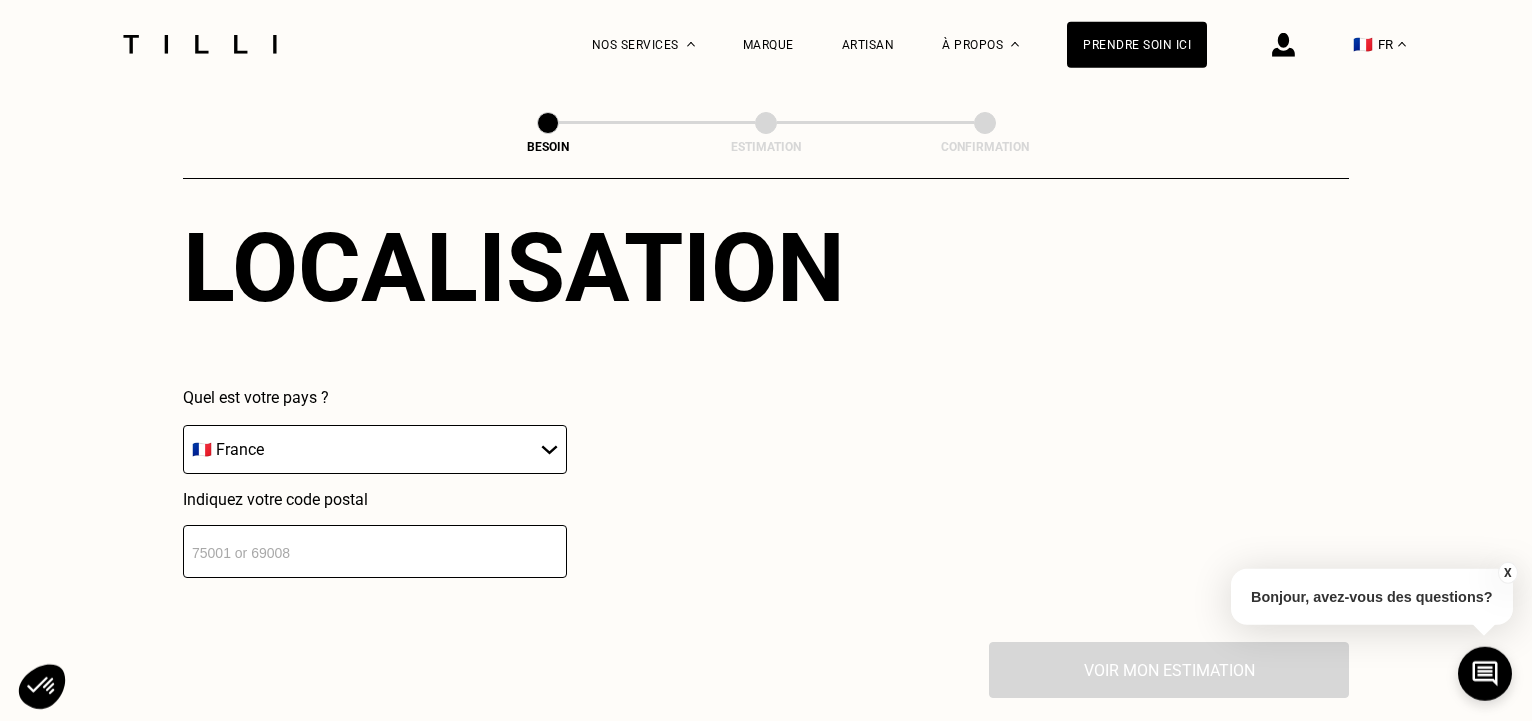 click at bounding box center (375, 551) 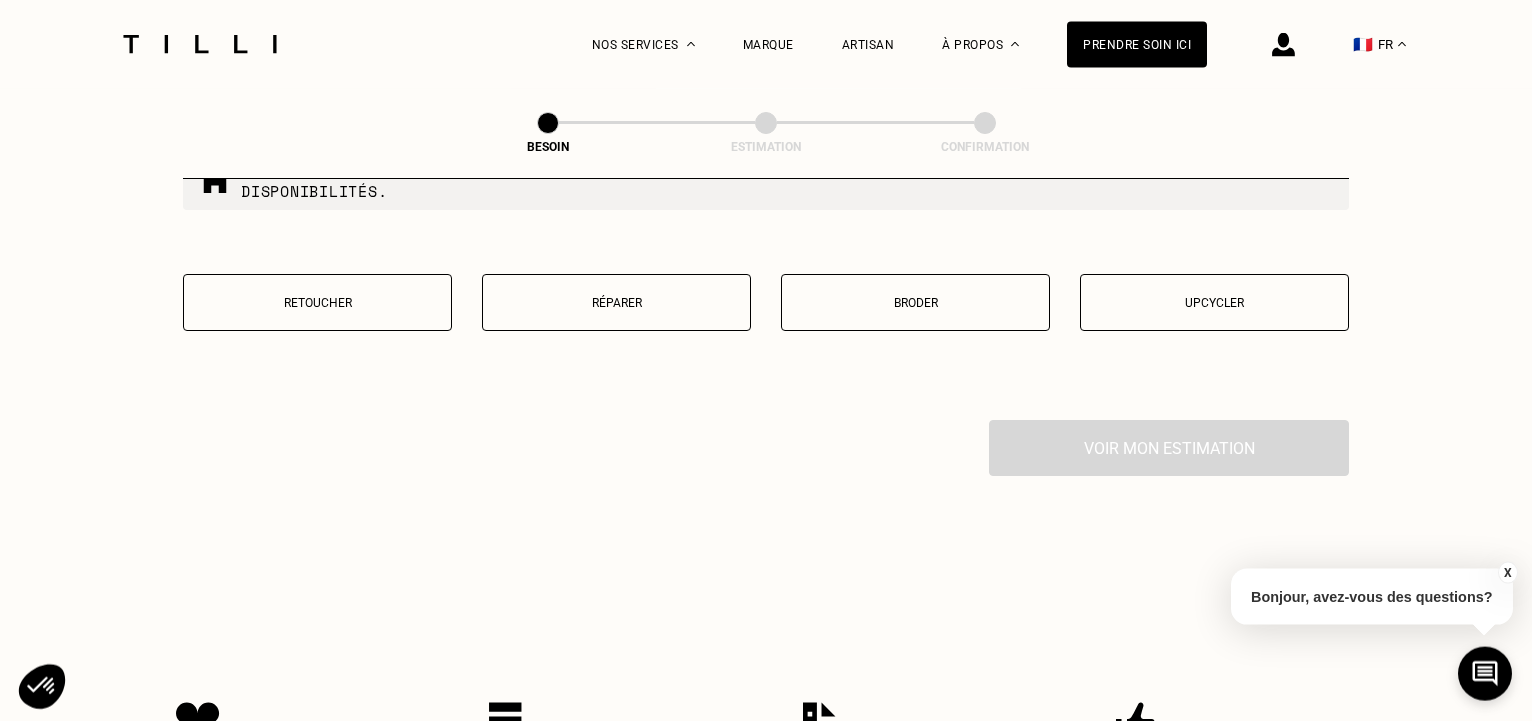 scroll, scrollTop: 3459, scrollLeft: 0, axis: vertical 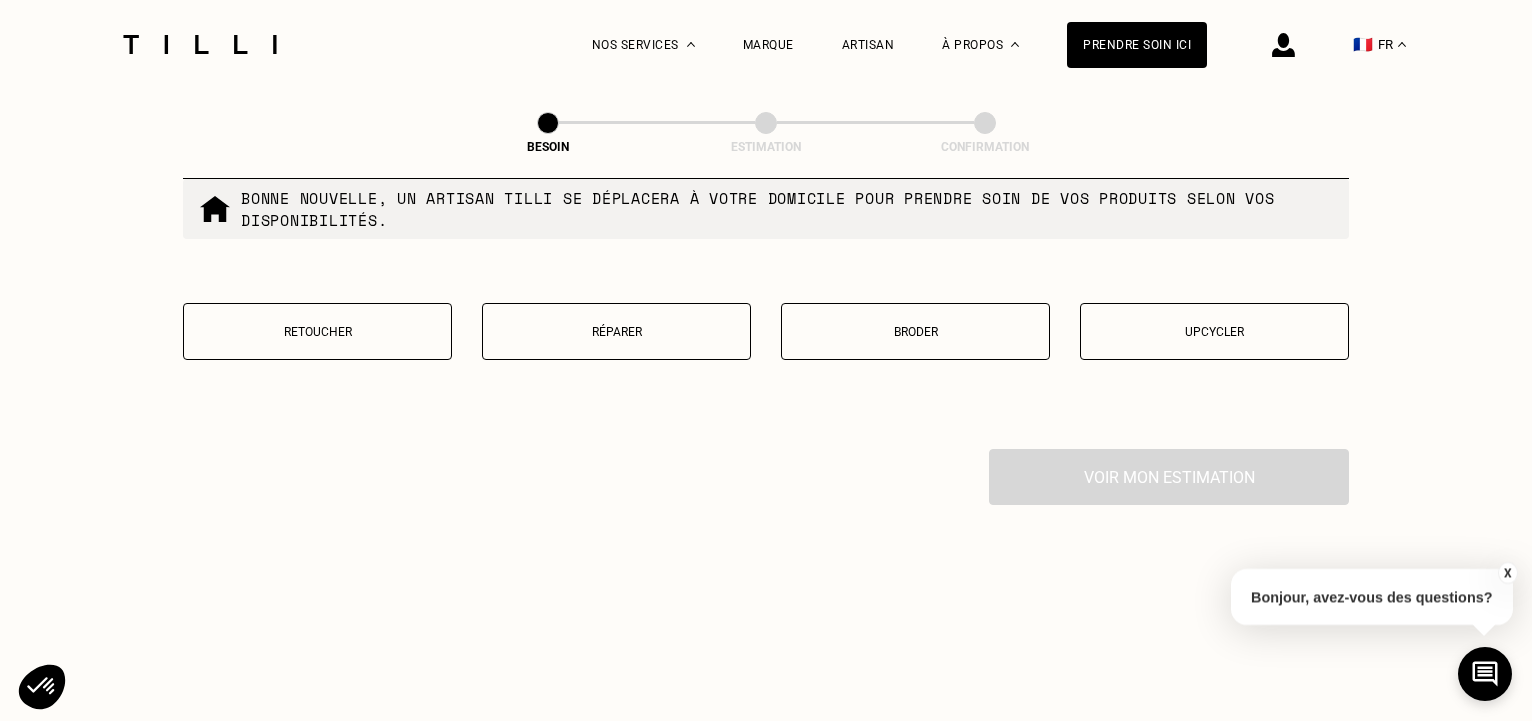 type on "[POSTAL_CODE]" 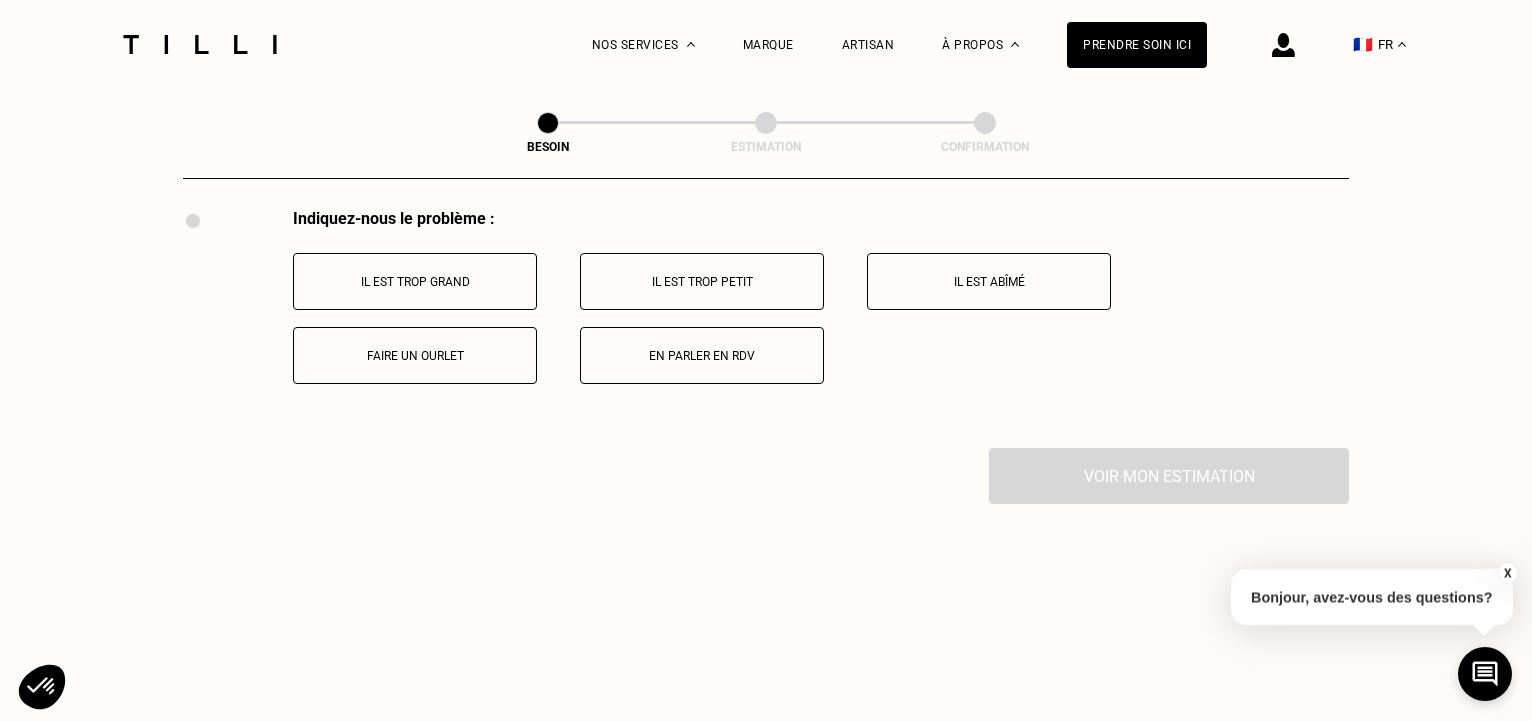 scroll, scrollTop: 3700, scrollLeft: 0, axis: vertical 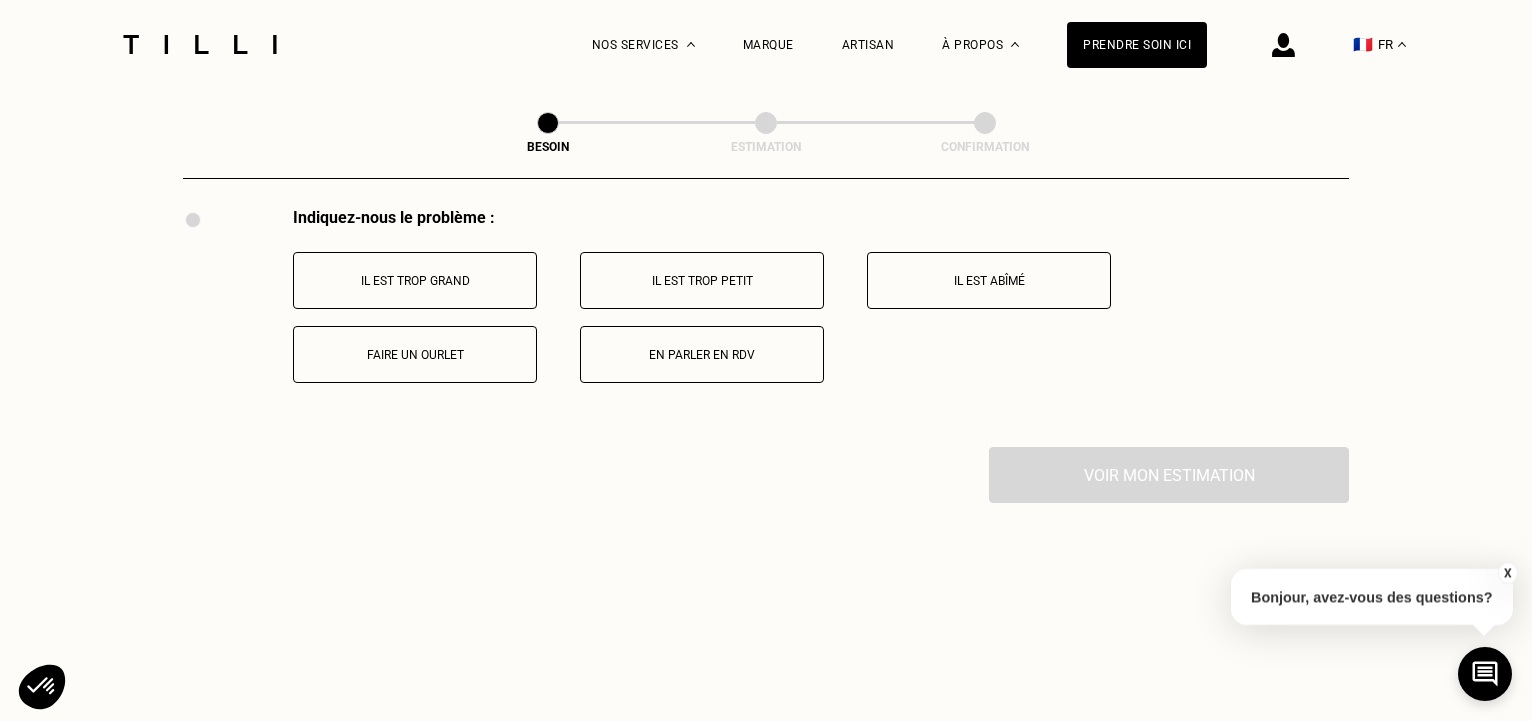 click on "Faire un ourlet" at bounding box center (415, 354) 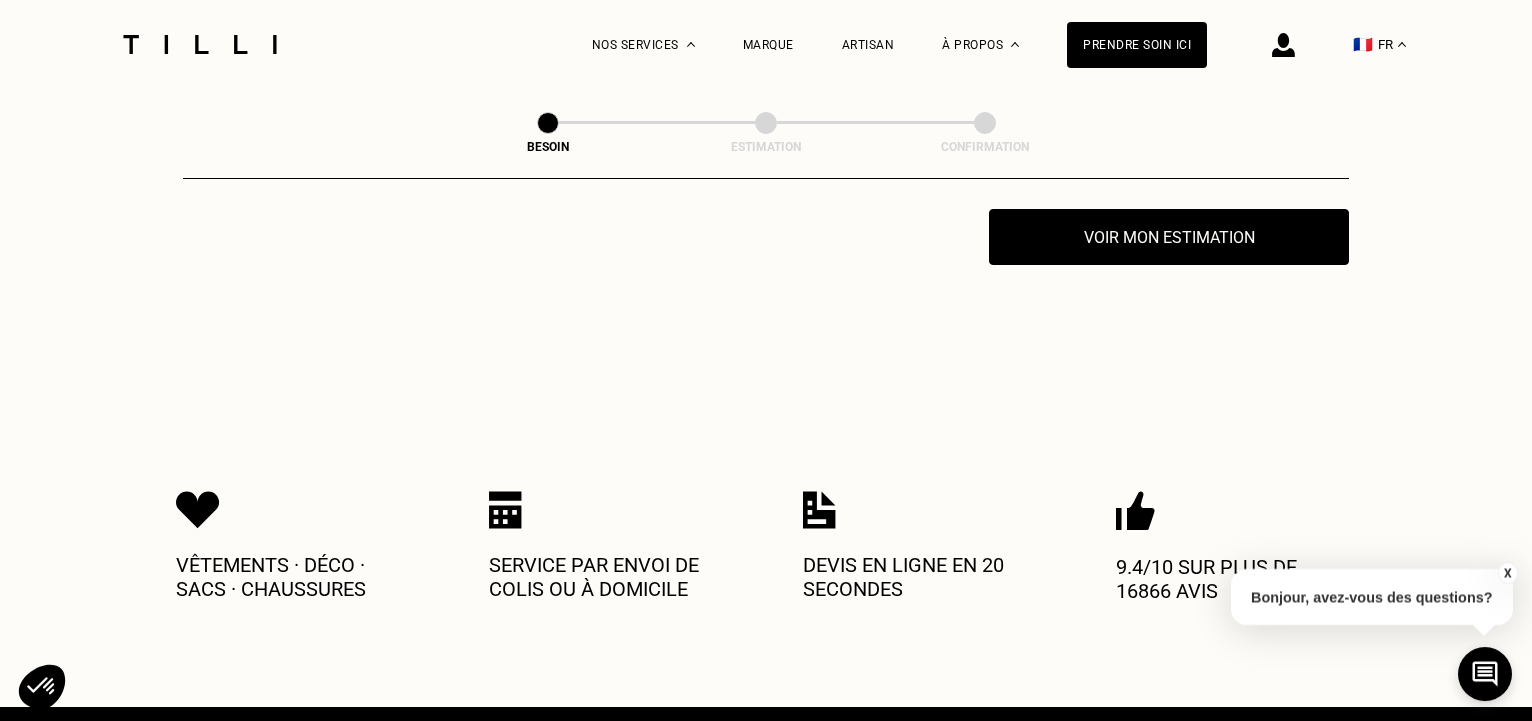 scroll, scrollTop: 3939, scrollLeft: 0, axis: vertical 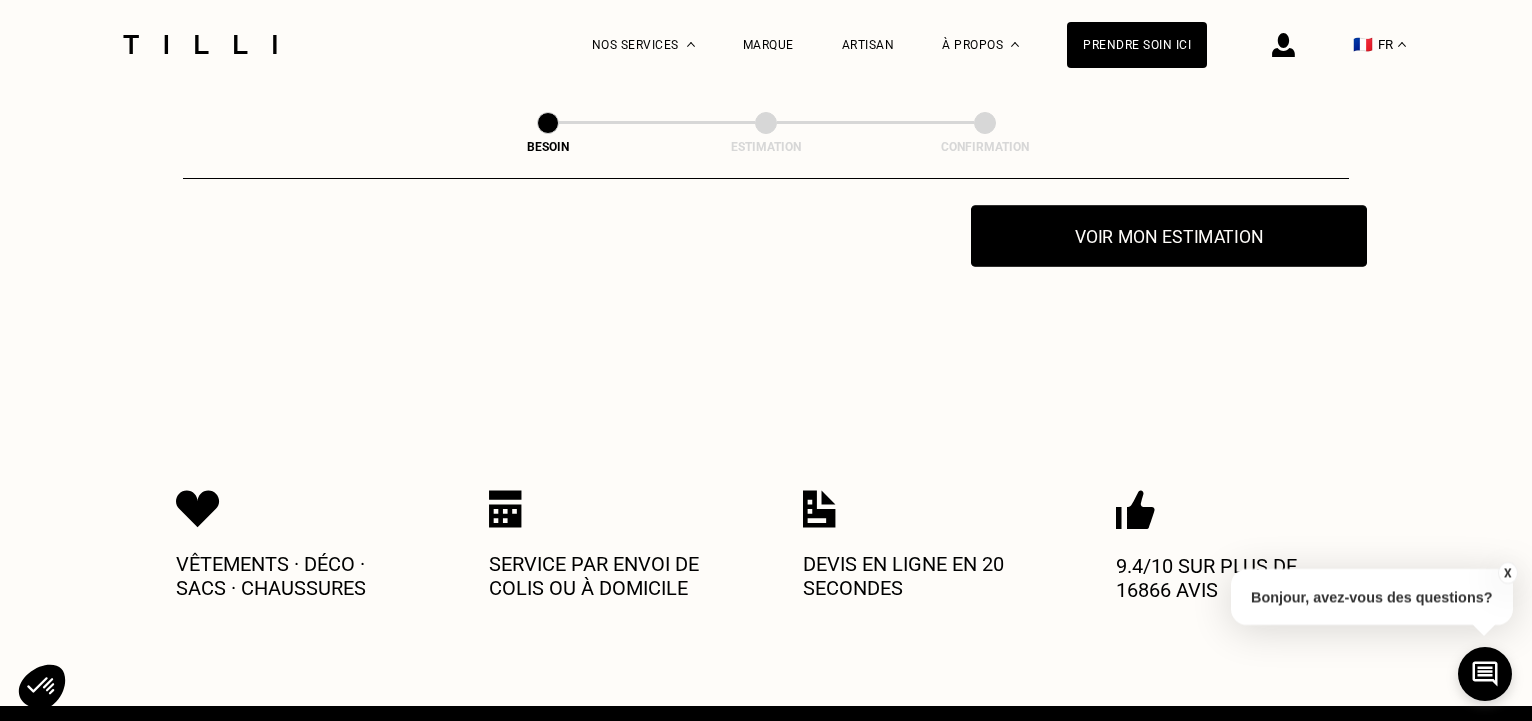 click on "Voir mon estimation" at bounding box center (1169, 236) 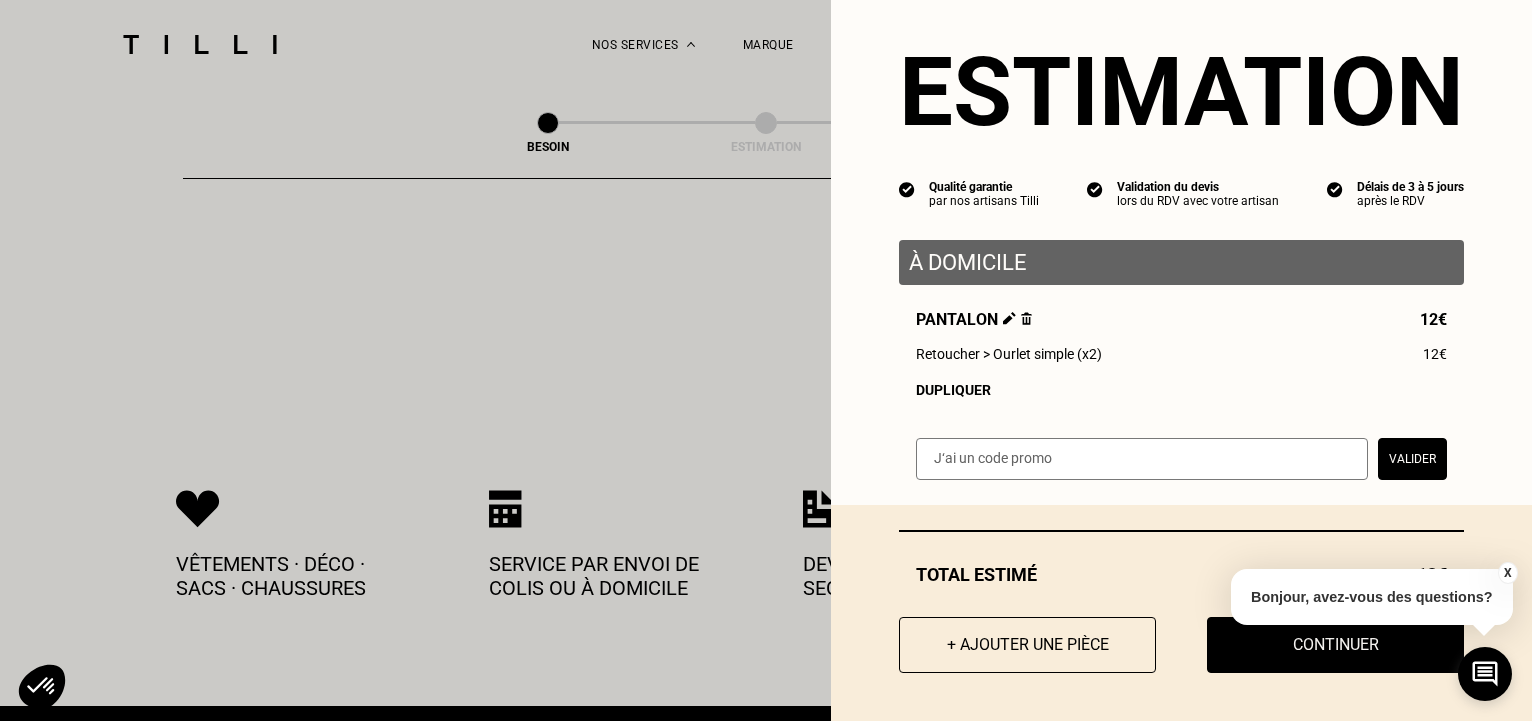 scroll, scrollTop: 38, scrollLeft: 0, axis: vertical 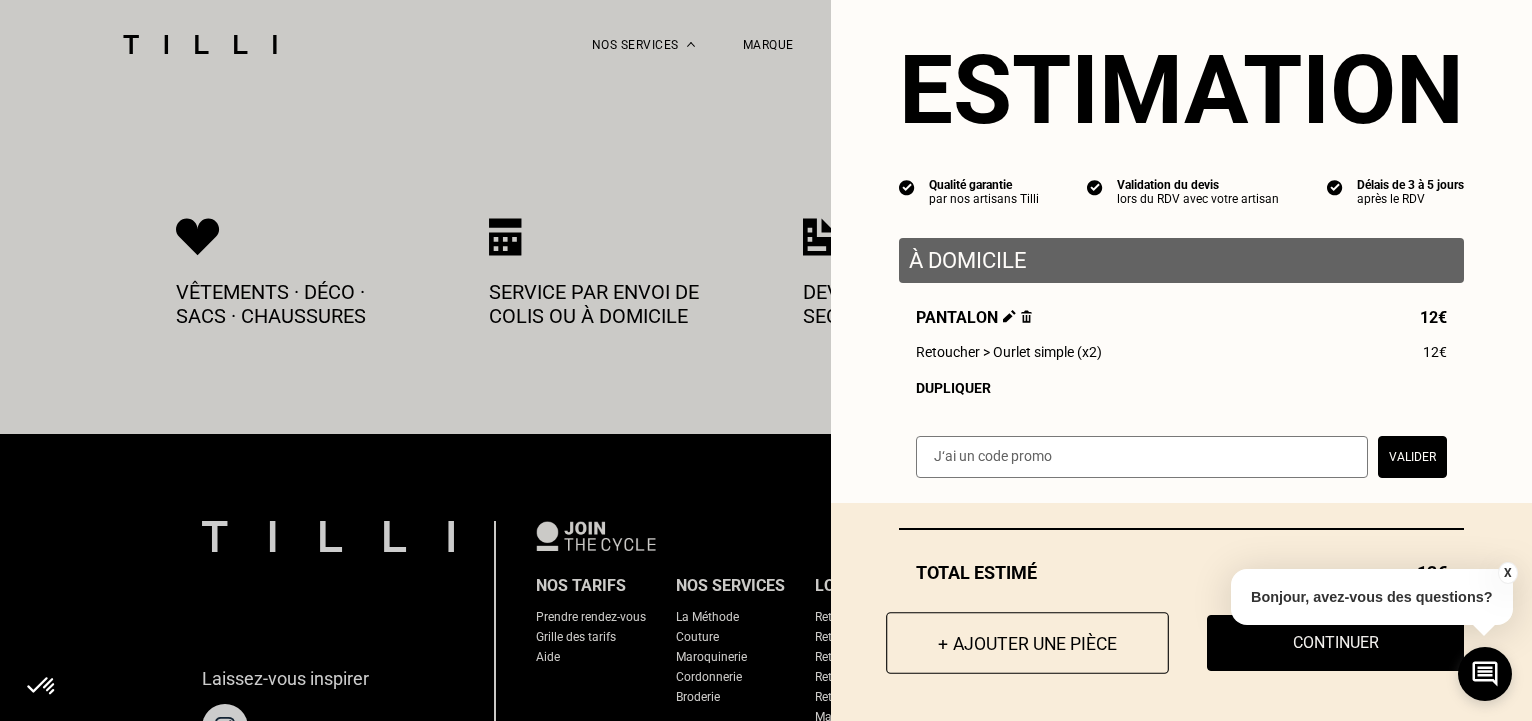 click on "+ Ajouter une pièce" at bounding box center (1027, 643) 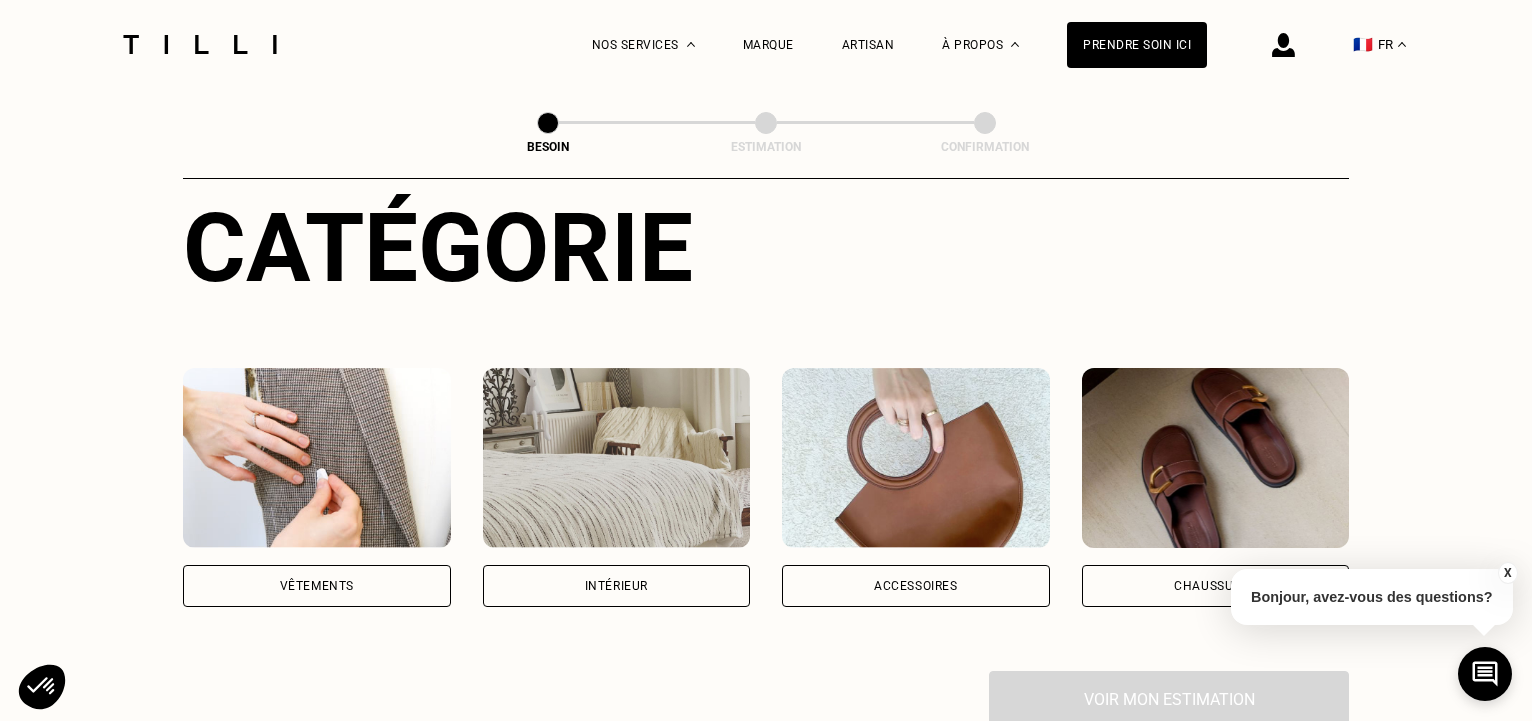 scroll, scrollTop: 272, scrollLeft: 0, axis: vertical 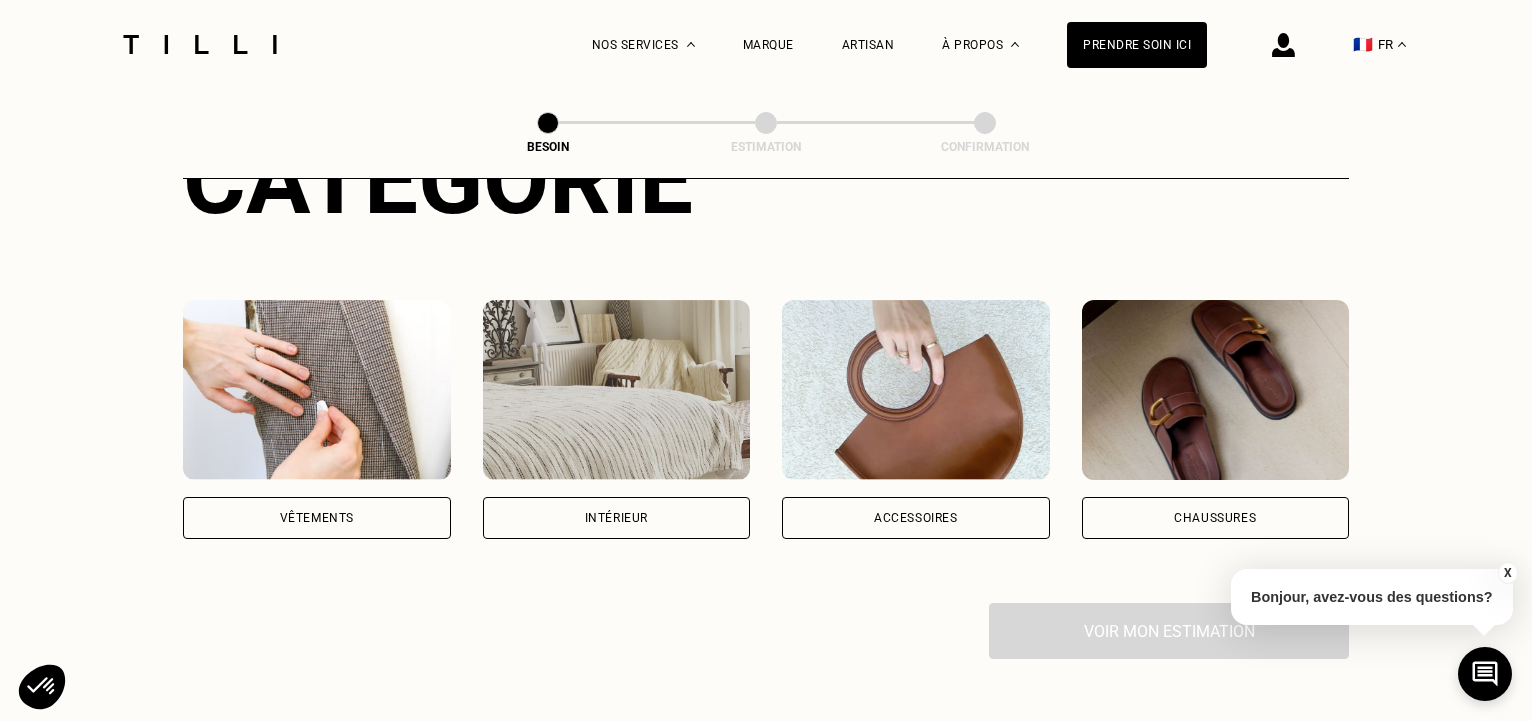 click on "Vêtements" at bounding box center [317, 518] 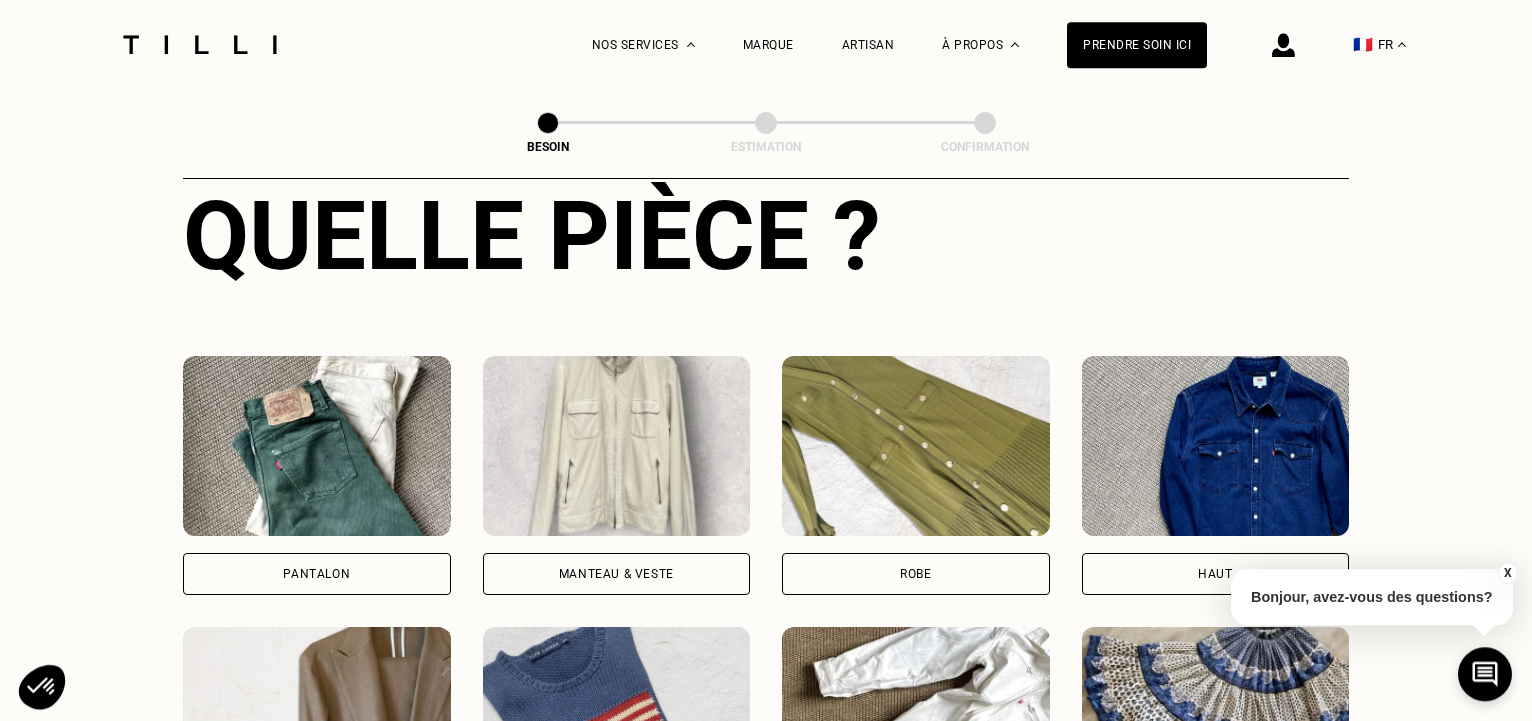 scroll, scrollTop: 790, scrollLeft: 0, axis: vertical 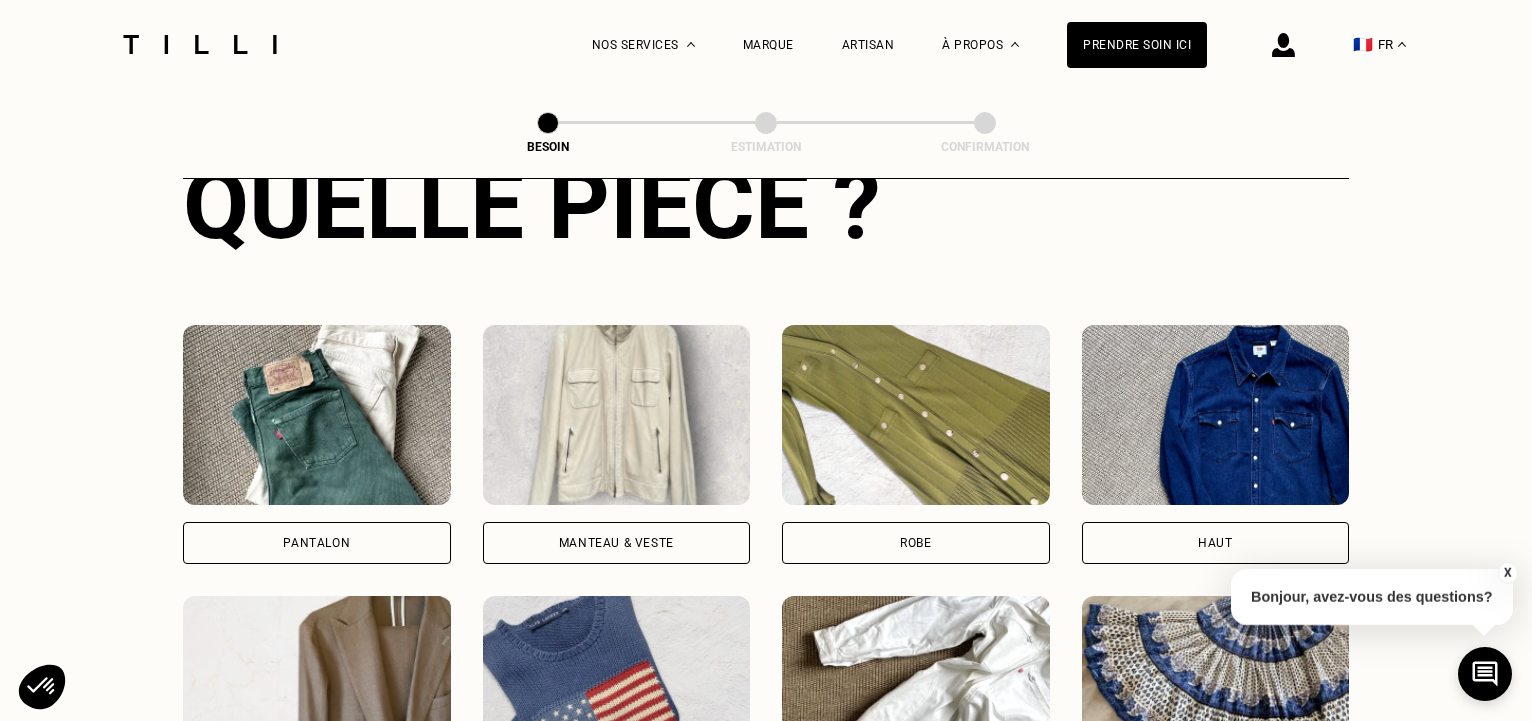 click on "Pantalon" at bounding box center (317, 543) 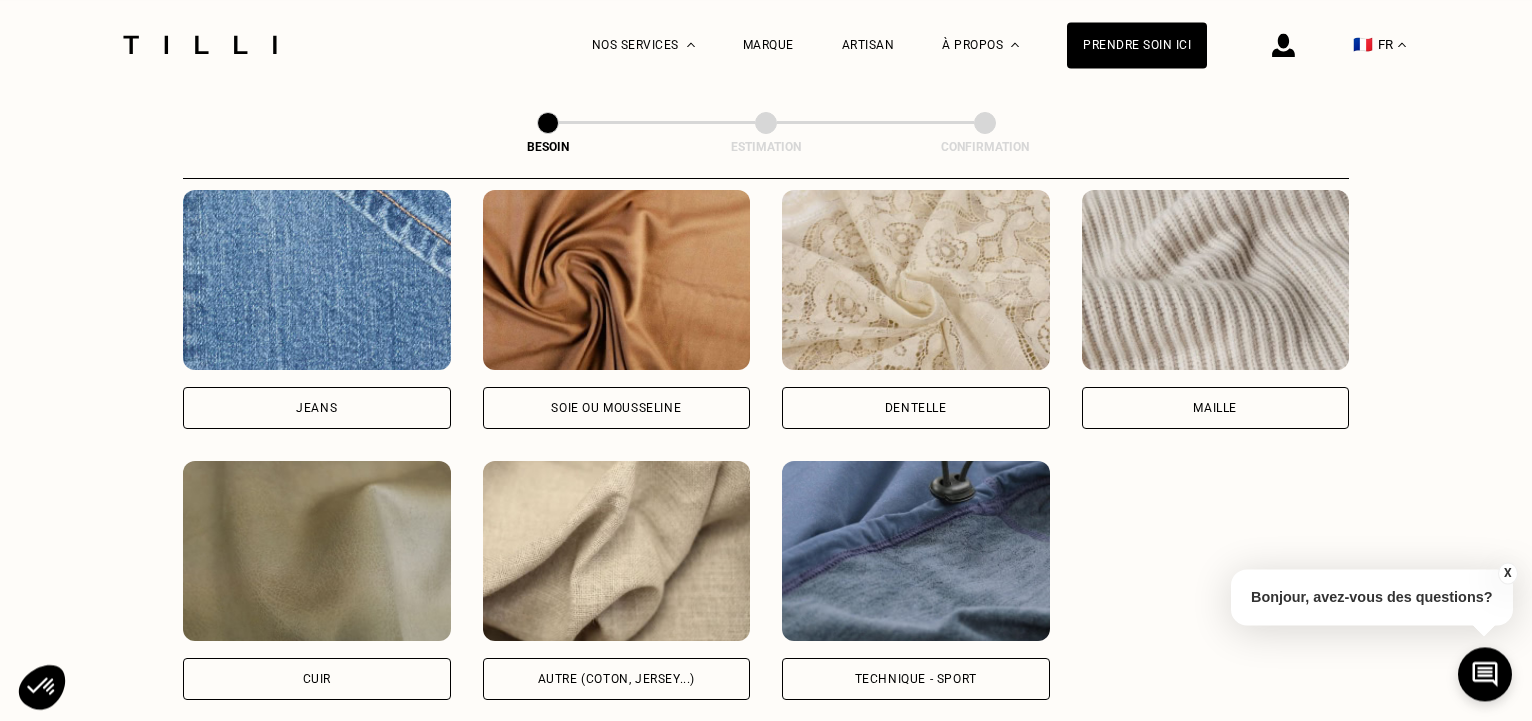 scroll, scrollTop: 2150, scrollLeft: 0, axis: vertical 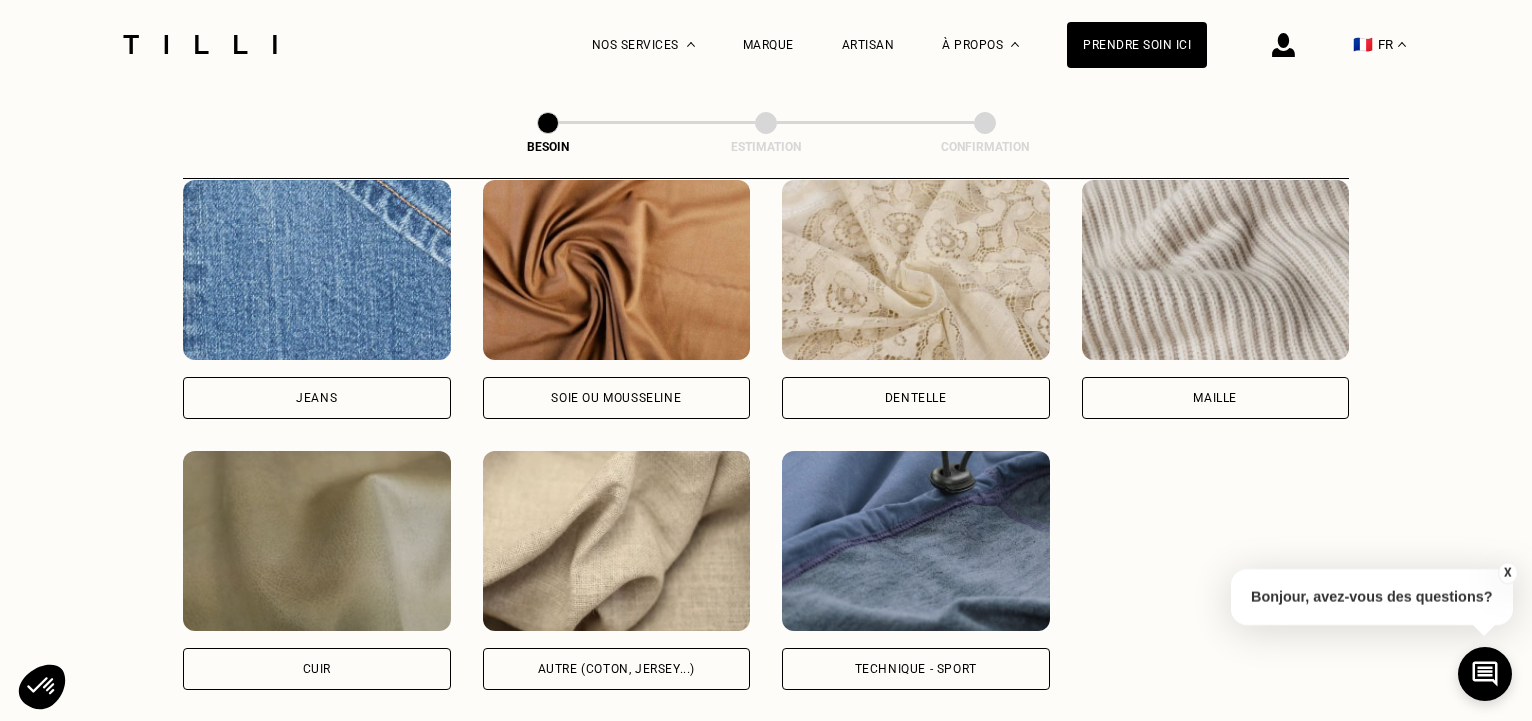 click on "Autre (coton, jersey...)" at bounding box center (617, 669) 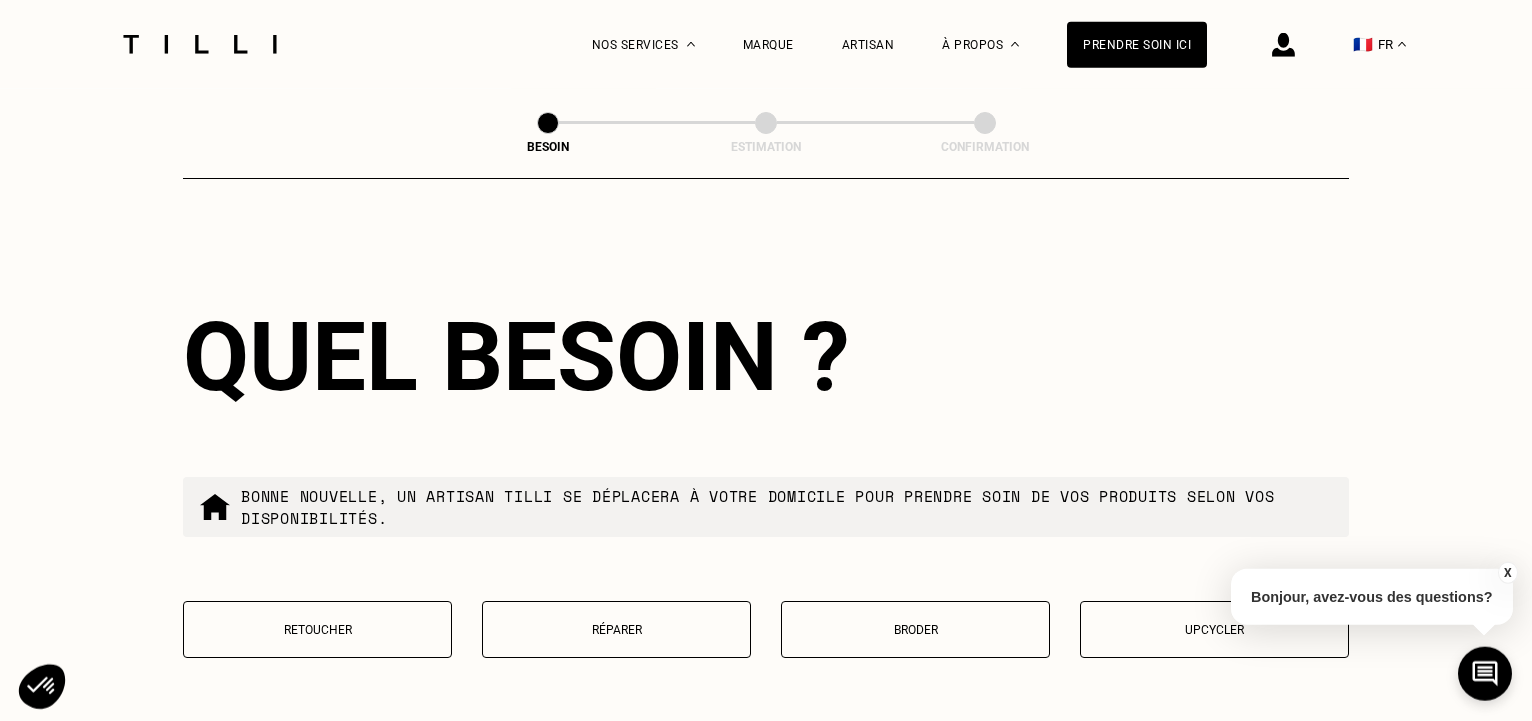 scroll, scrollTop: 3165, scrollLeft: 0, axis: vertical 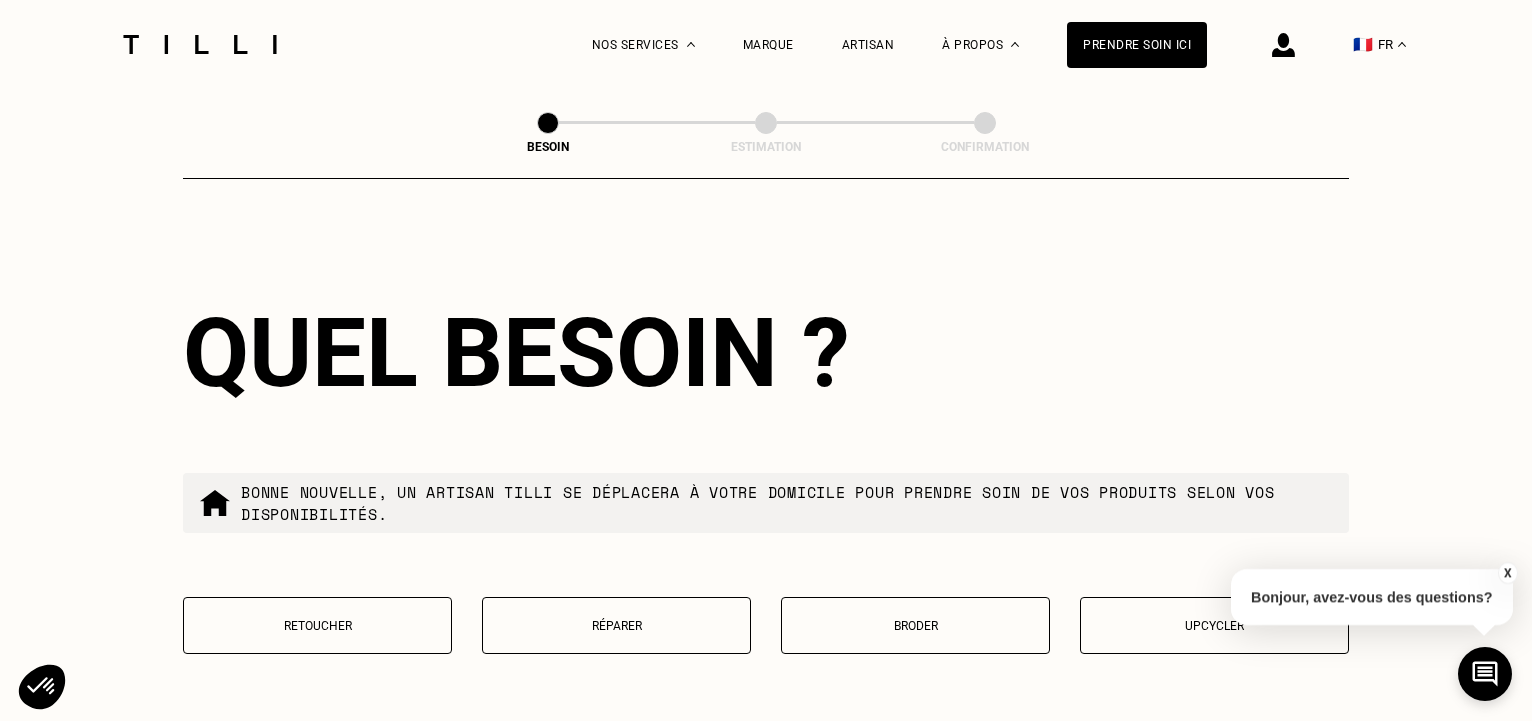click on "Retoucher" at bounding box center (317, 626) 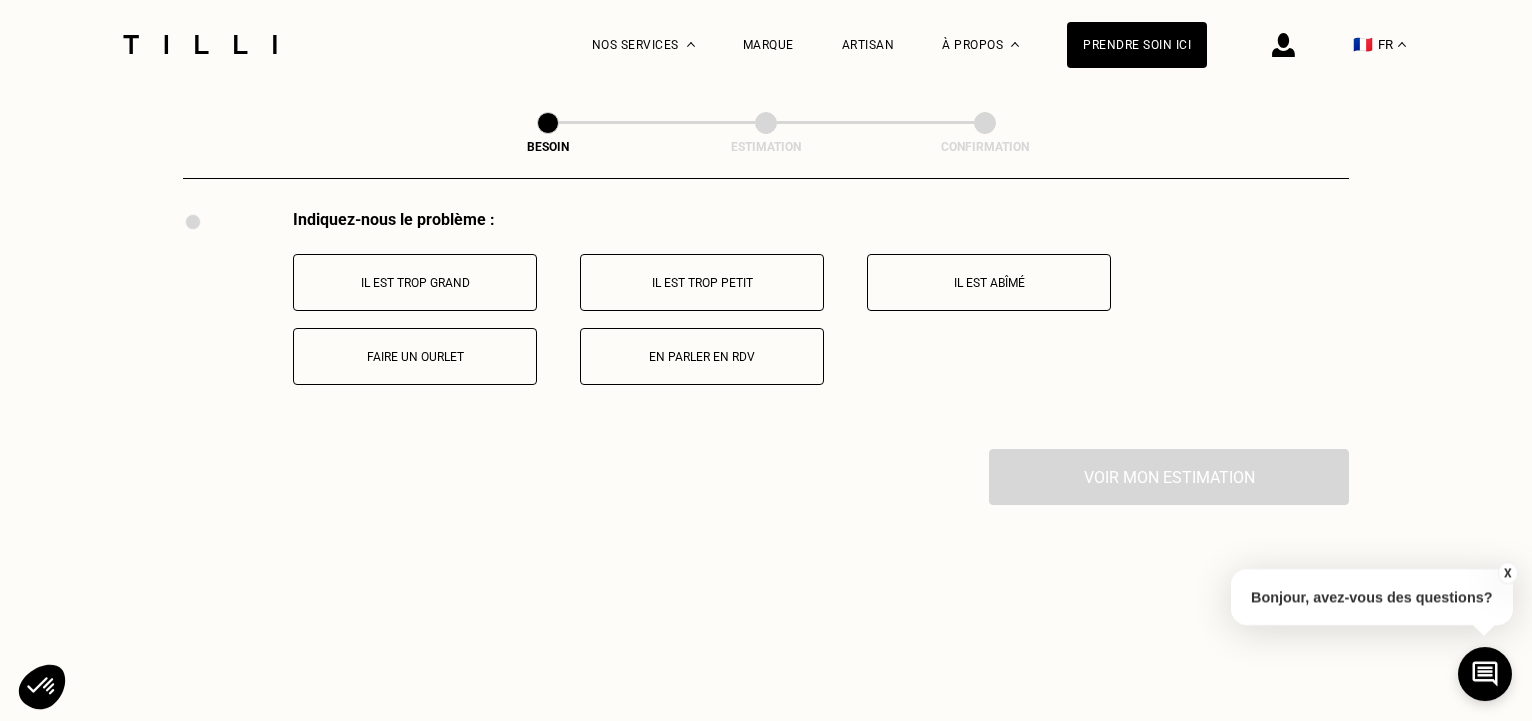 scroll, scrollTop: 3700, scrollLeft: 0, axis: vertical 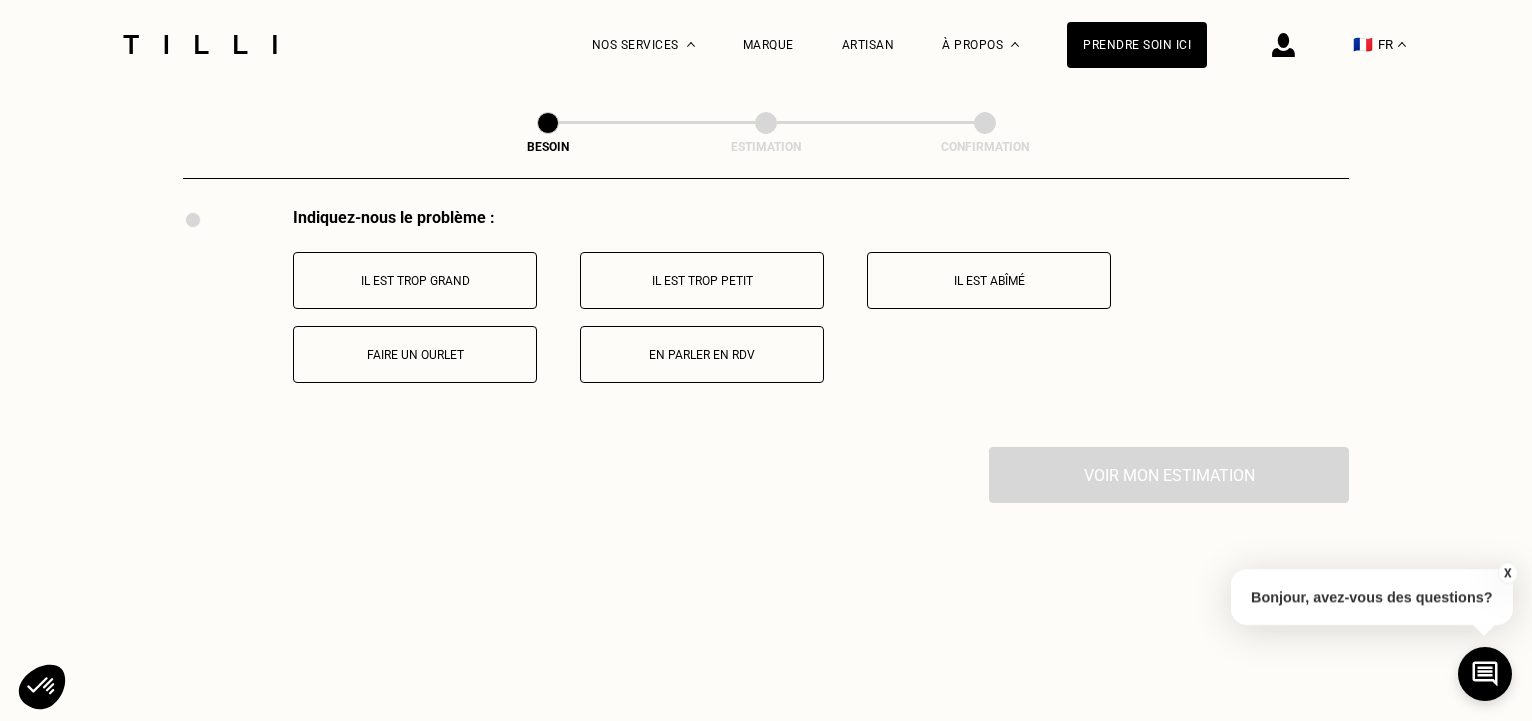 click on "Faire un ourlet" at bounding box center (415, 354) 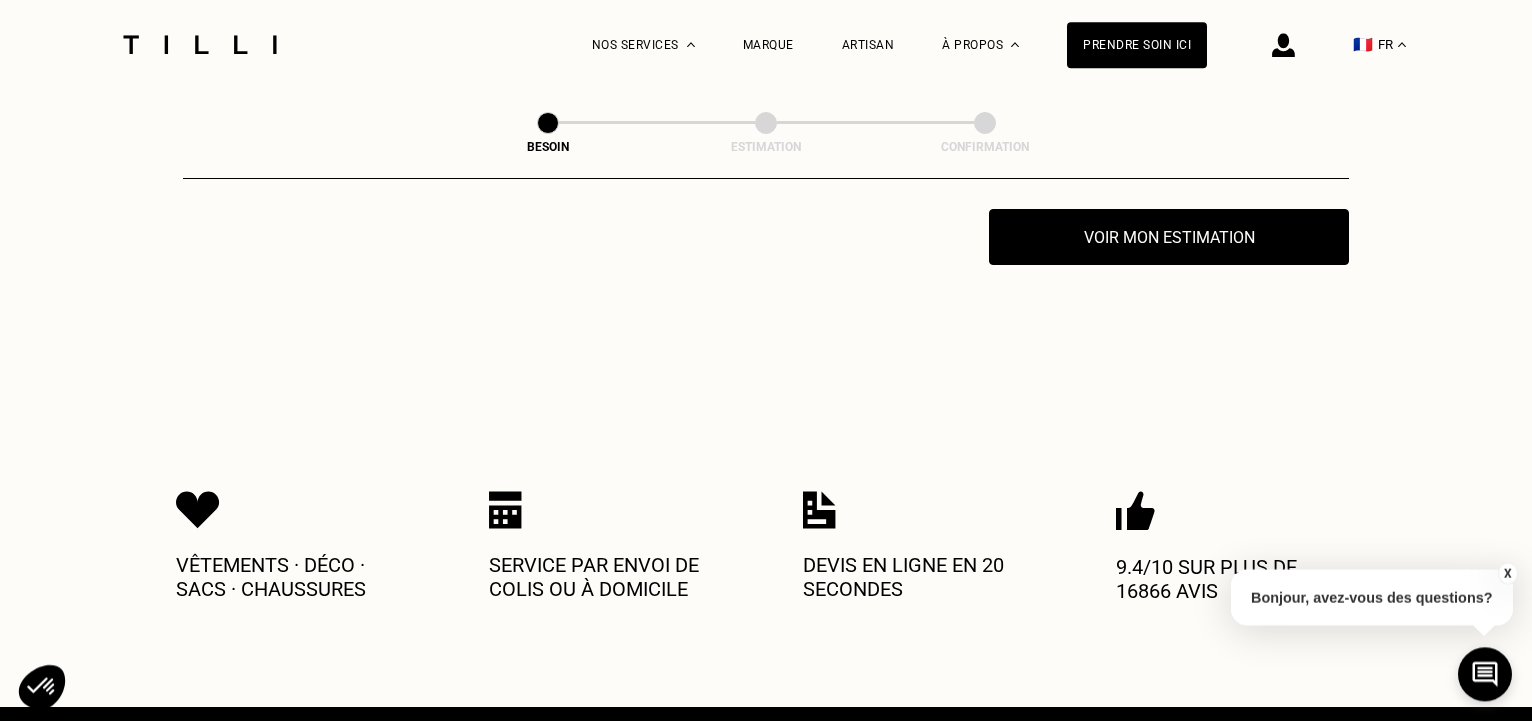 scroll, scrollTop: 3939, scrollLeft: 0, axis: vertical 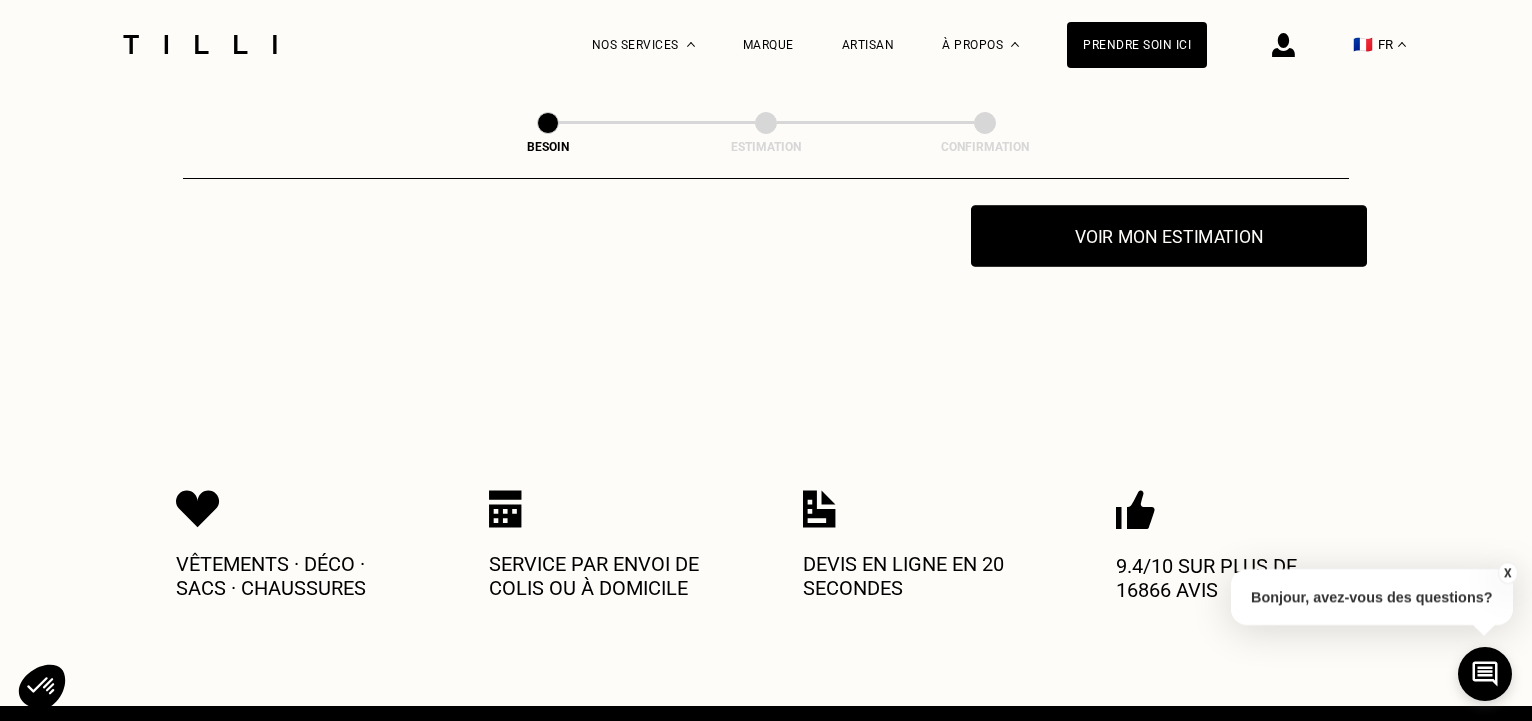 click on "Voir mon estimation" at bounding box center (1169, 236) 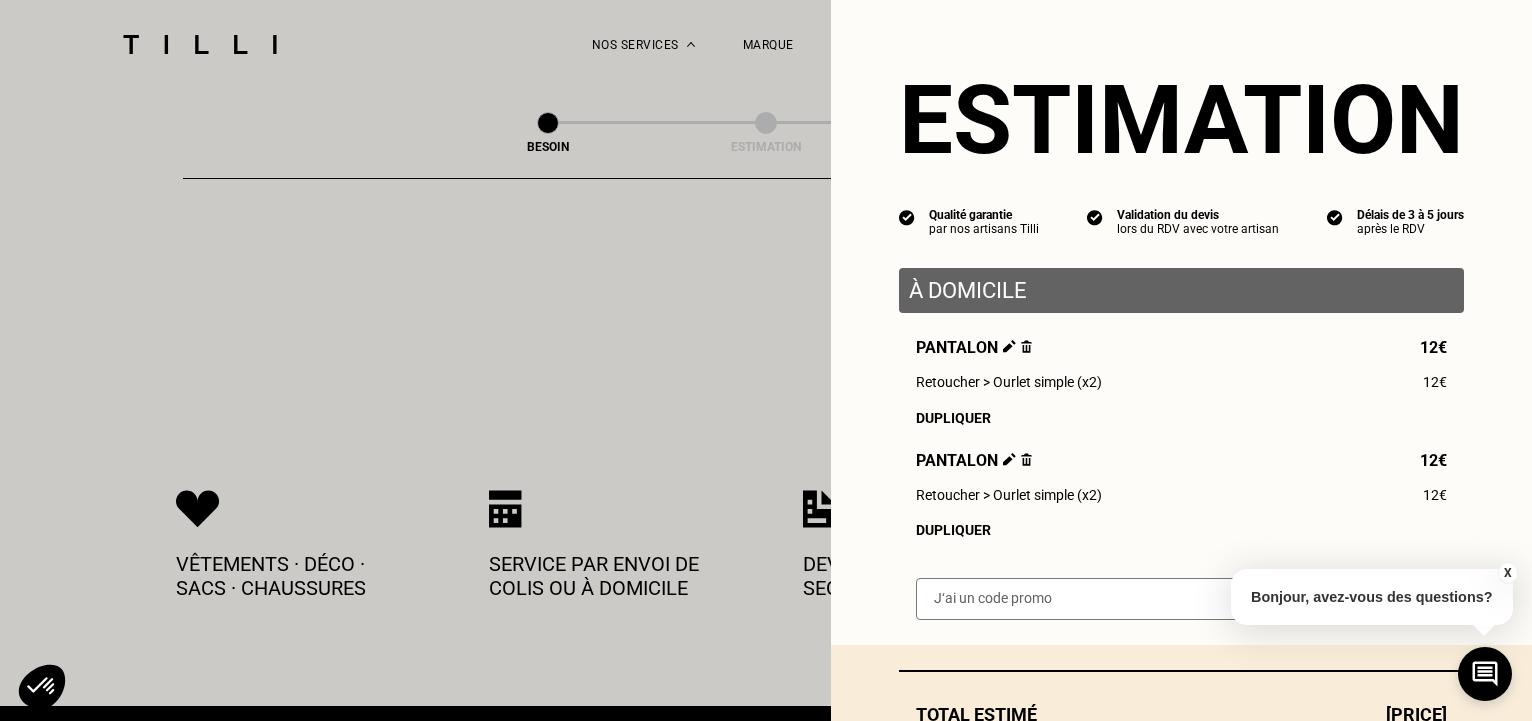 scroll, scrollTop: 152, scrollLeft: 0, axis: vertical 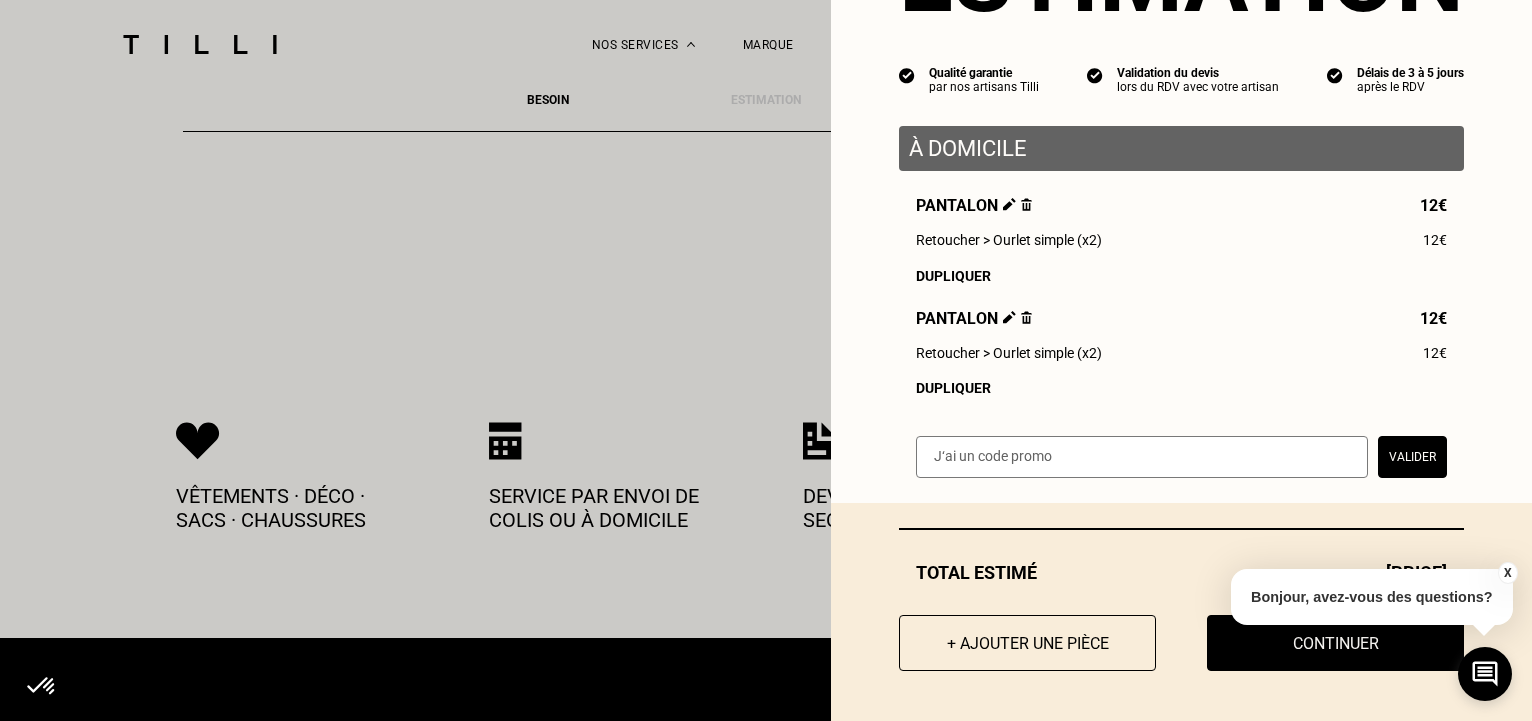 click on "X Bonjour, avez-vous des questions?" at bounding box center (1372, 594) 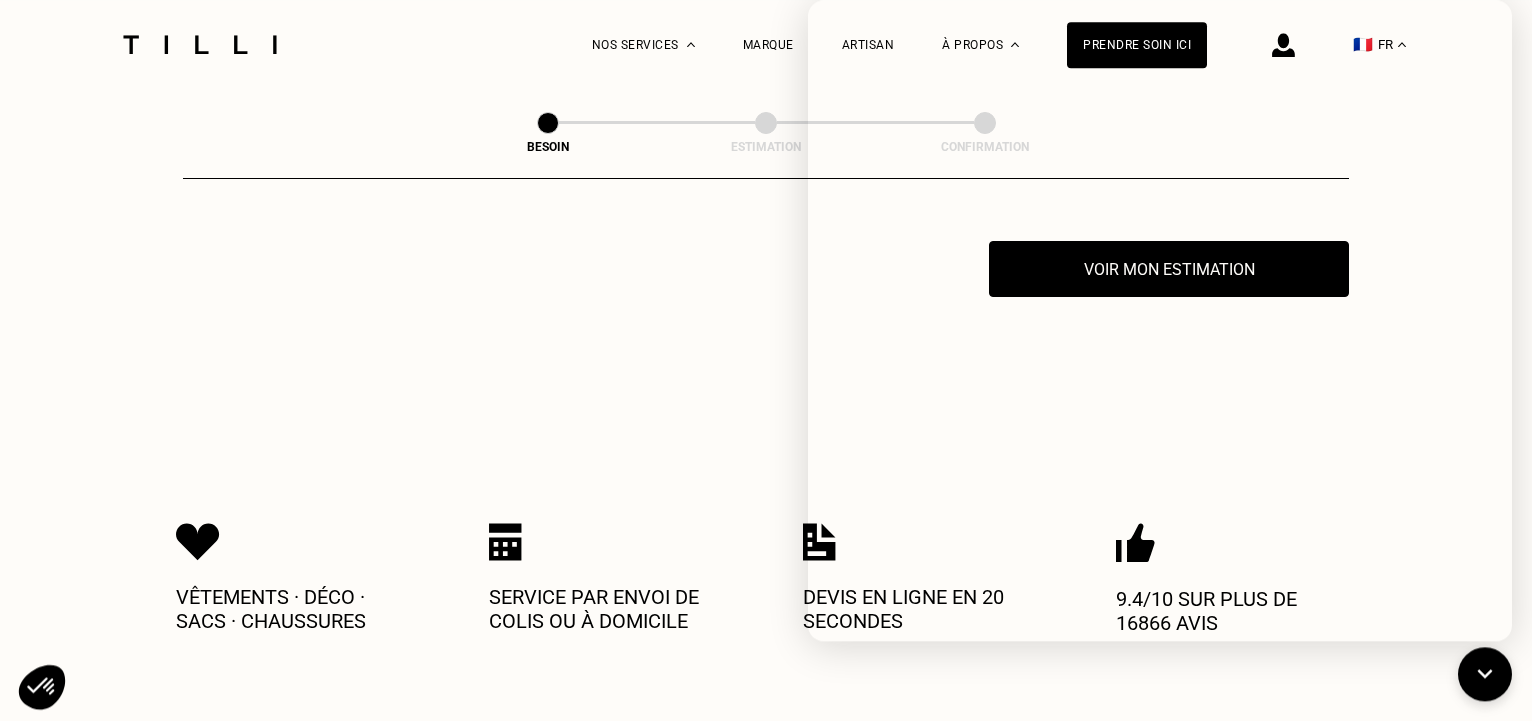 scroll, scrollTop: 3871, scrollLeft: 0, axis: vertical 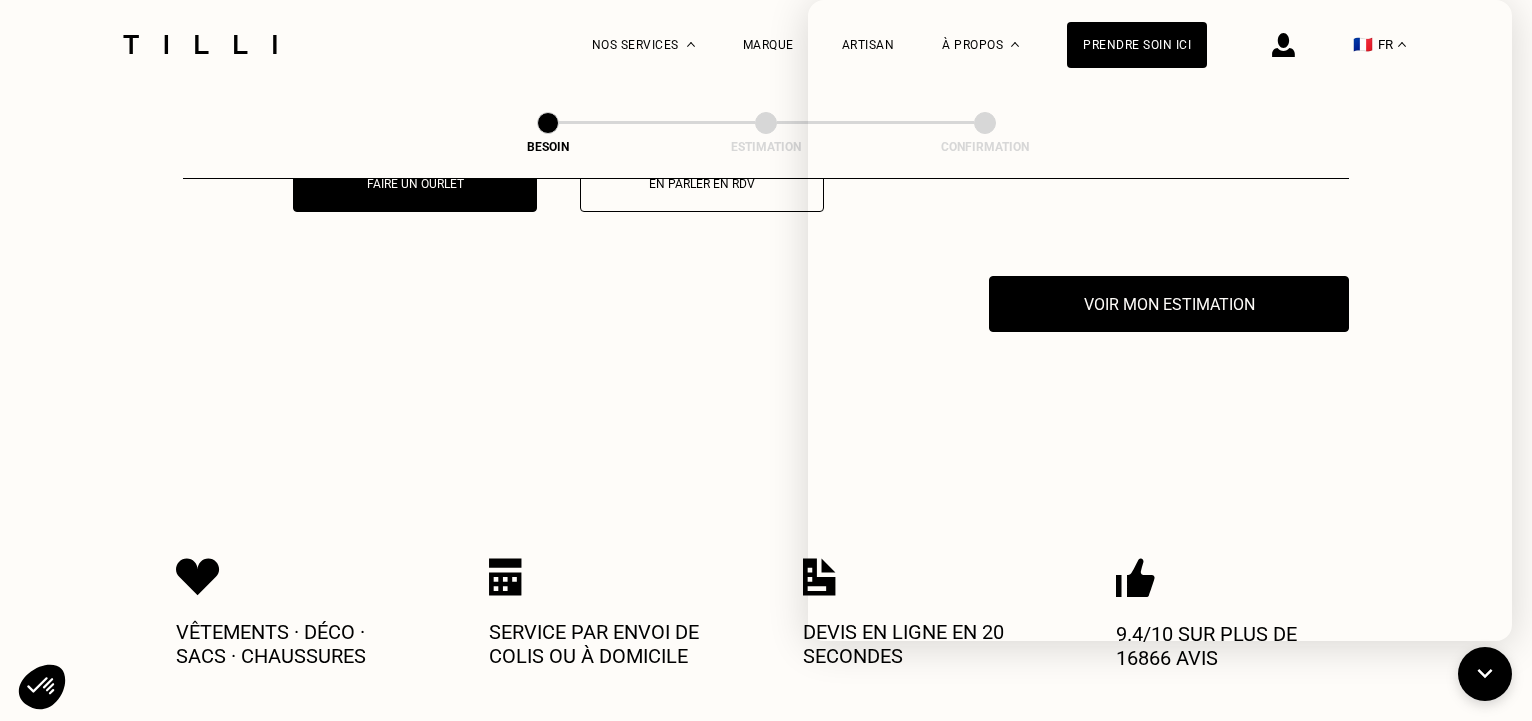 click on "Faire un ourlet" at bounding box center [415, 184] 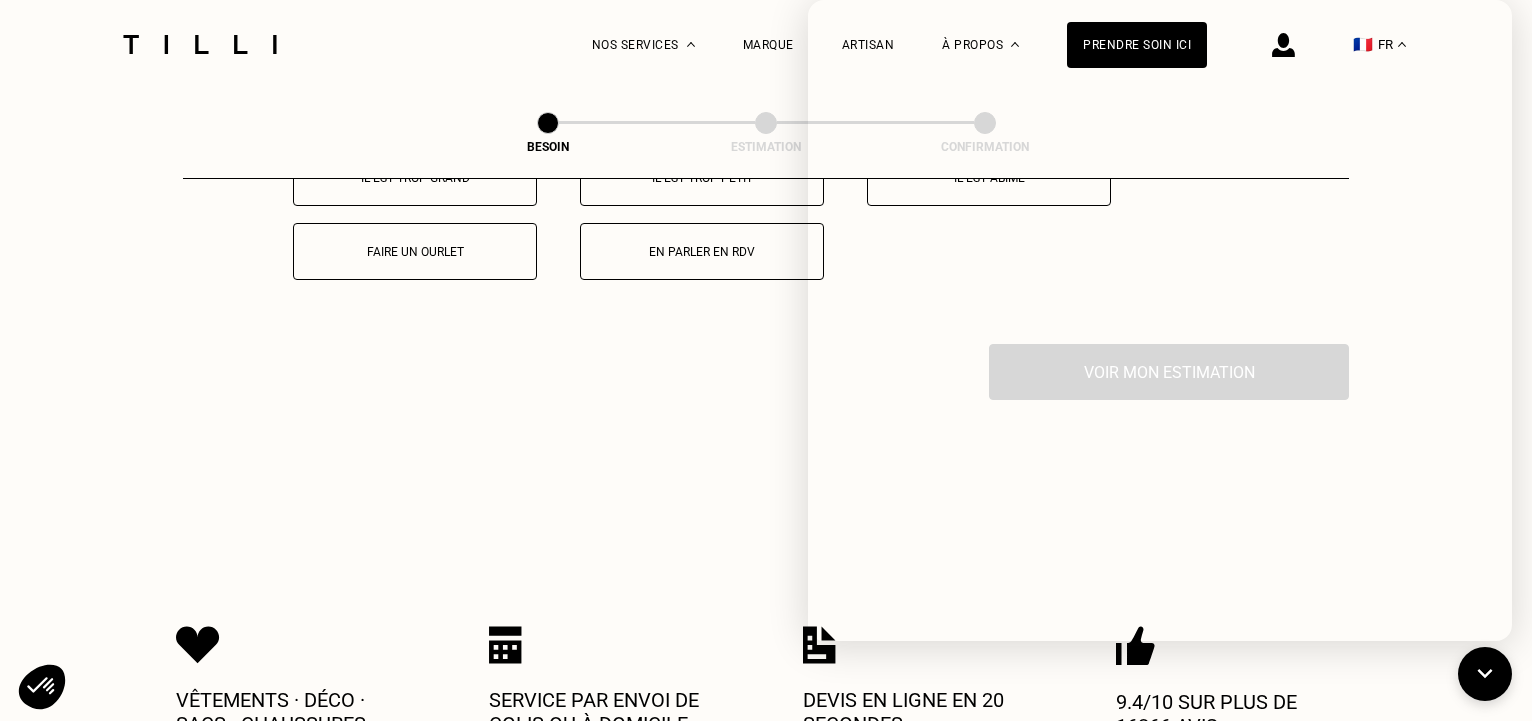scroll, scrollTop: 3871, scrollLeft: 0, axis: vertical 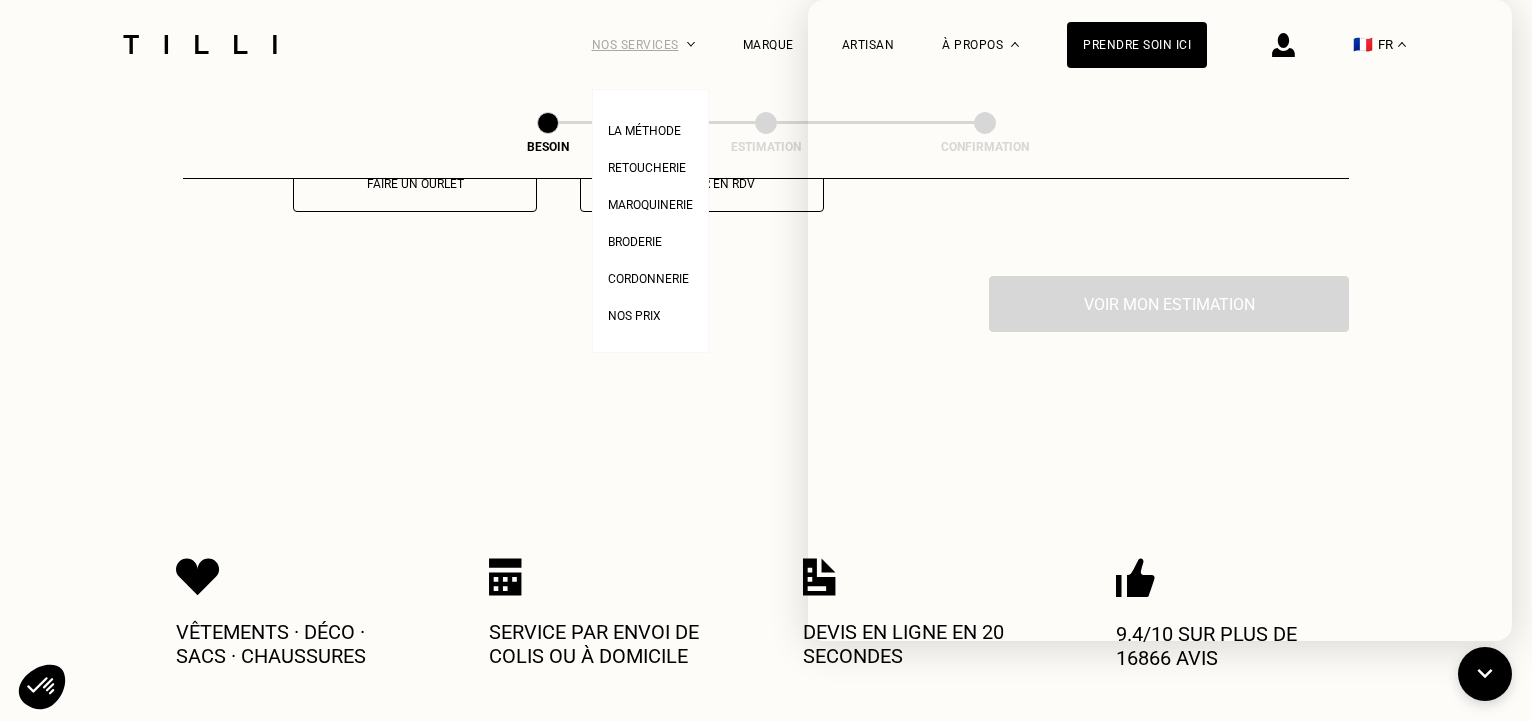 click on "Nos services" at bounding box center (643, 44) 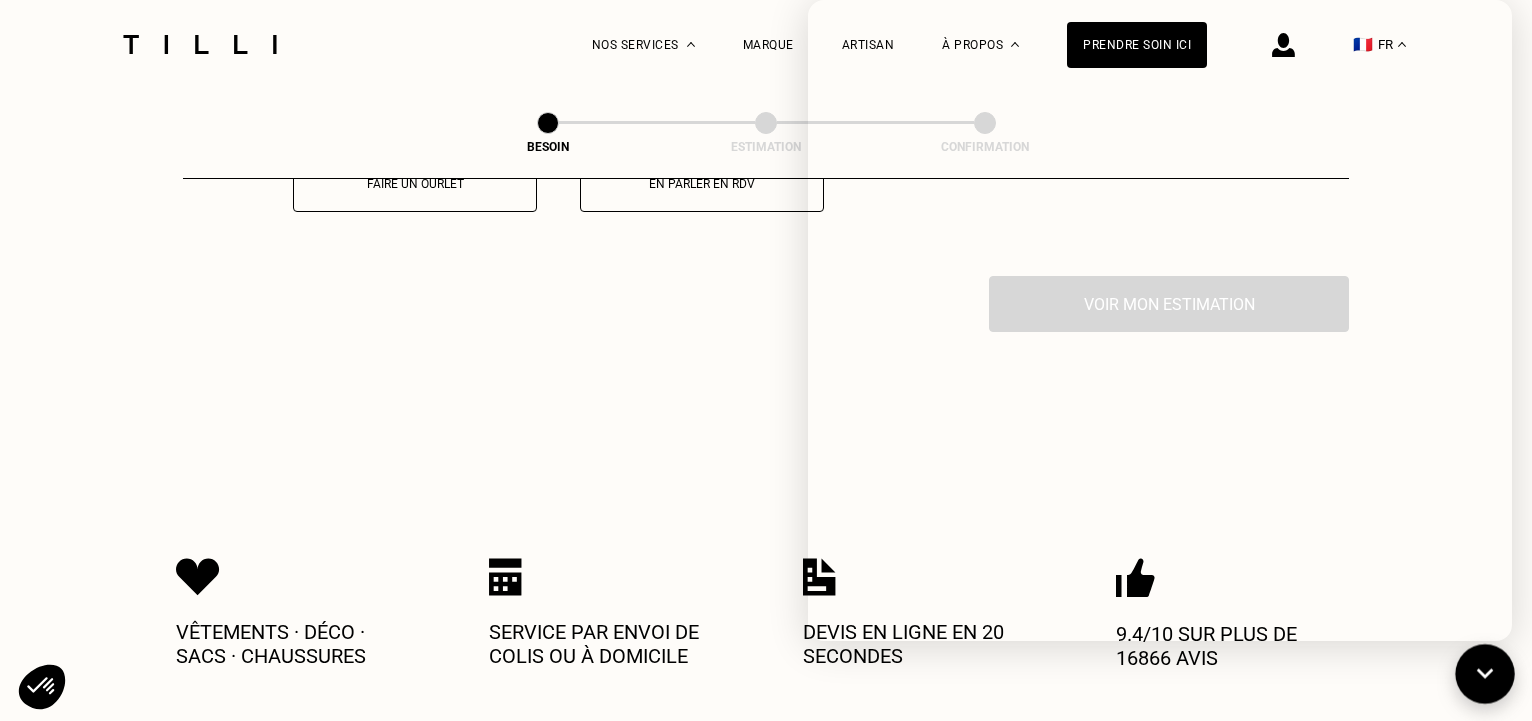 click 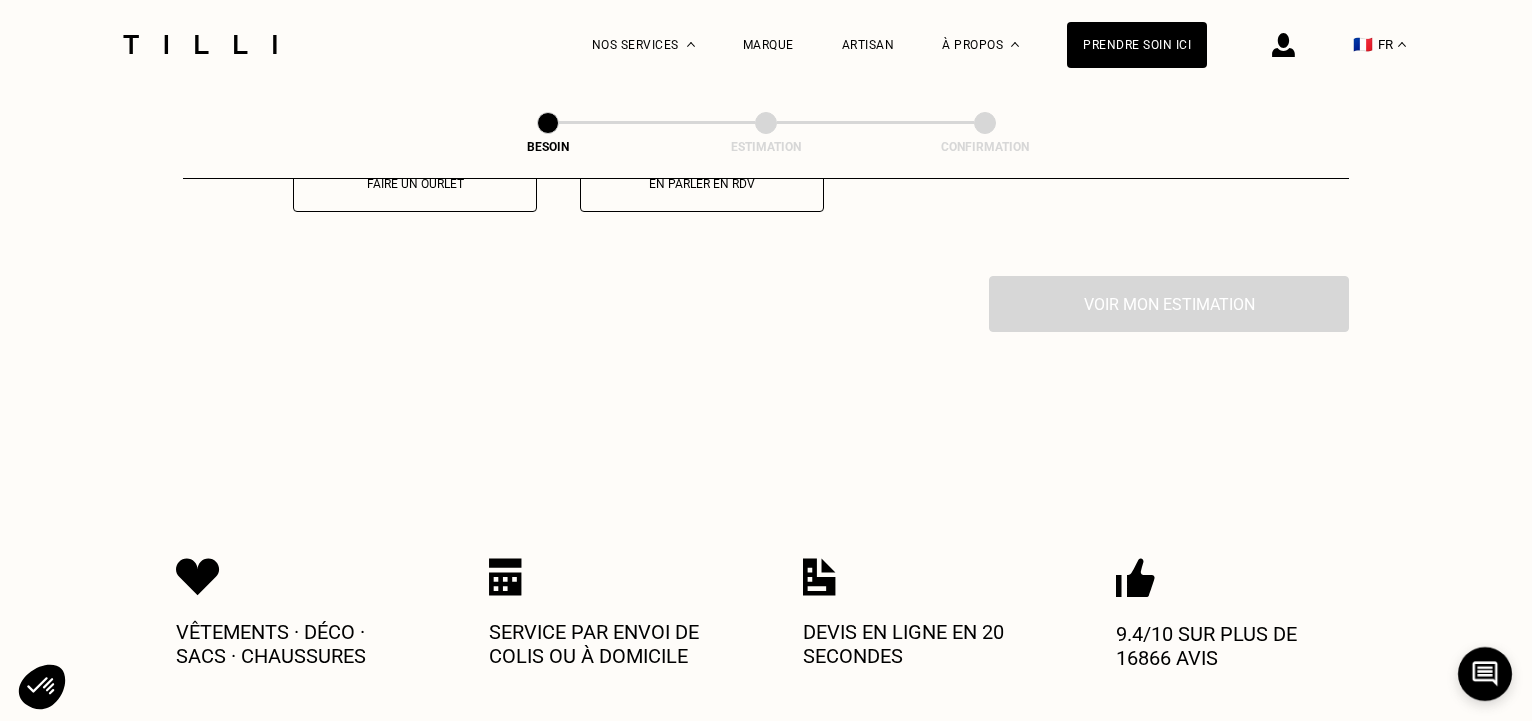 click on "En parler en RDV" at bounding box center (702, 183) 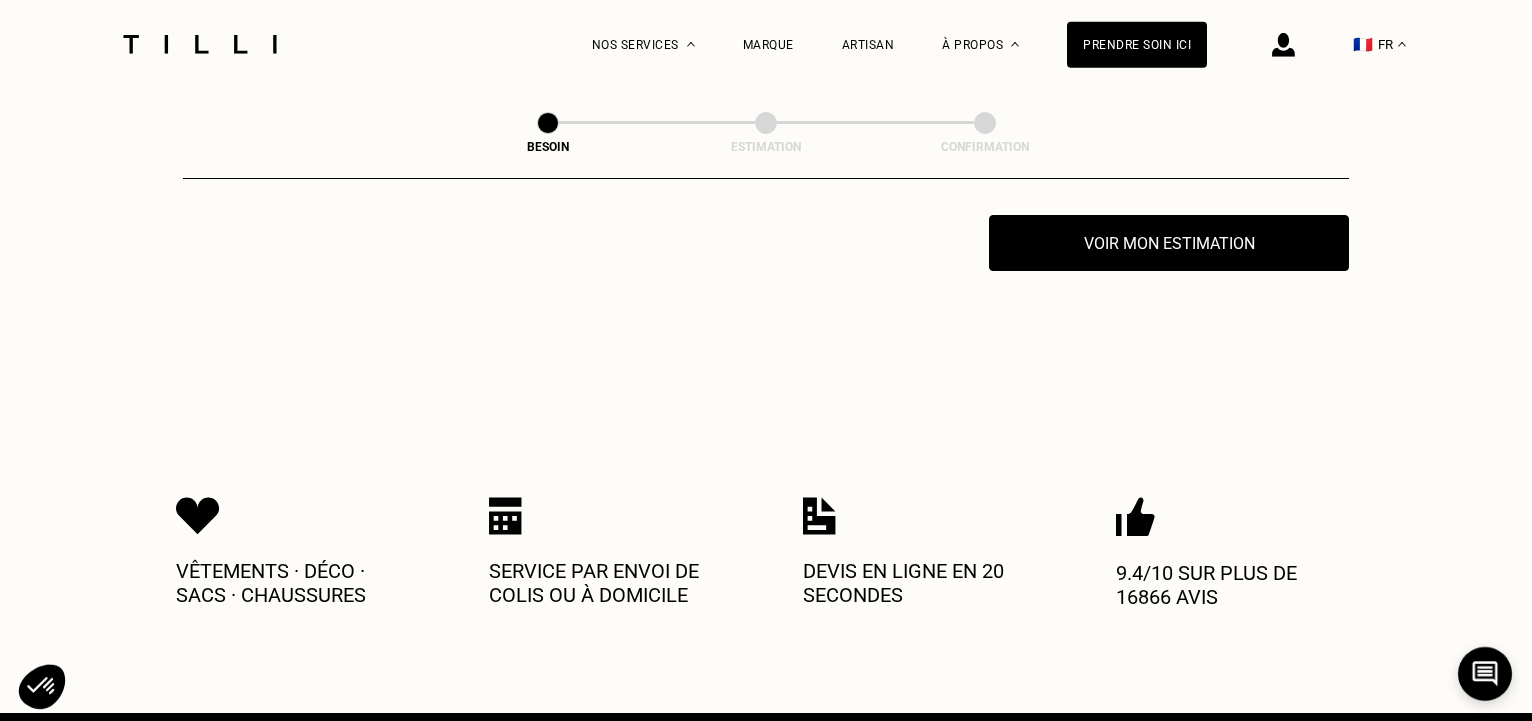 scroll, scrollTop: 3939, scrollLeft: 0, axis: vertical 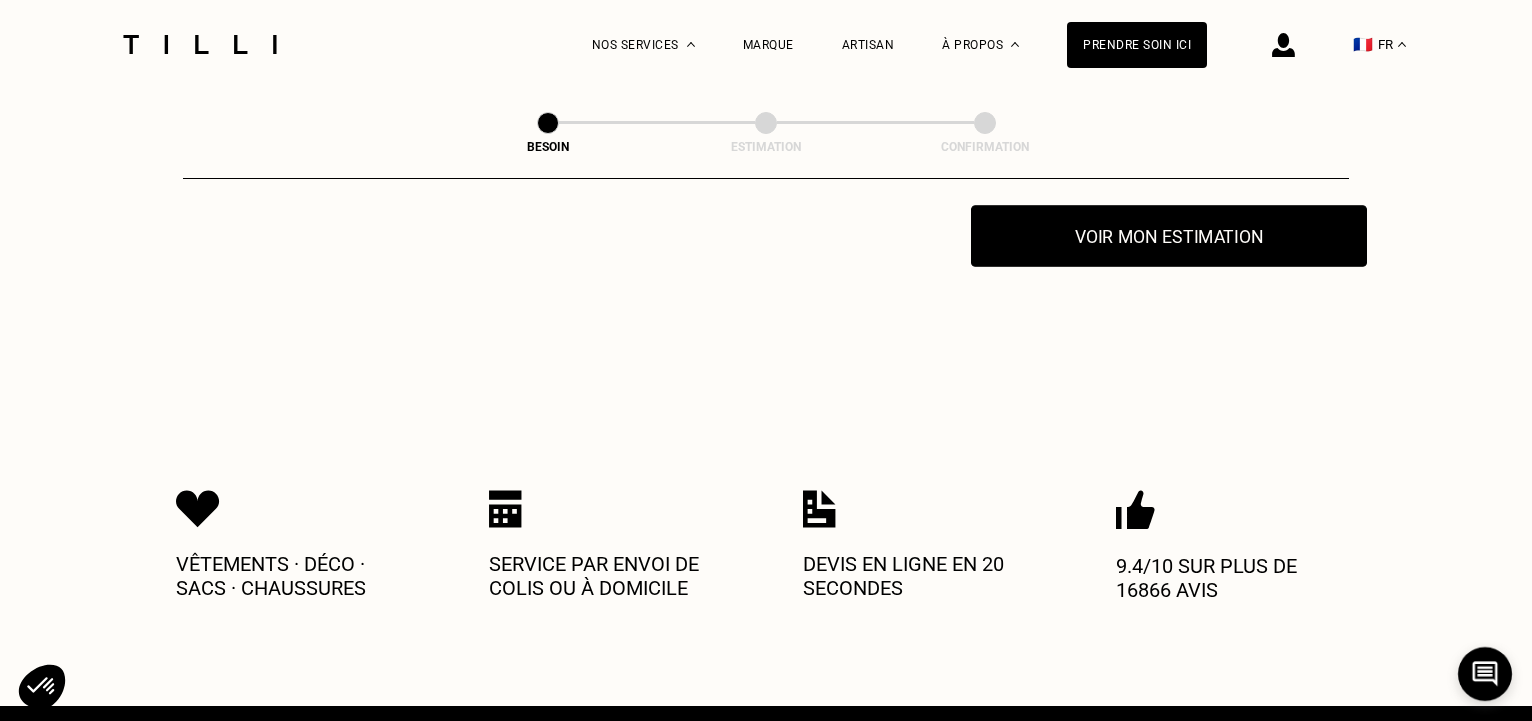 click on "Voir mon estimation" at bounding box center [1169, 236] 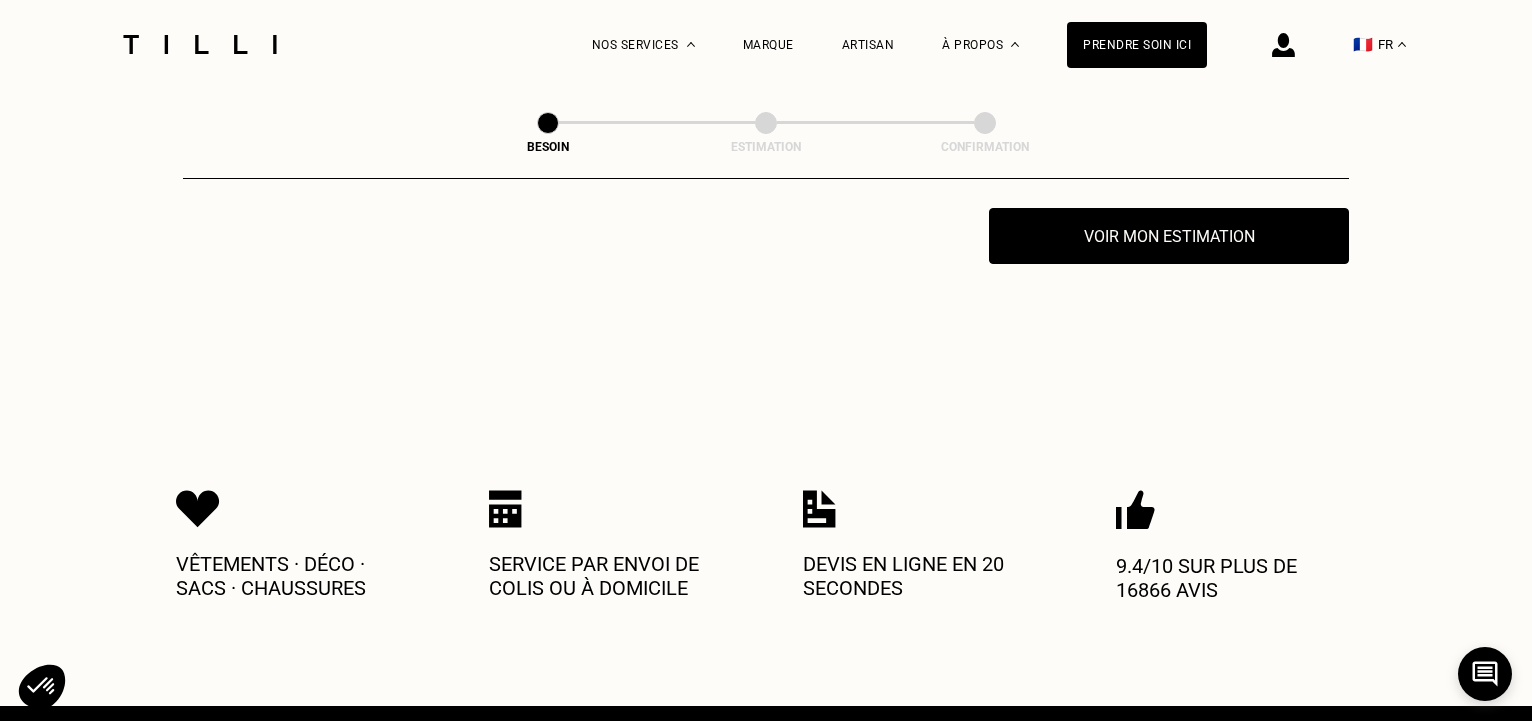 click at bounding box center (505, 509) 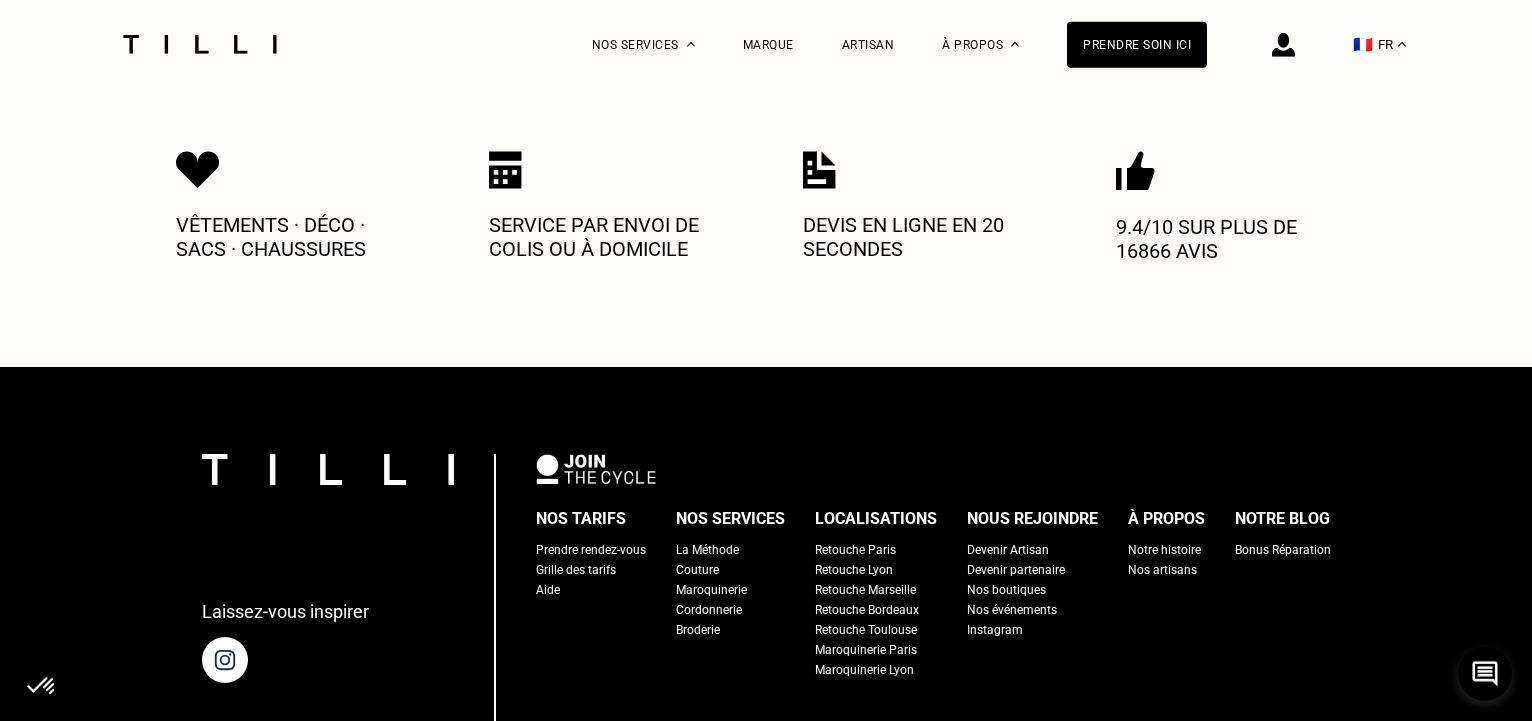 scroll, scrollTop: 4279, scrollLeft: 0, axis: vertical 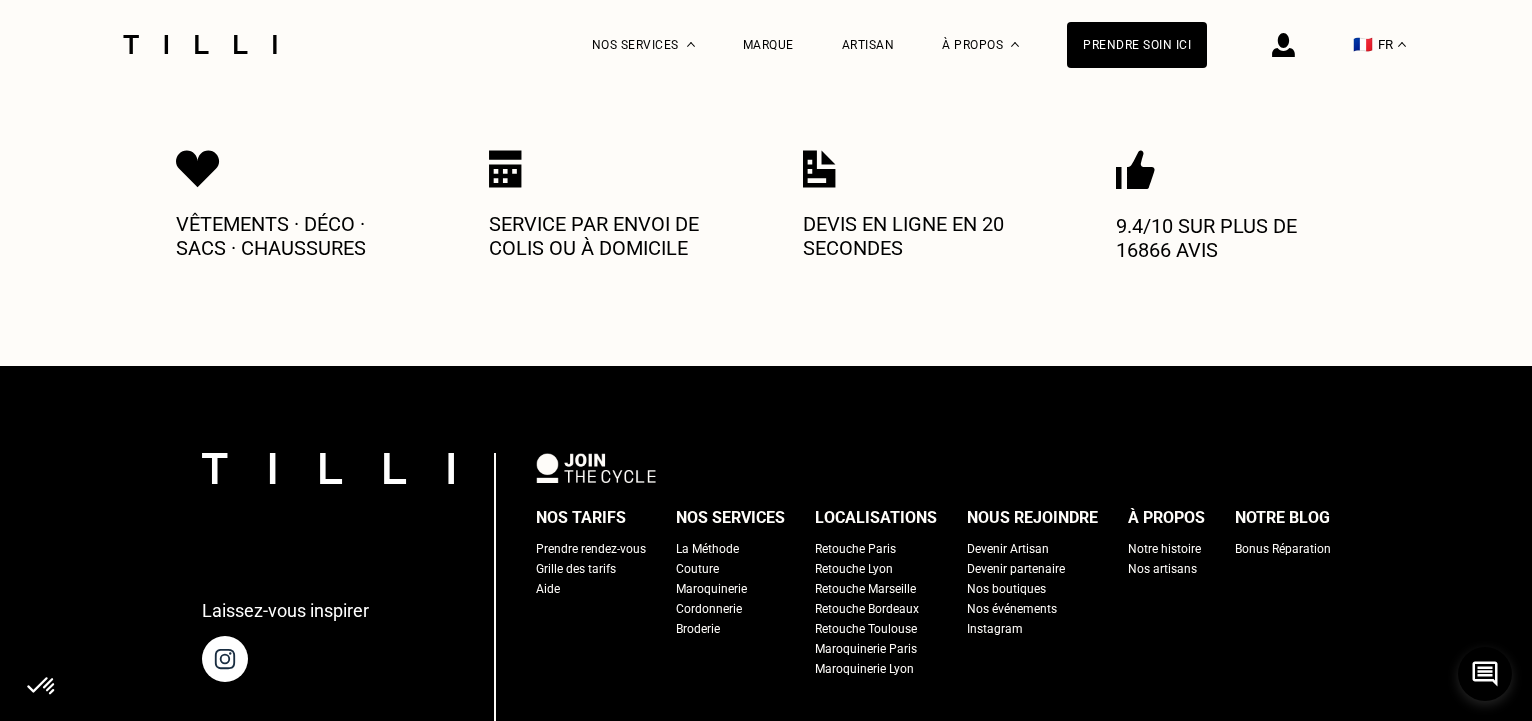 click on "Nos tarifs" at bounding box center (581, 518) 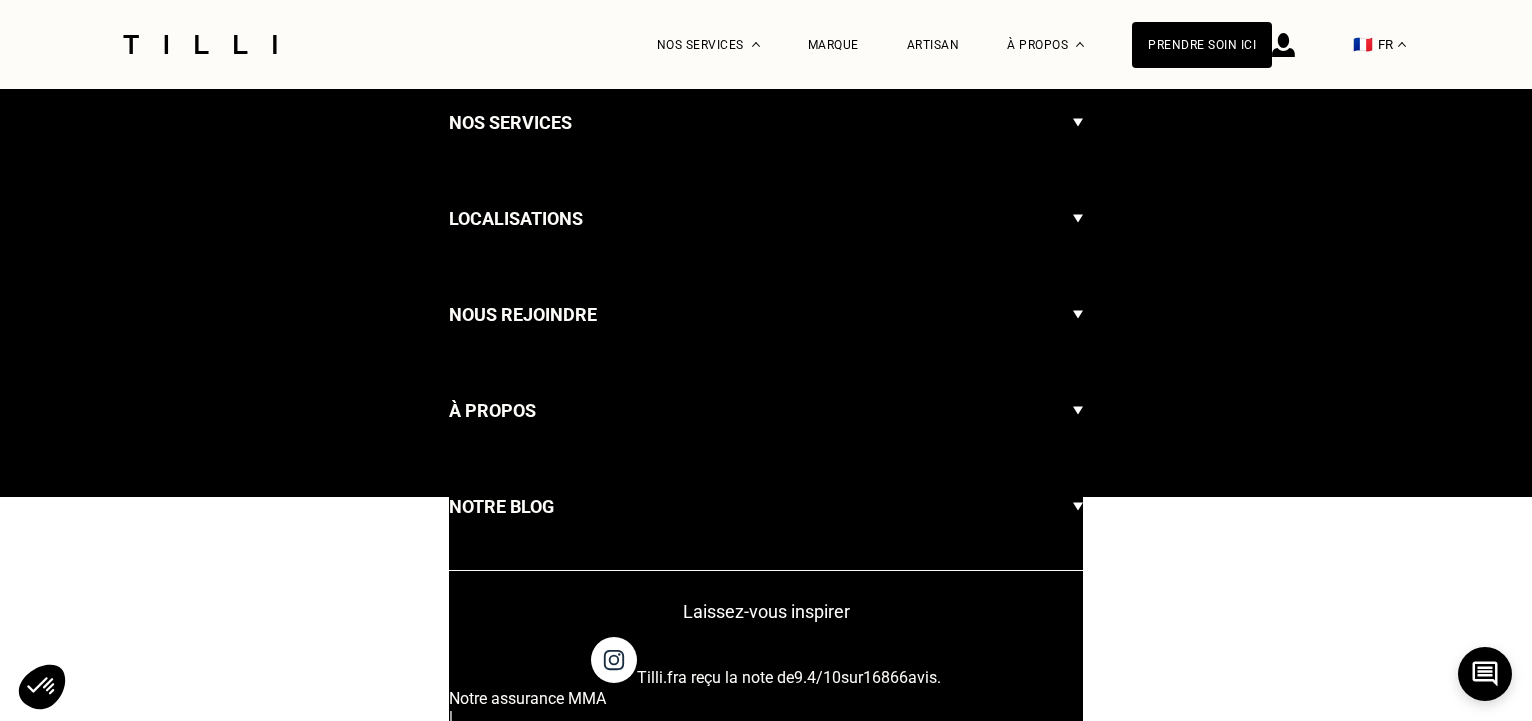 scroll, scrollTop: 0, scrollLeft: 0, axis: both 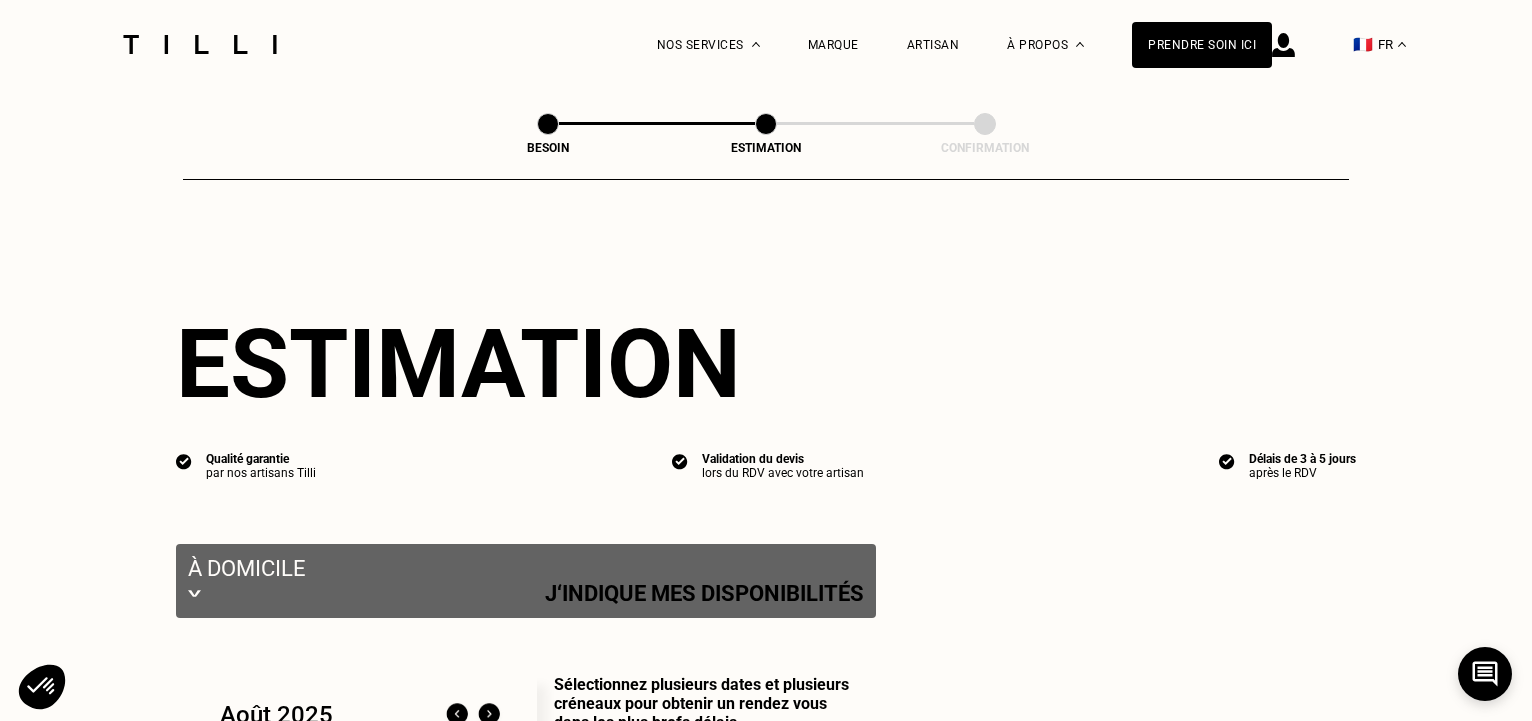 select on "FR" 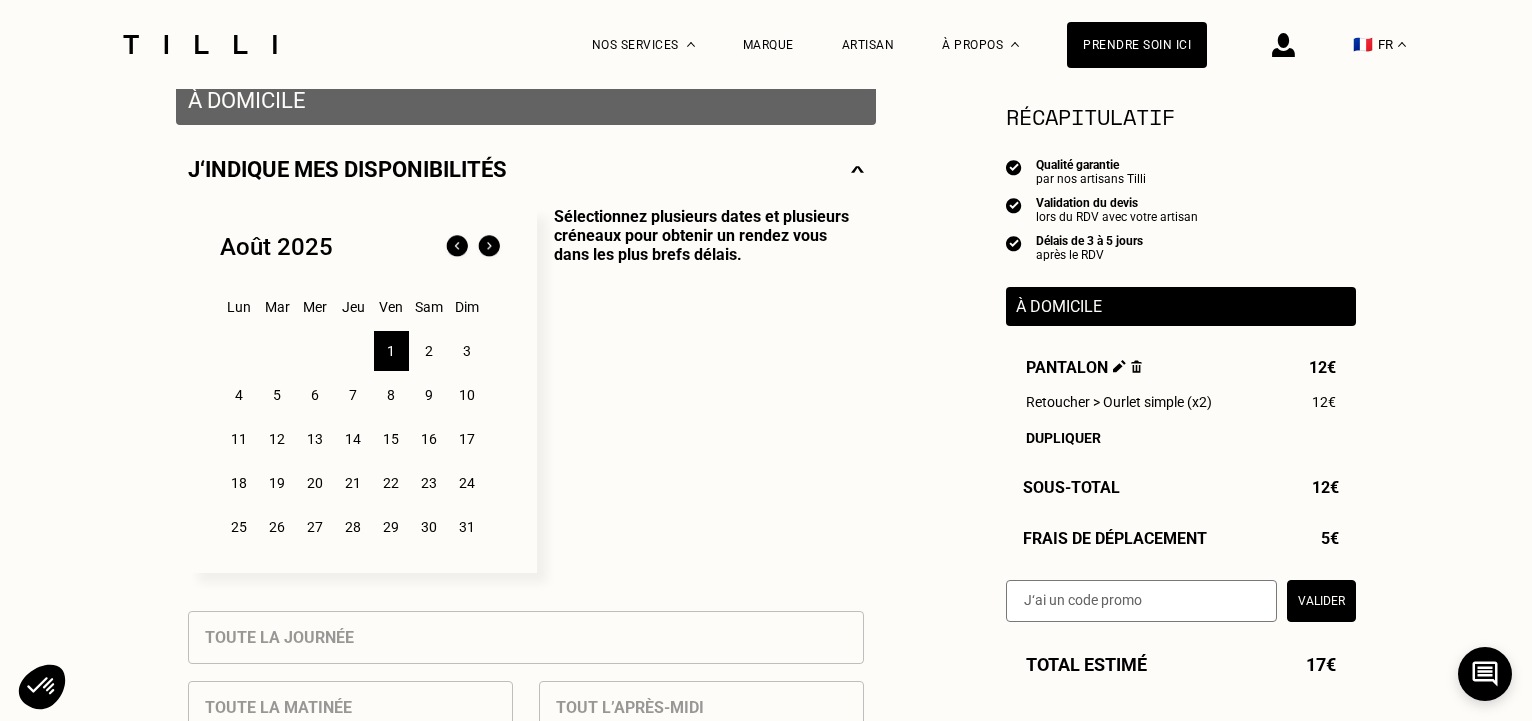 scroll, scrollTop: 476, scrollLeft: 0, axis: vertical 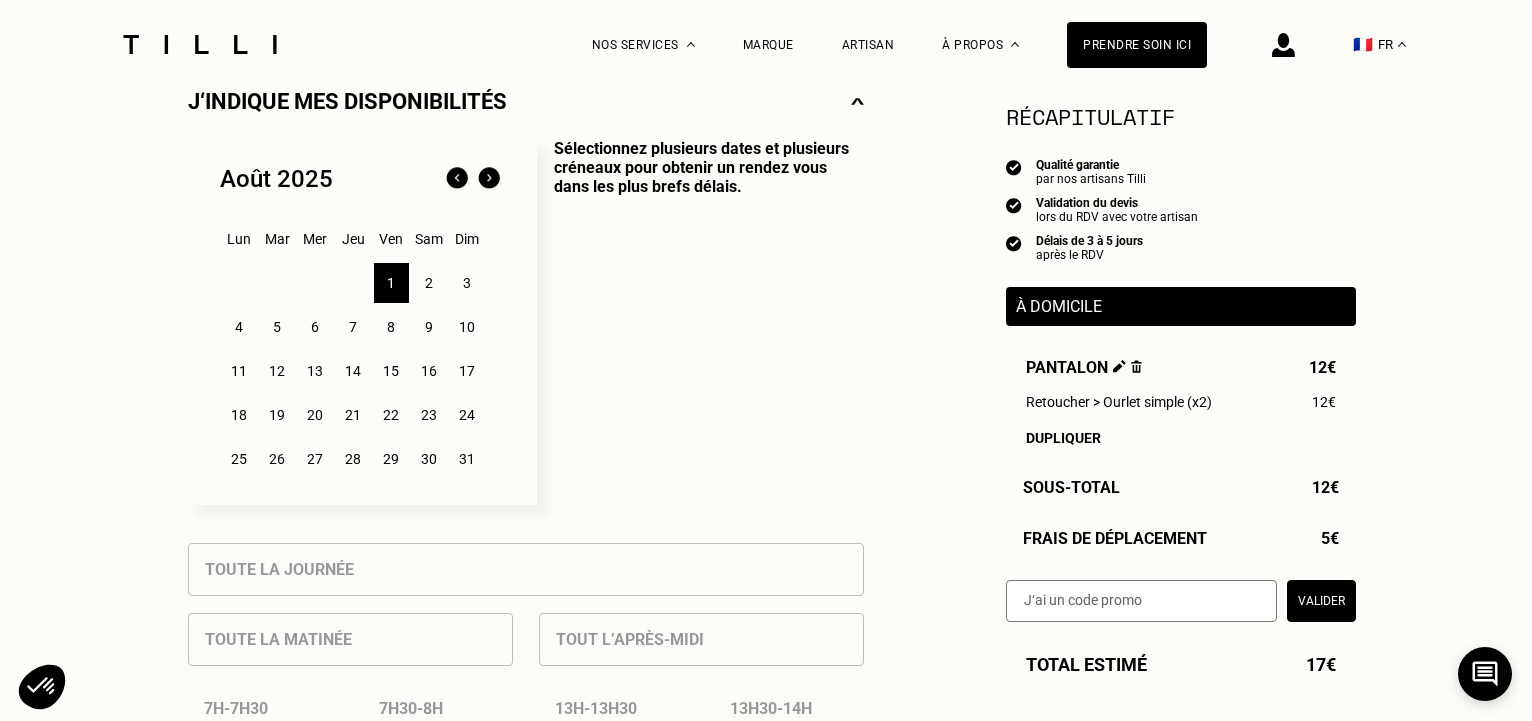 click on "4" at bounding box center (239, 327) 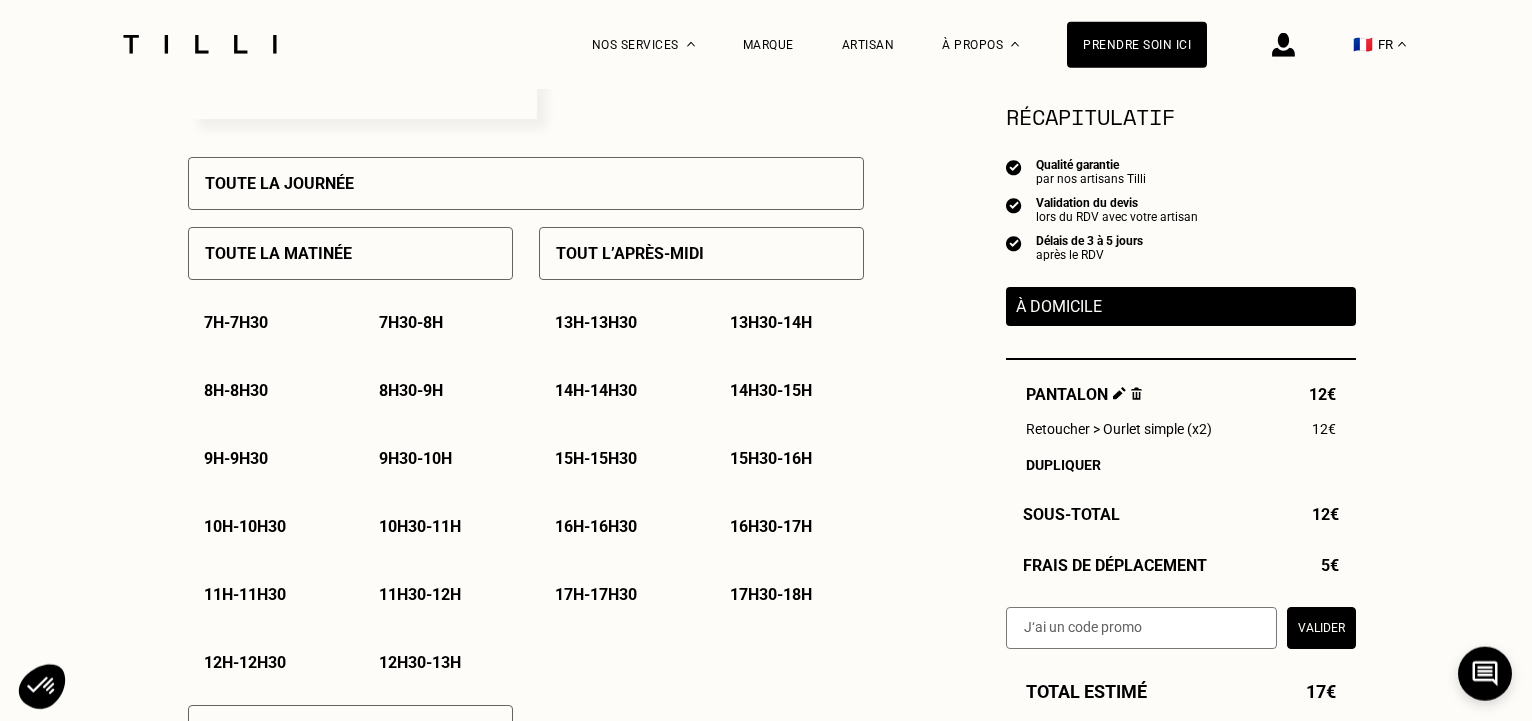 scroll, scrollTop: 884, scrollLeft: 0, axis: vertical 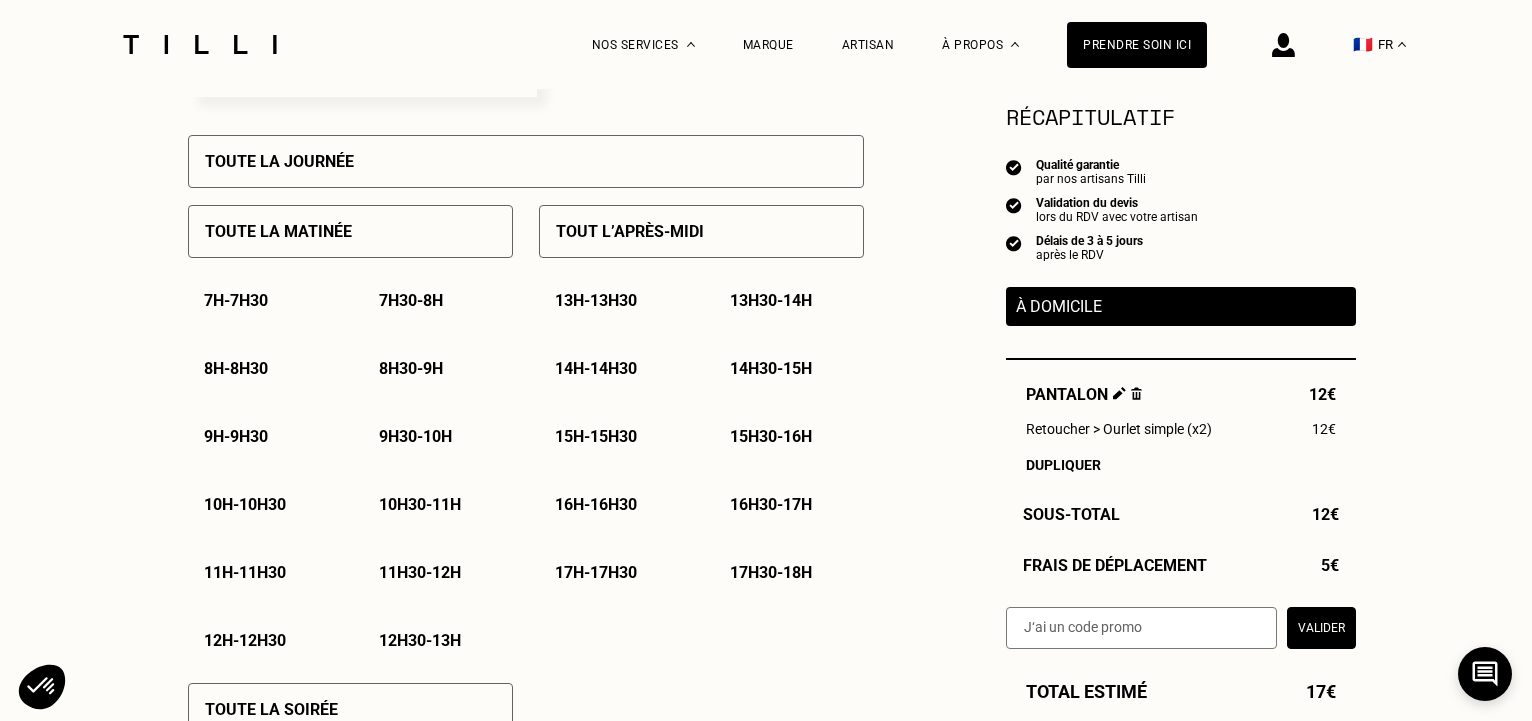 click on "[TIME]" at bounding box center [245, 572] 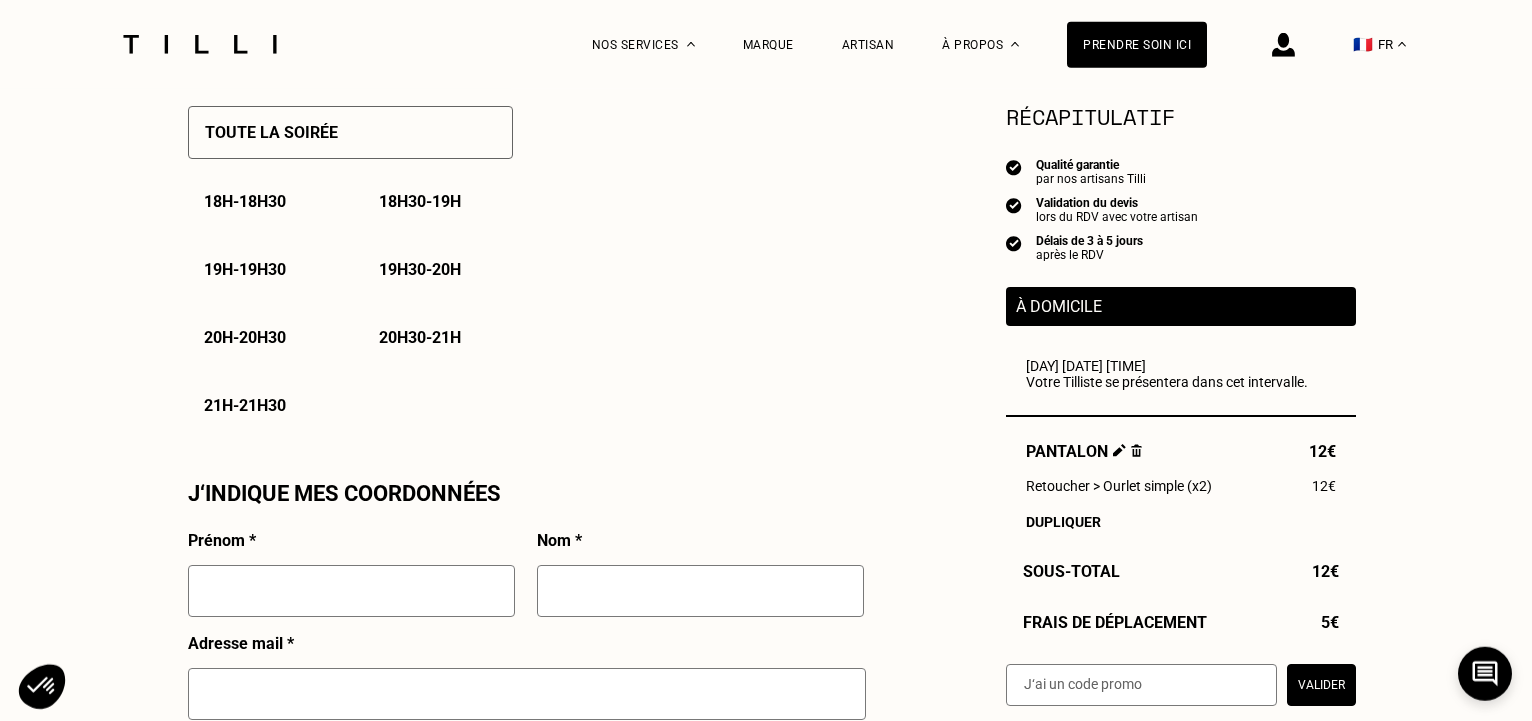 scroll, scrollTop: 1496, scrollLeft: 0, axis: vertical 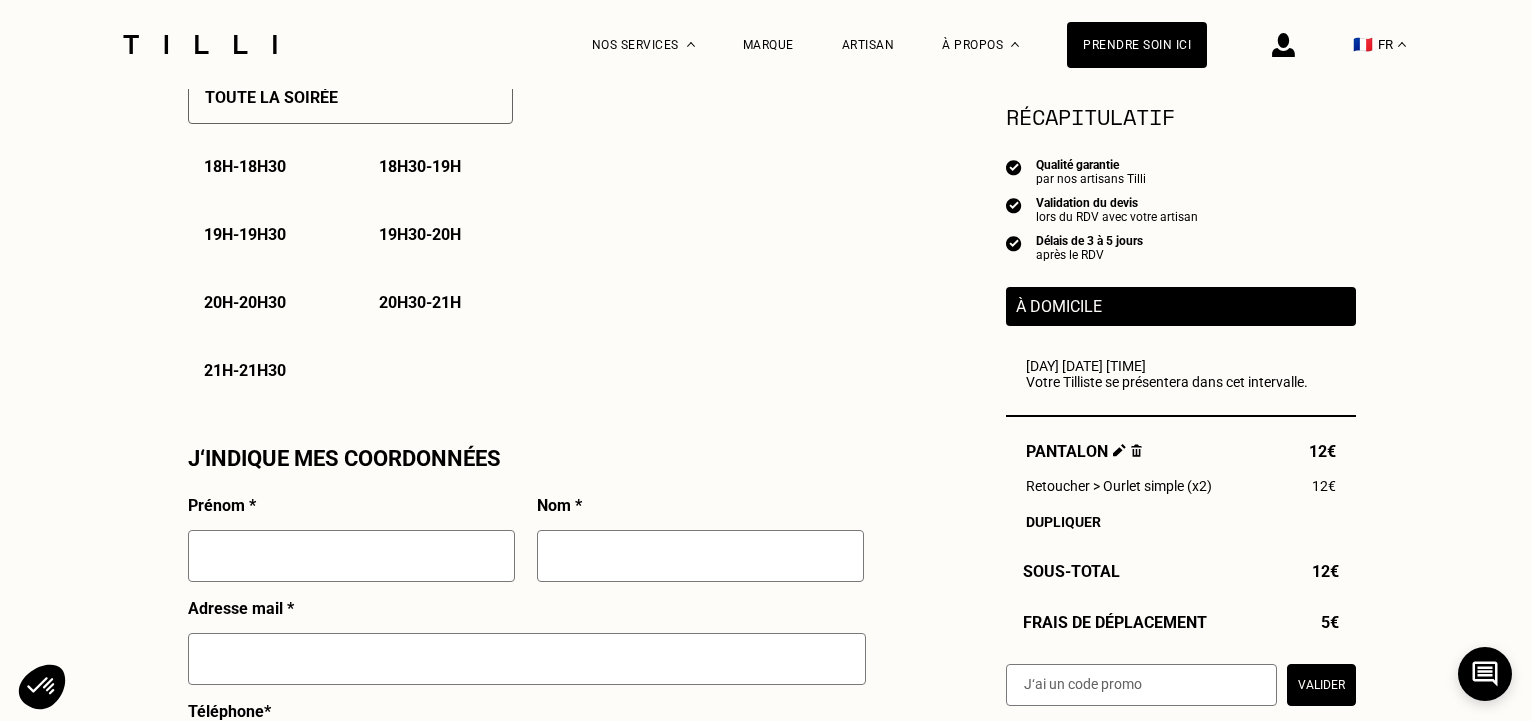 click at bounding box center (351, 556) 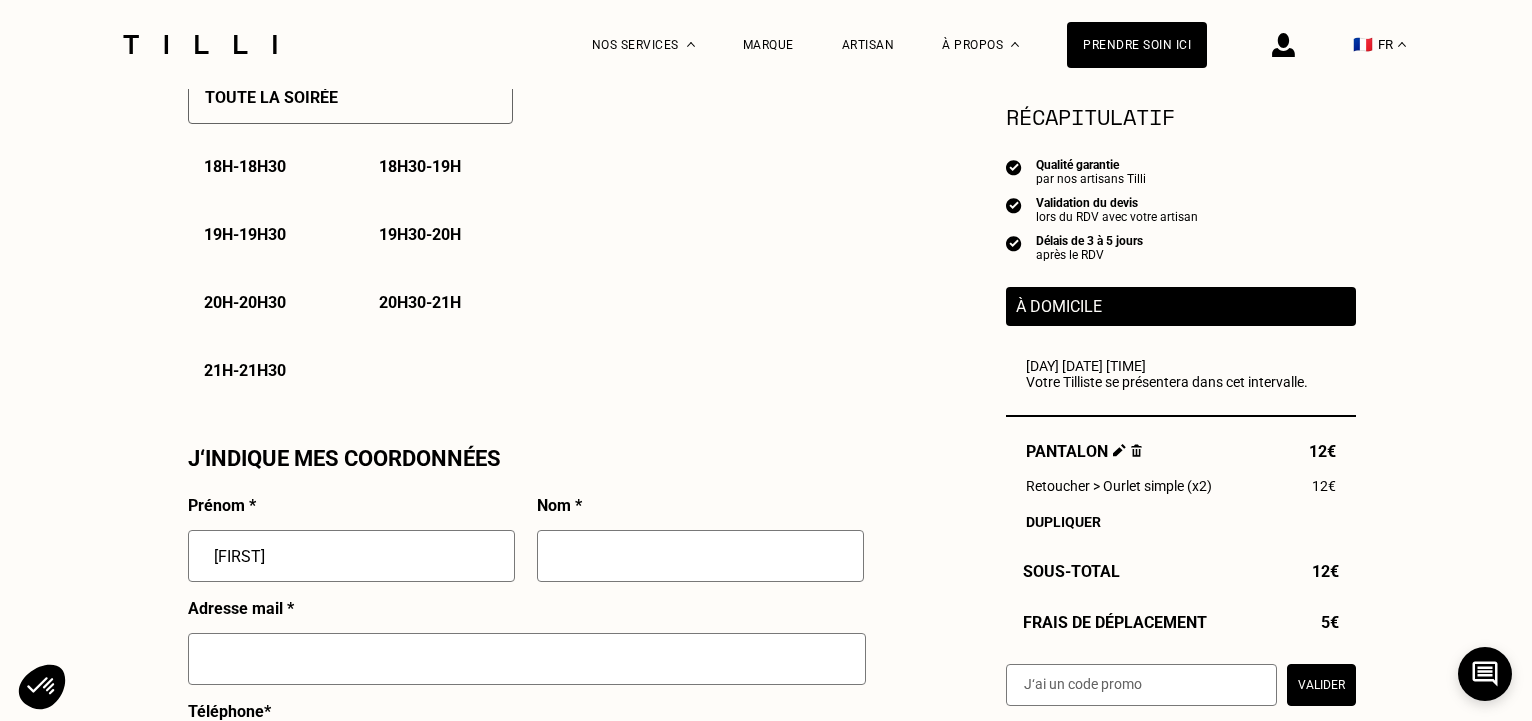 type on "[FIRST]" 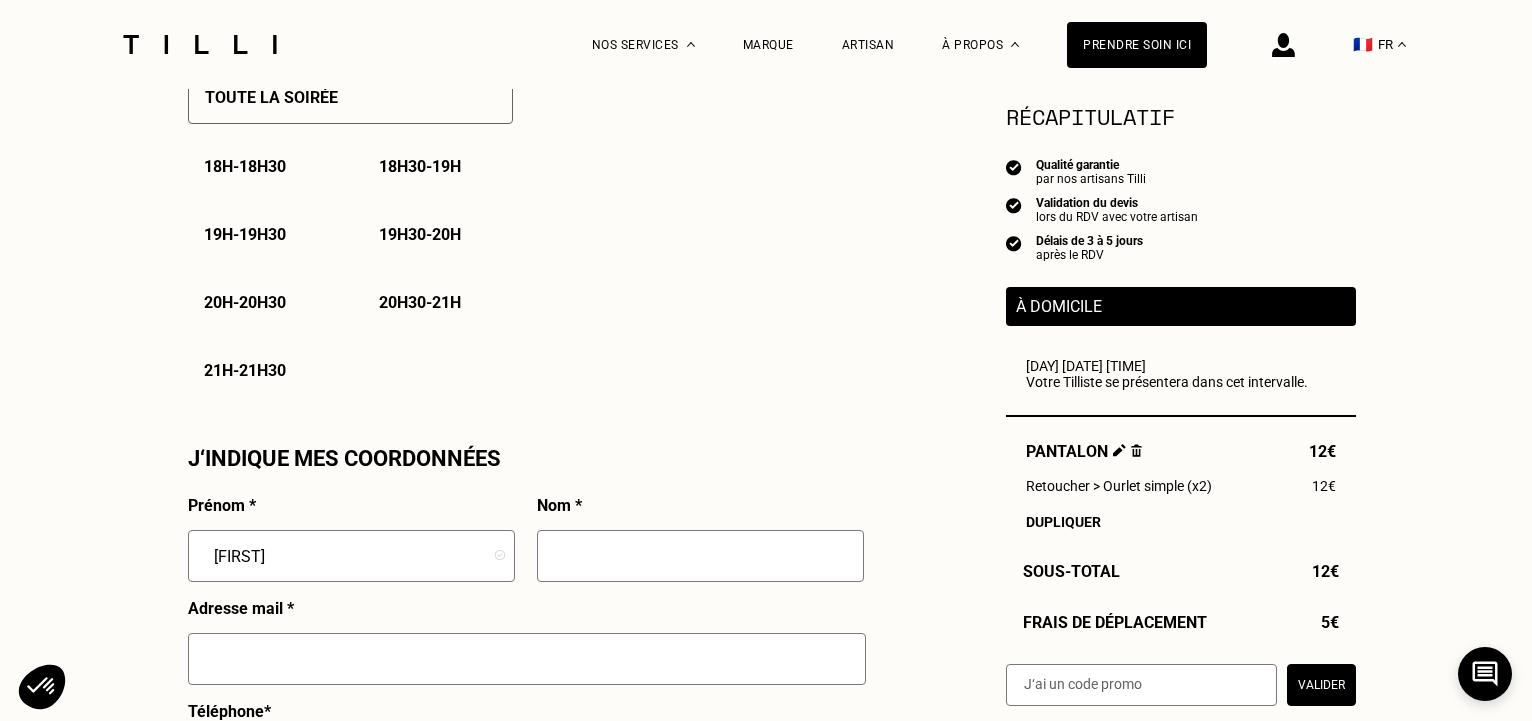 click at bounding box center [700, 556] 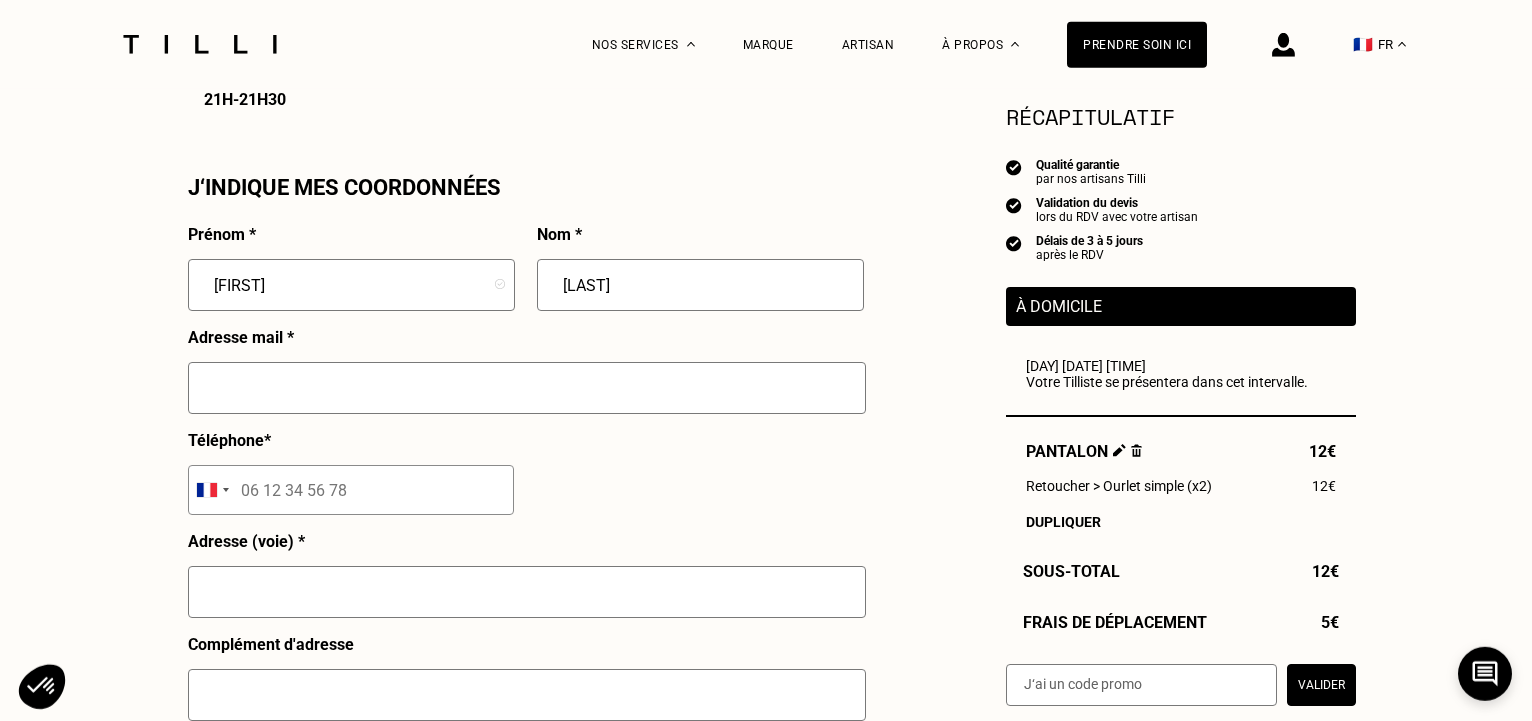 scroll, scrollTop: 1768, scrollLeft: 0, axis: vertical 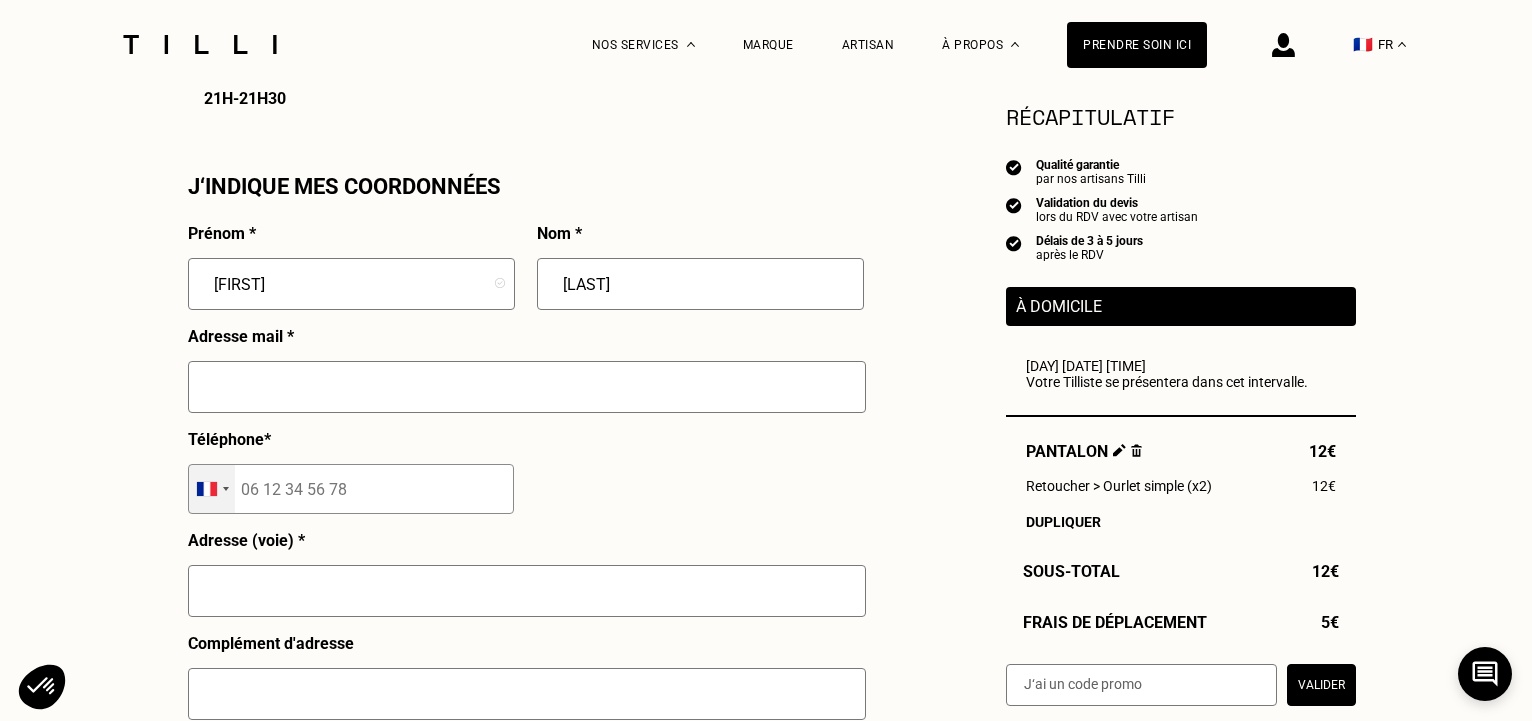 type on "[LAST]" 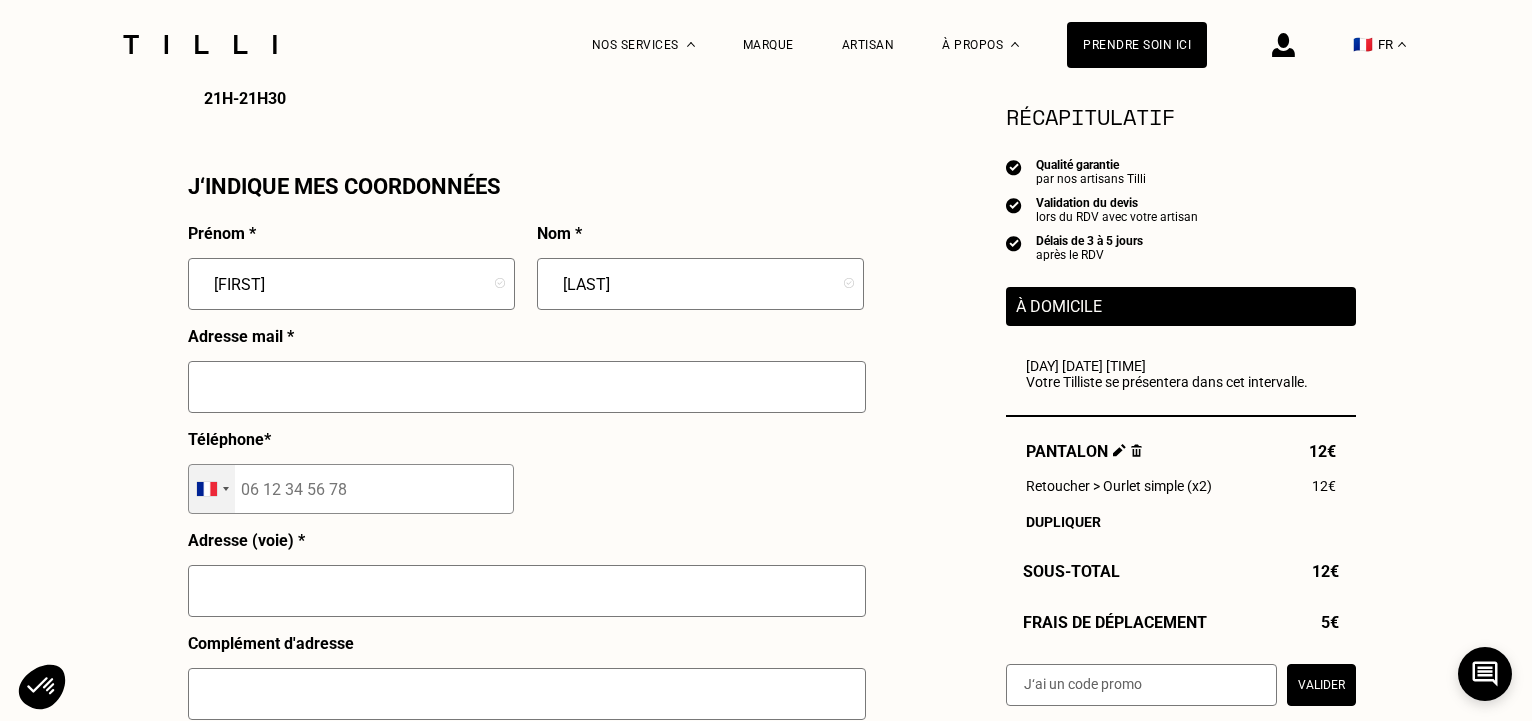 click at bounding box center [212, 489] 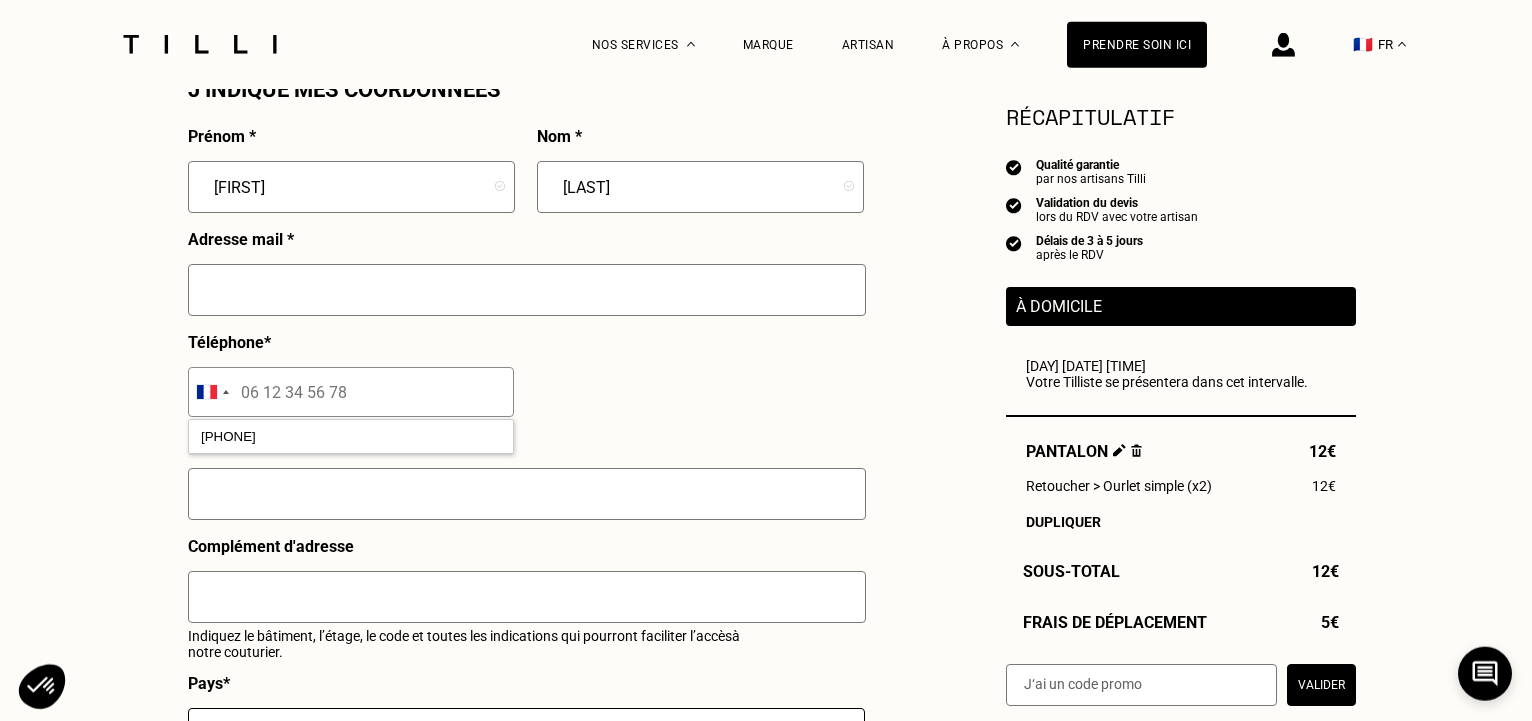 scroll, scrollTop: 1904, scrollLeft: 0, axis: vertical 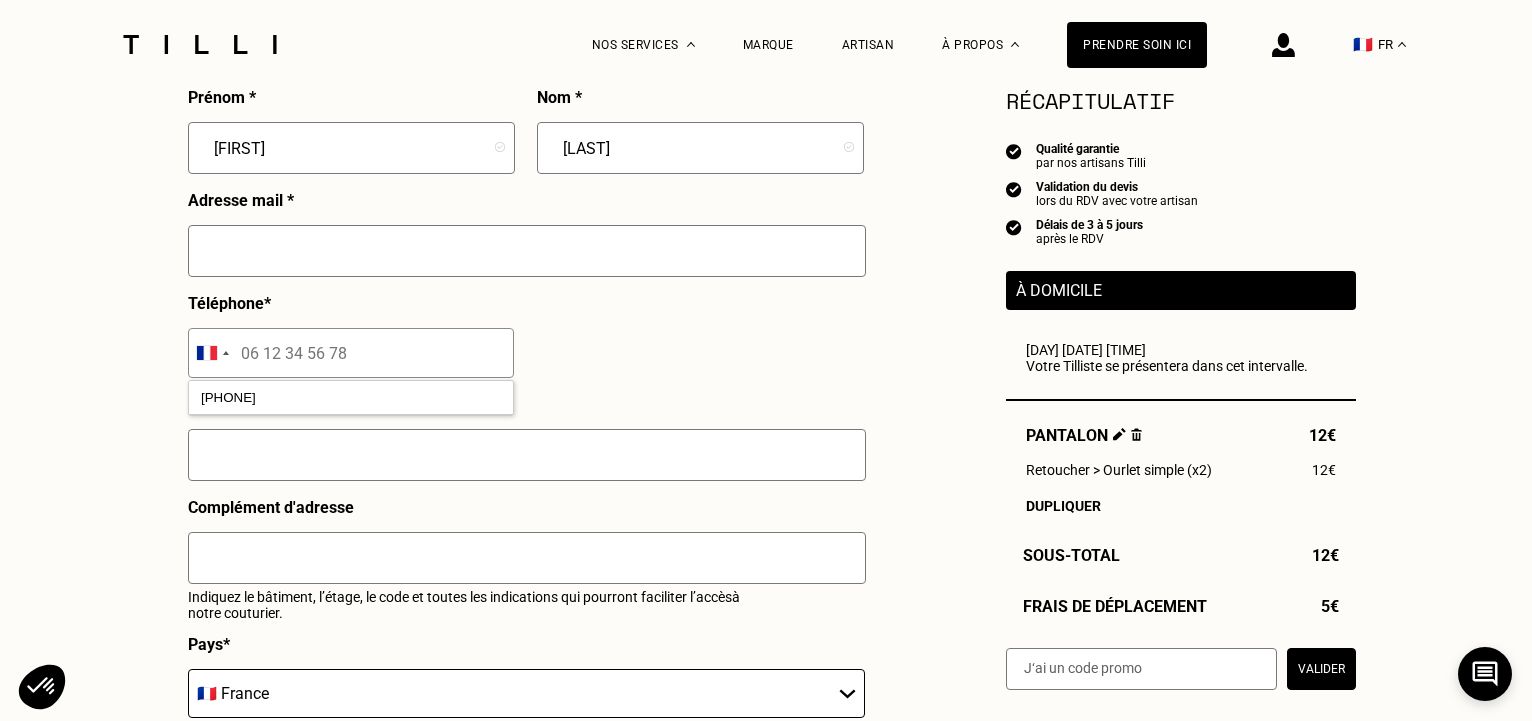type on "[PHONE]" 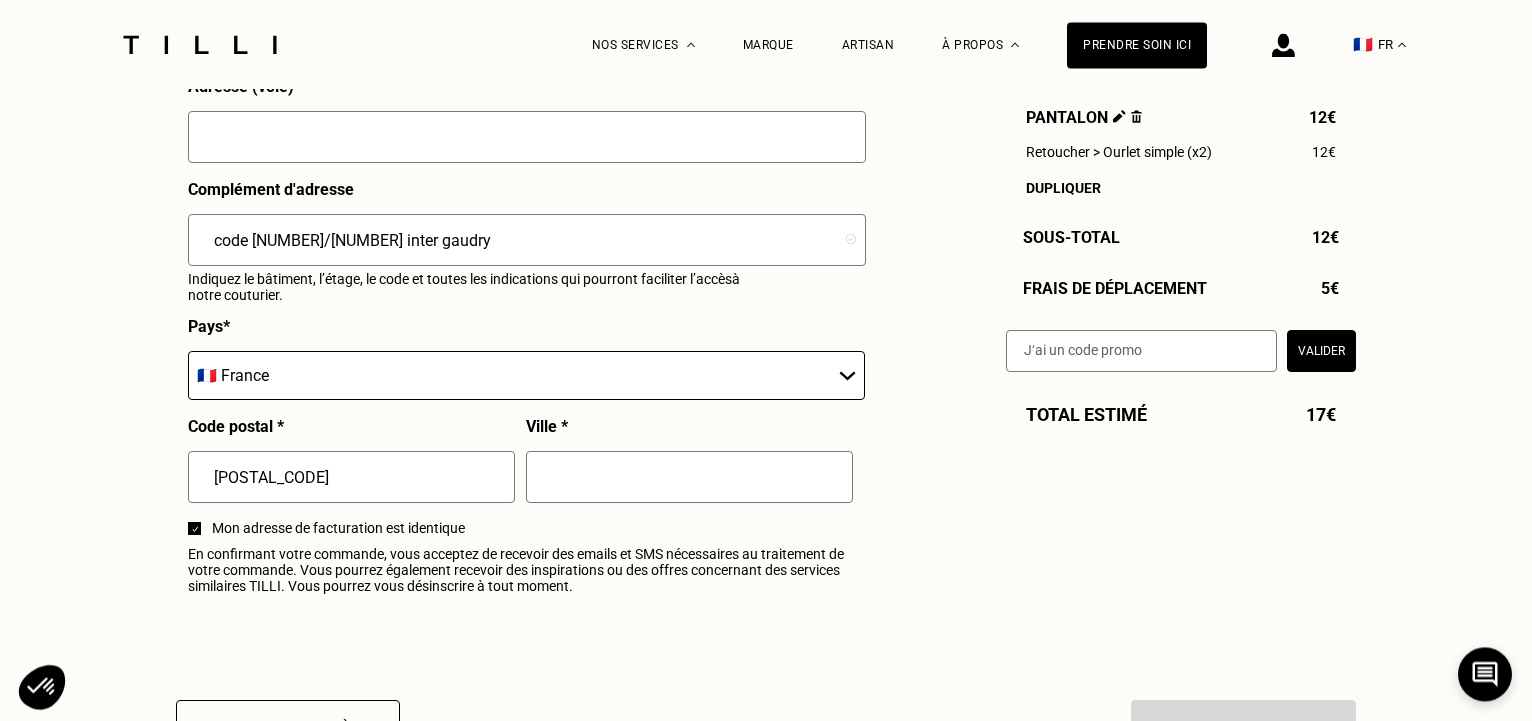 scroll, scrollTop: 2244, scrollLeft: 0, axis: vertical 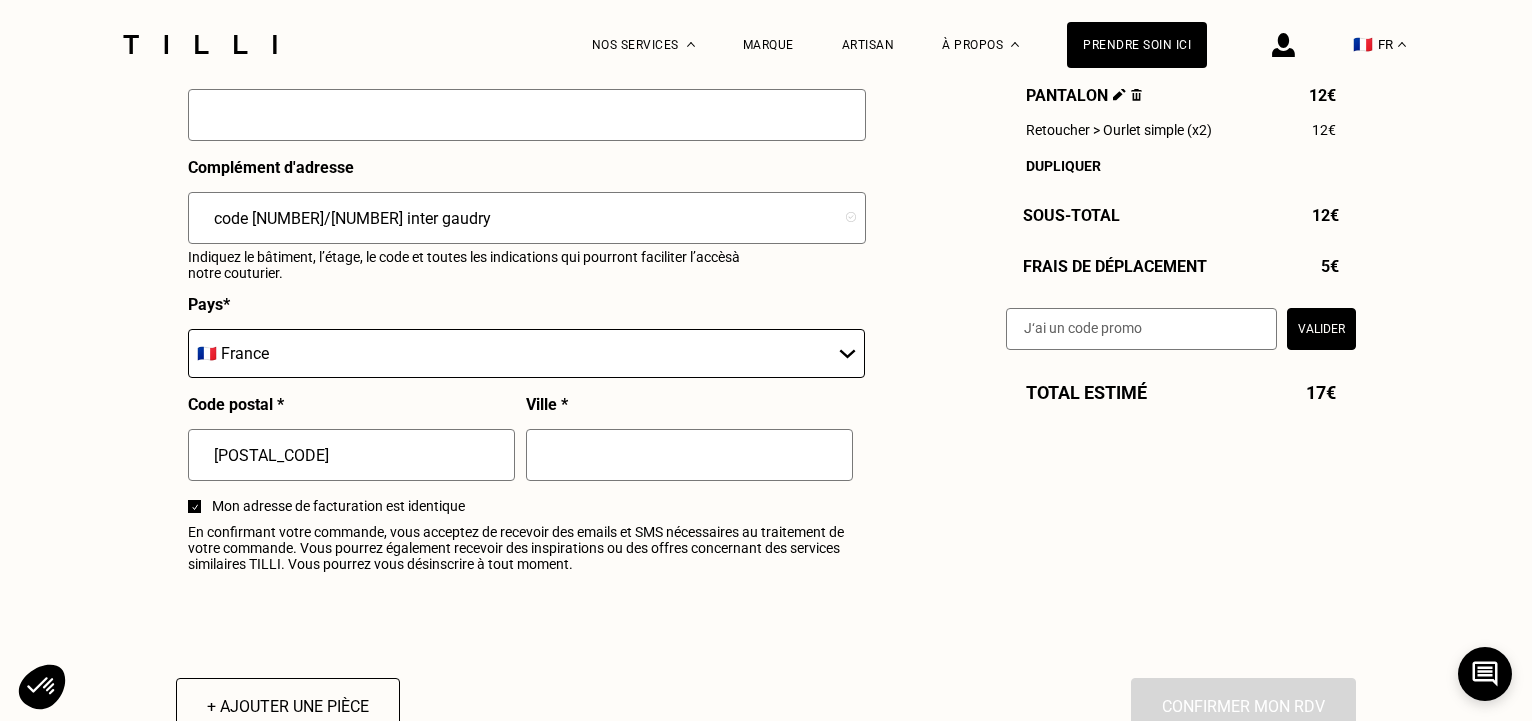 type on "code [NUMBER]/[NUMBER] inter gaudry" 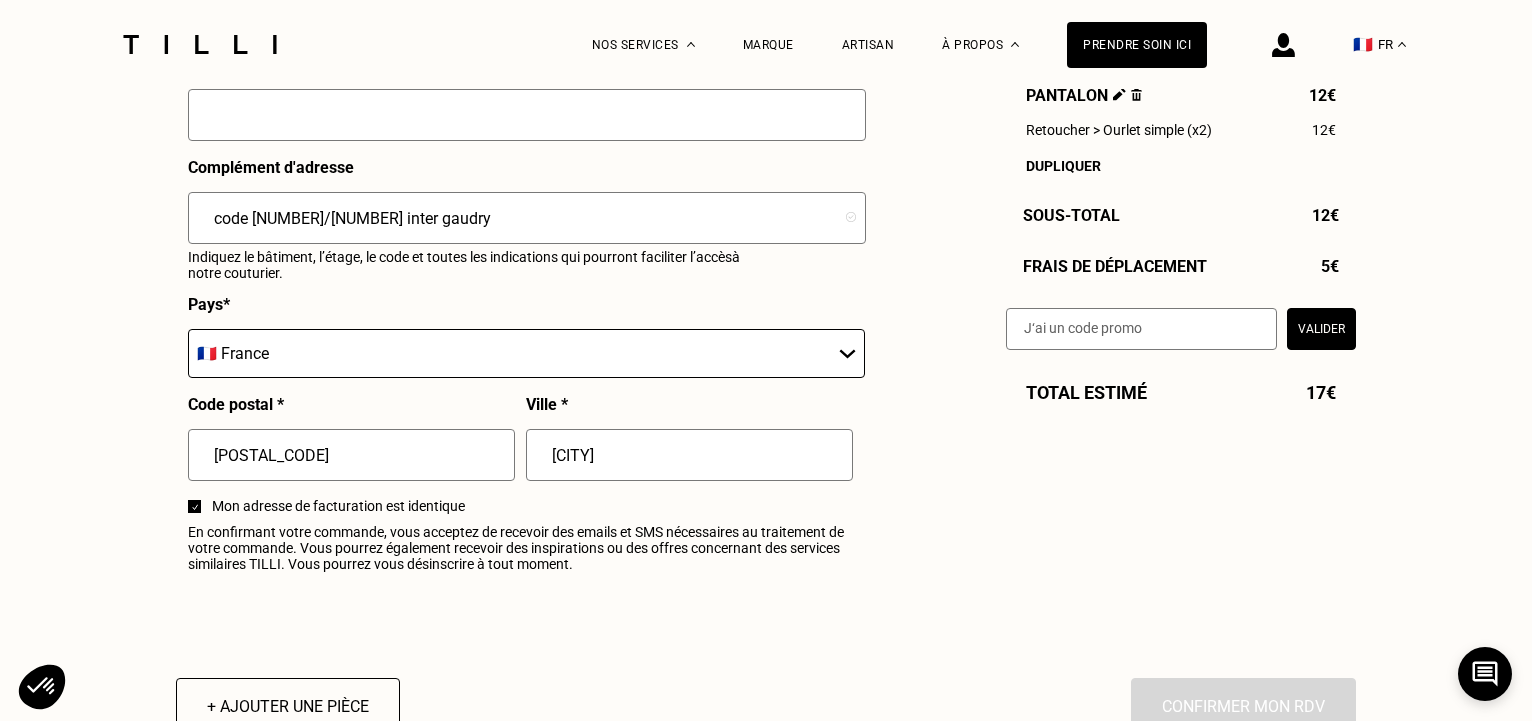 type on "[CITY]" 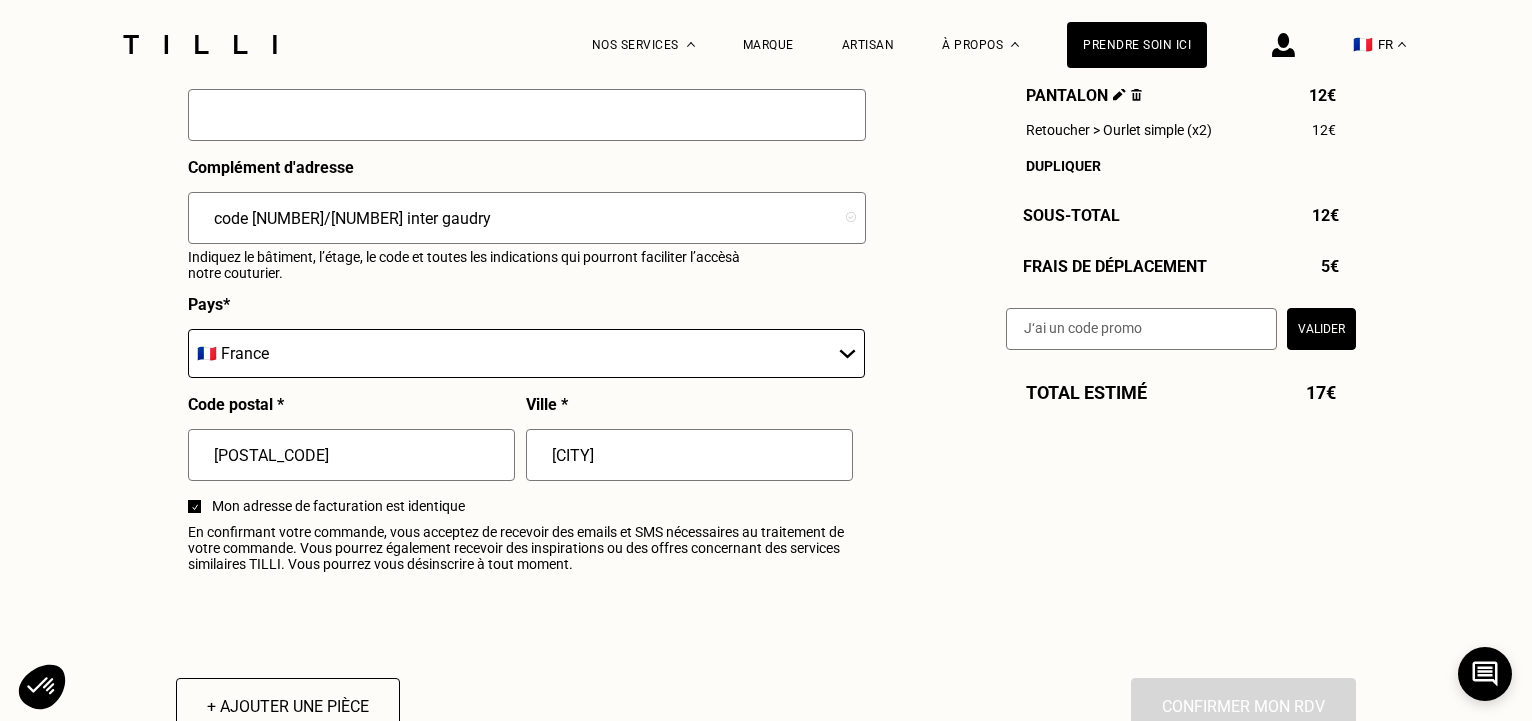 type on "[NUMBER] [STREET], APT [NUMBER] [POSTAL_CODE] [CITY] [CITY]-[CITY] [CITY] [CITY]" 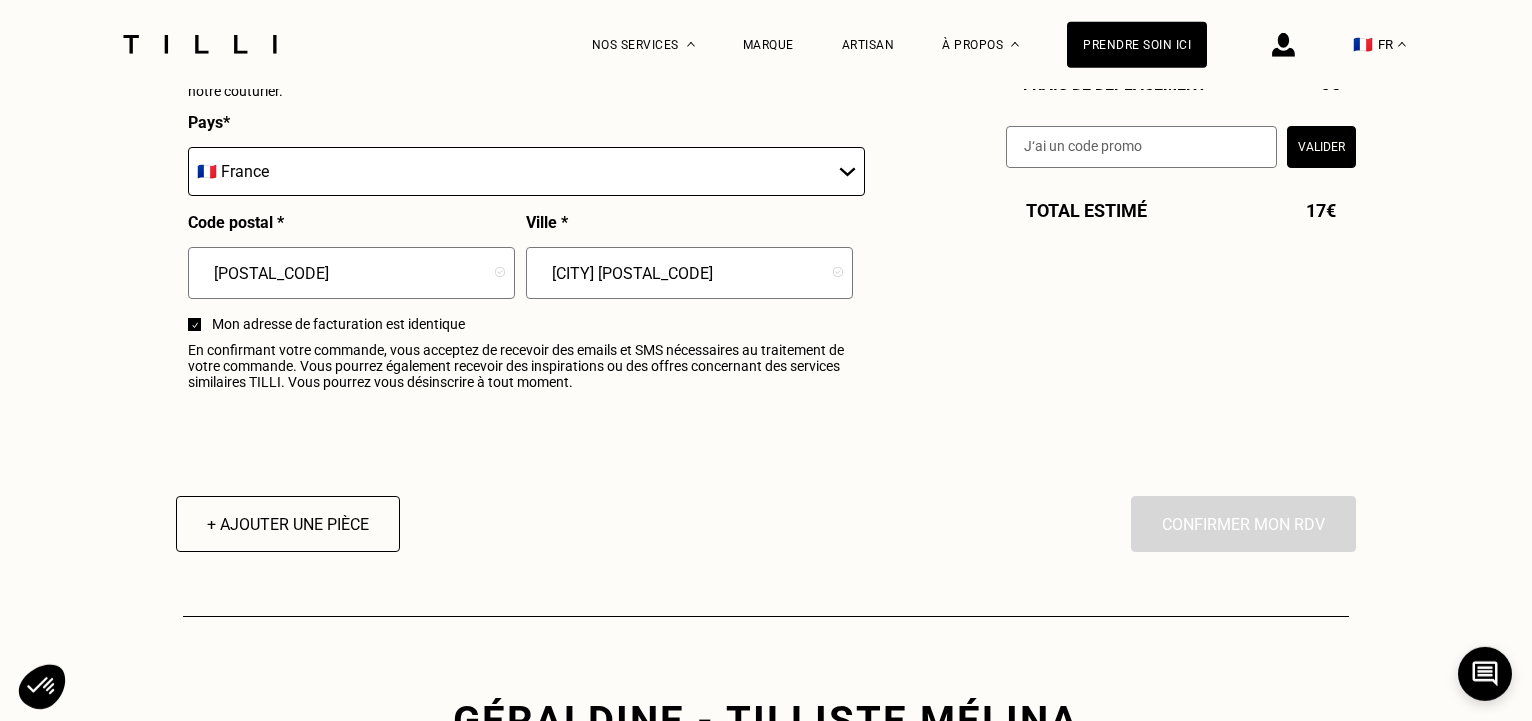 scroll, scrollTop: 2467, scrollLeft: 0, axis: vertical 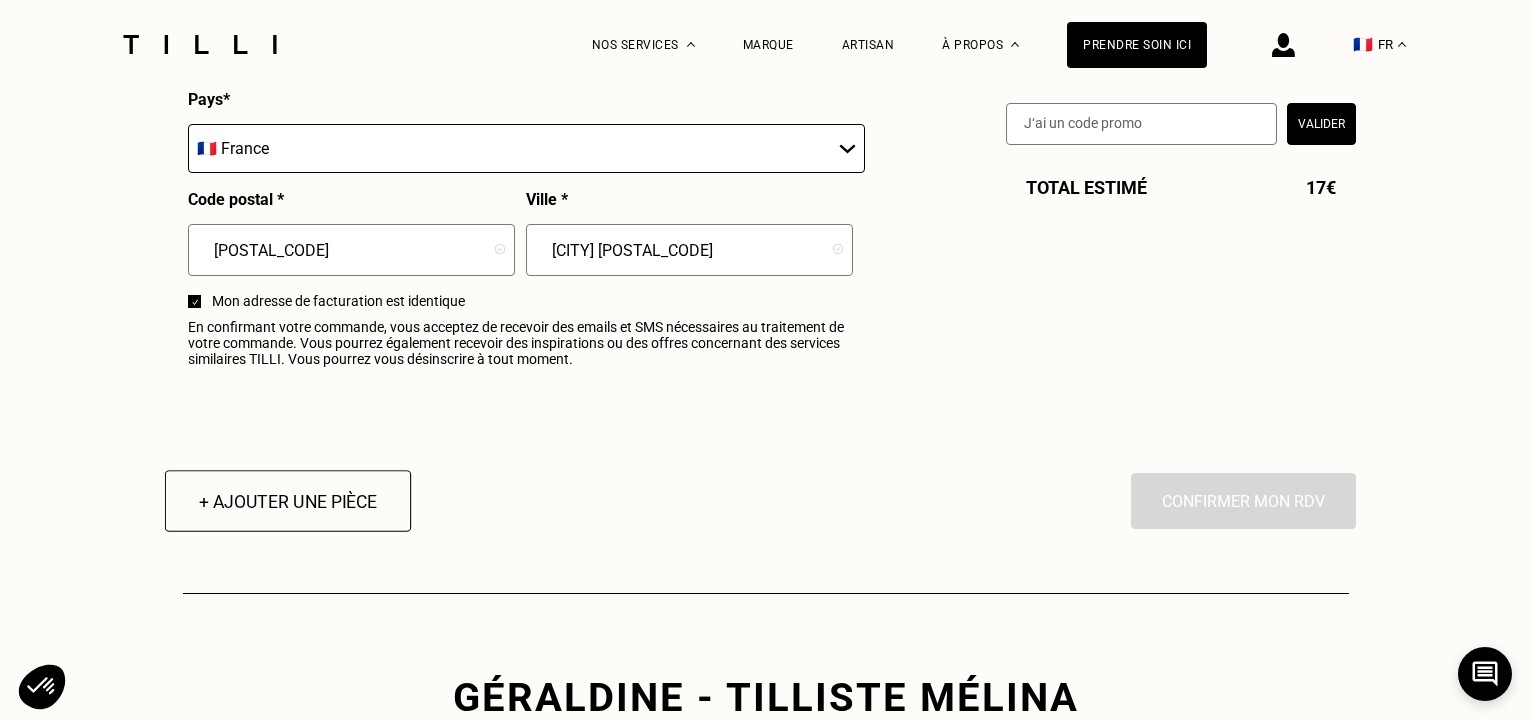 type on "[CITY] [POSTAL_CODE]" 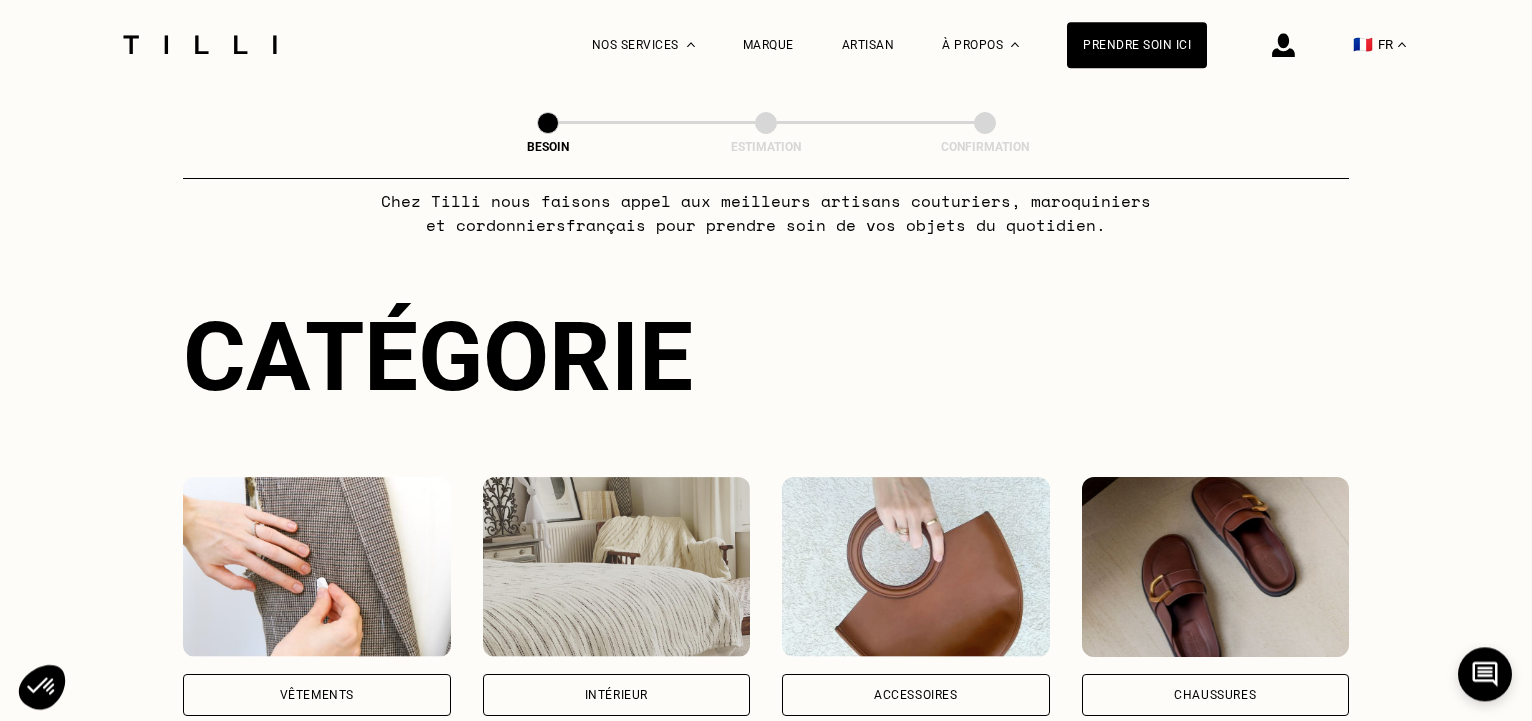scroll, scrollTop: 136, scrollLeft: 0, axis: vertical 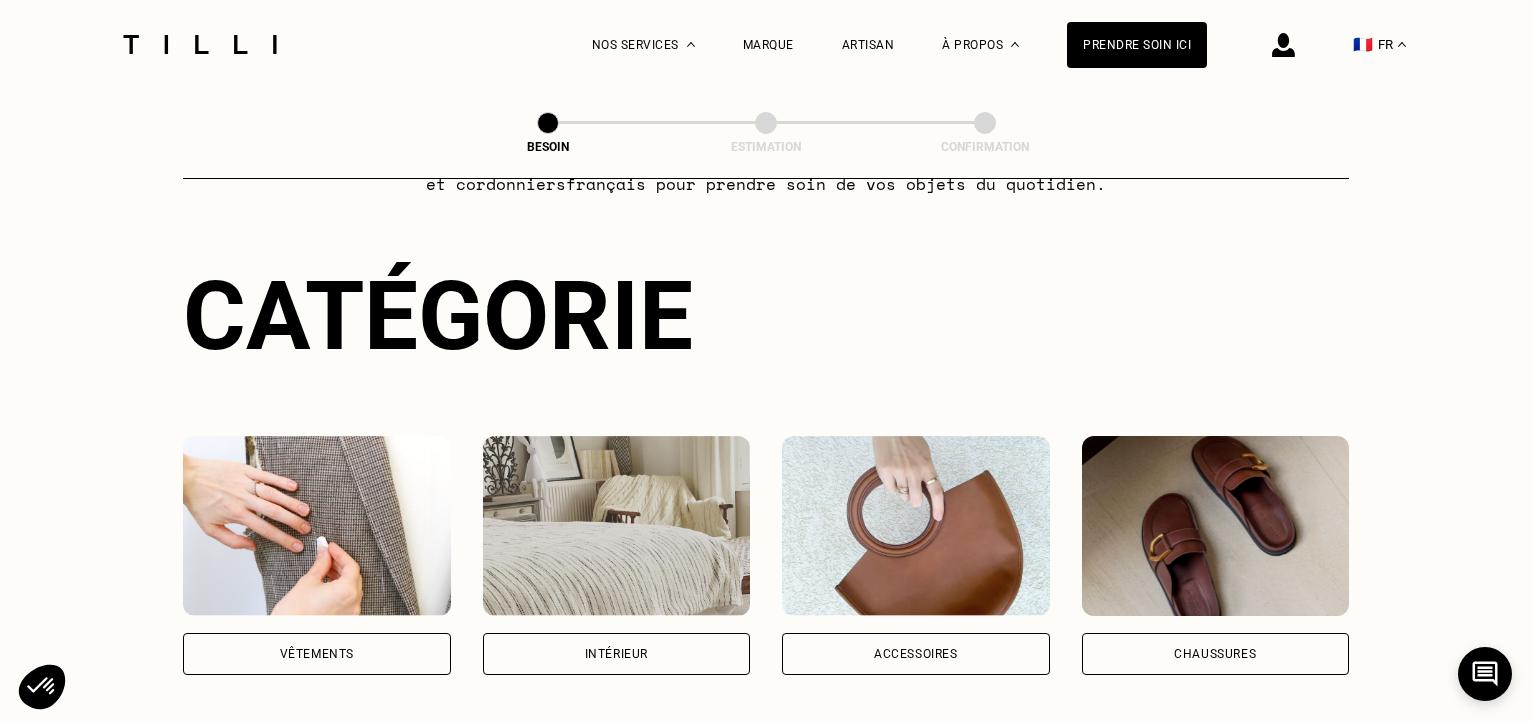 click on "Vêtements" at bounding box center (317, 654) 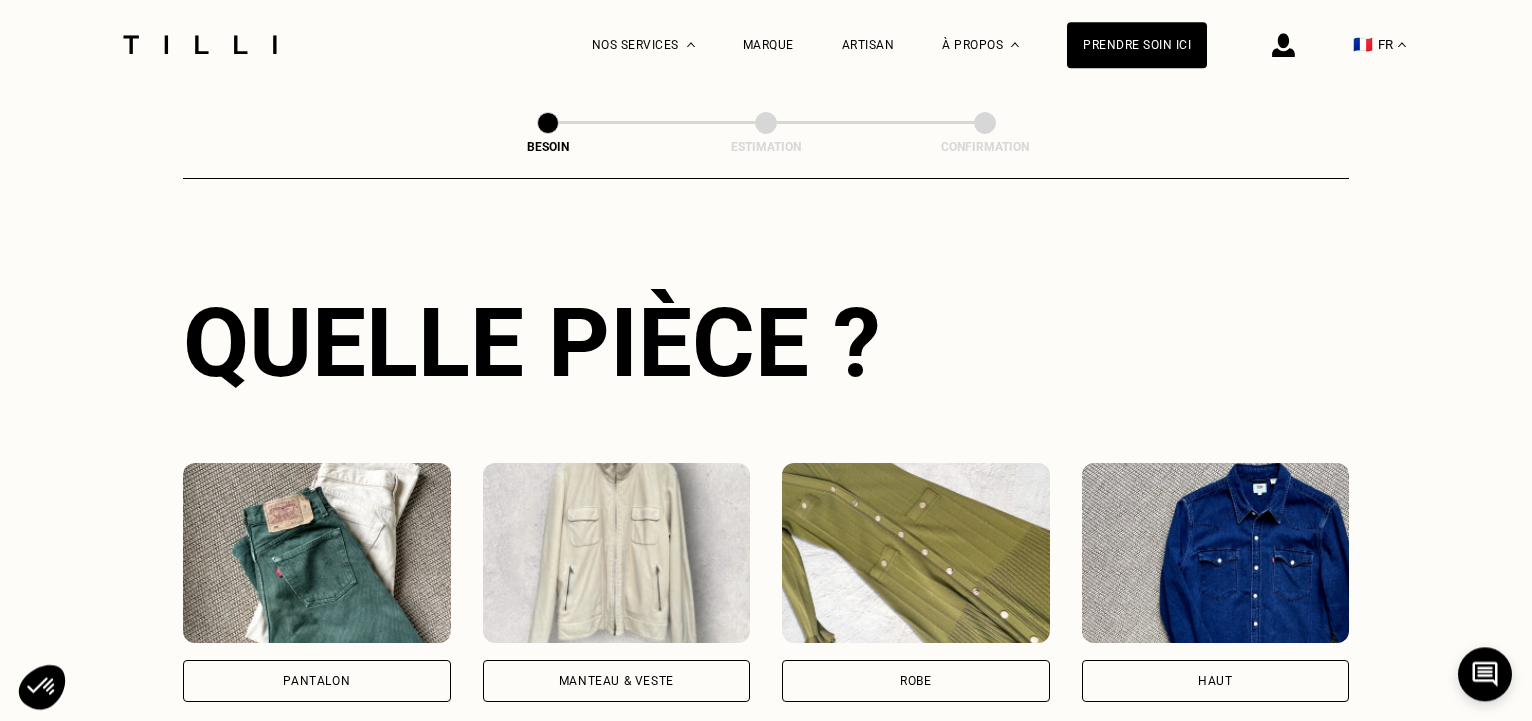 scroll, scrollTop: 654, scrollLeft: 0, axis: vertical 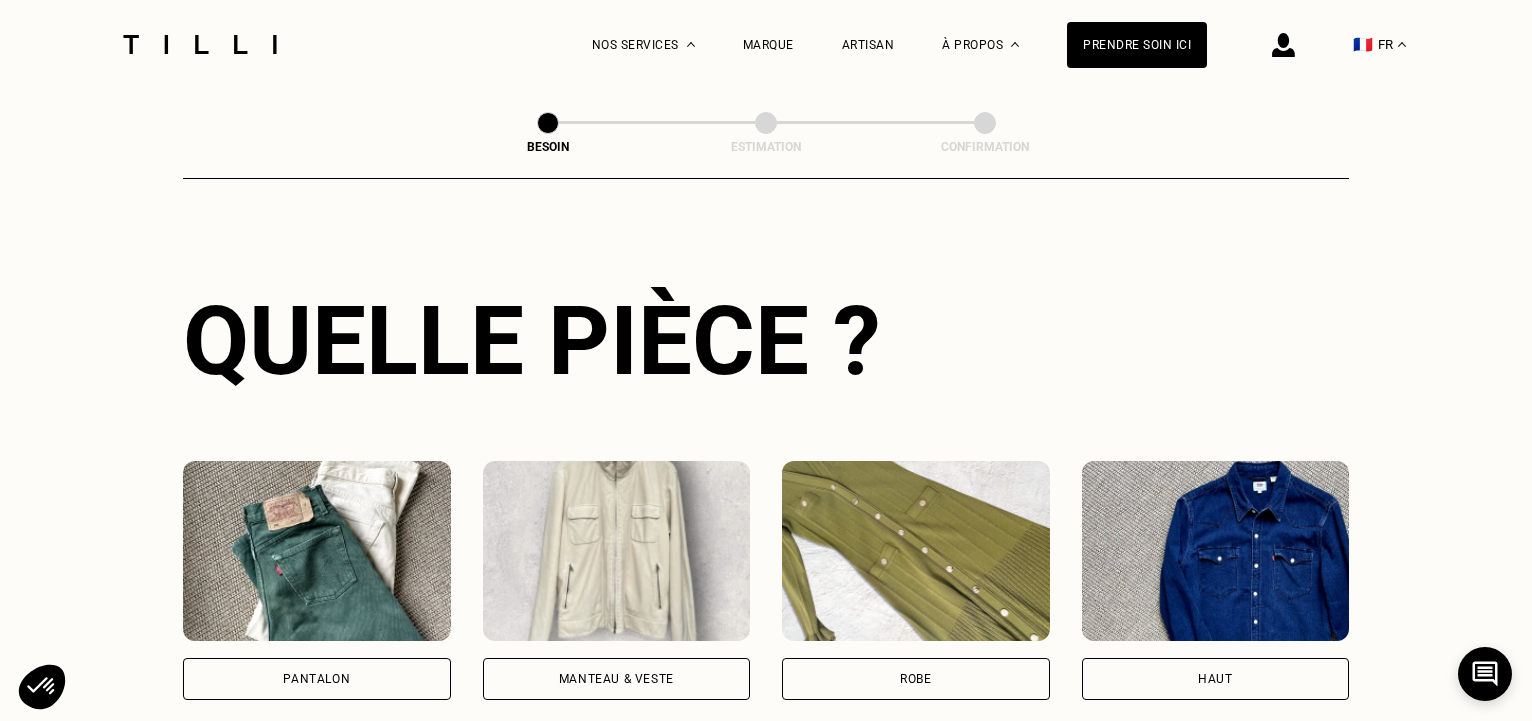 click on "Pantalon" at bounding box center [317, 679] 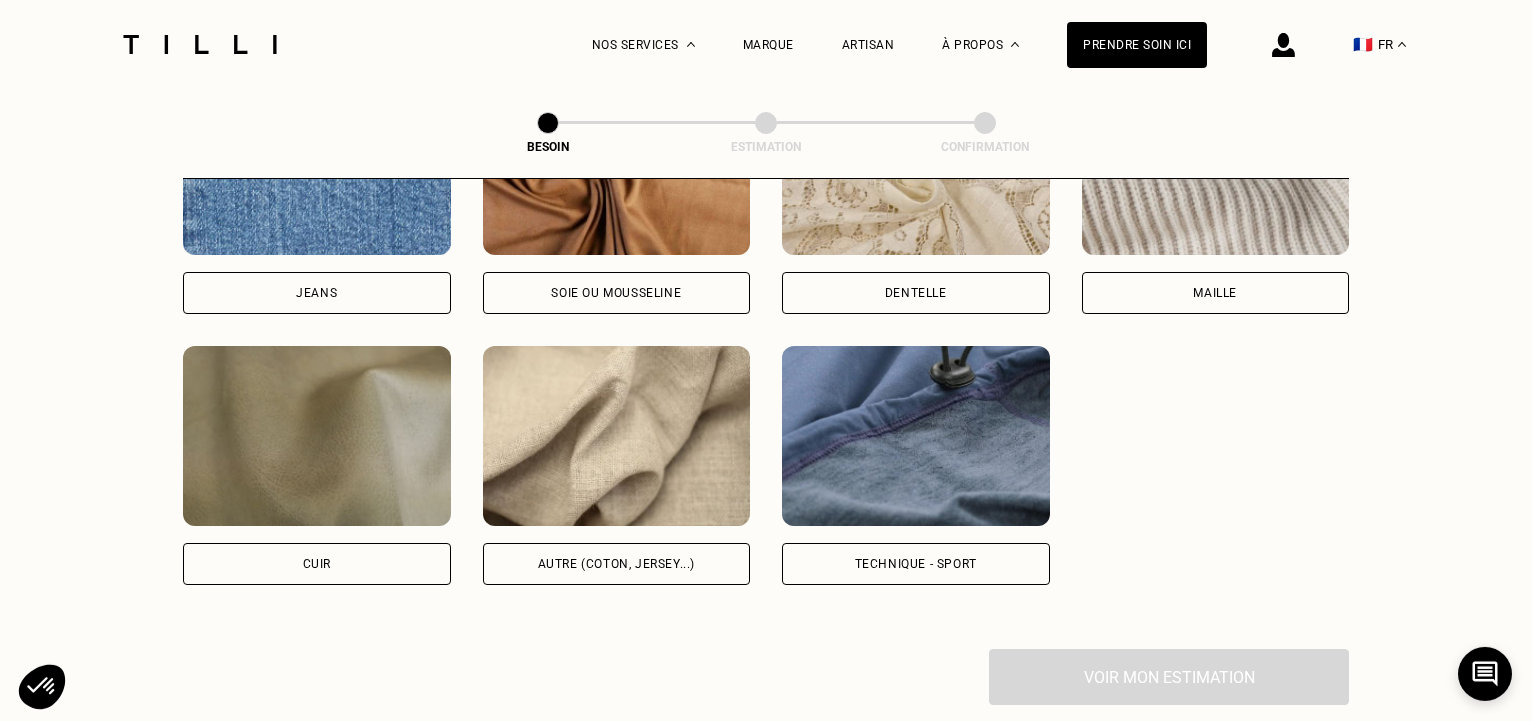 scroll, scrollTop: 2257, scrollLeft: 0, axis: vertical 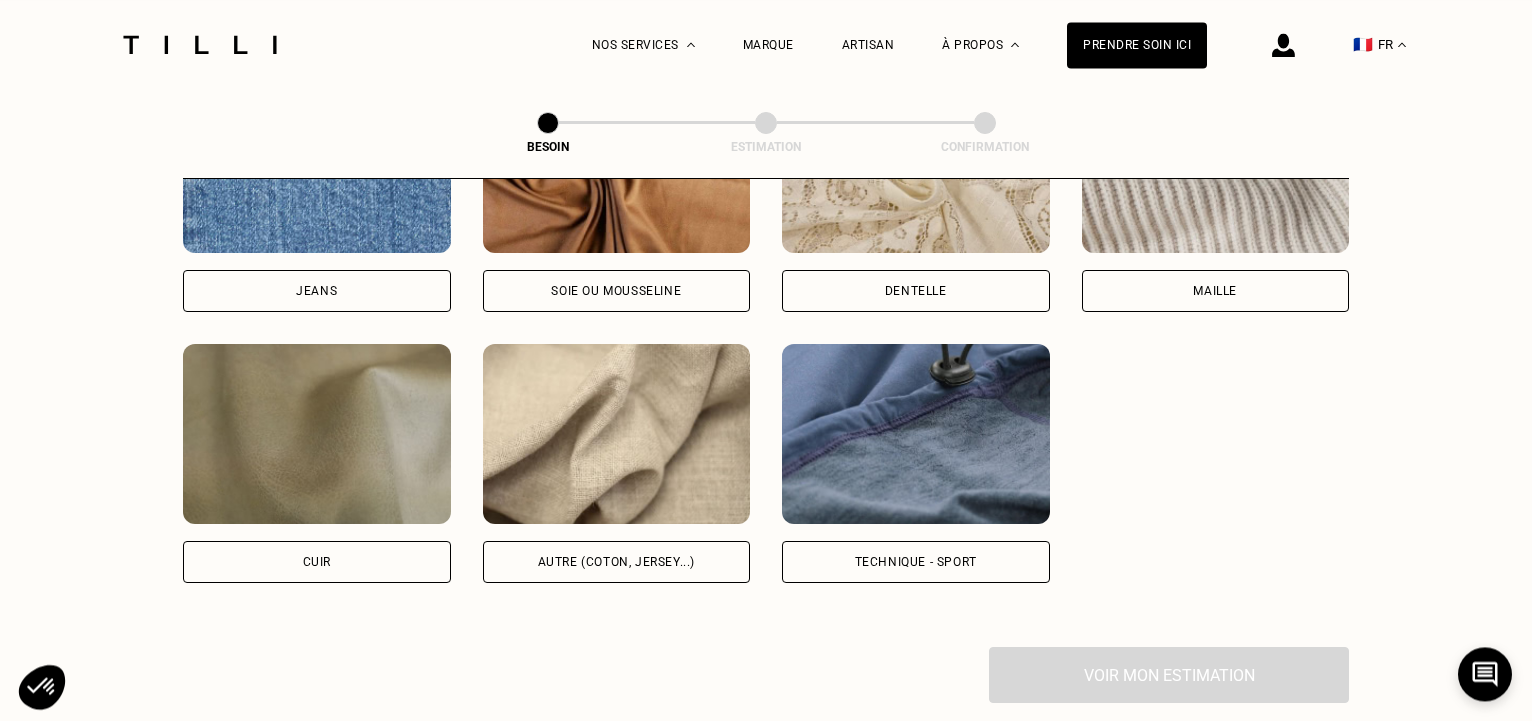 click on "Autre (coton, jersey...)" at bounding box center [616, 562] 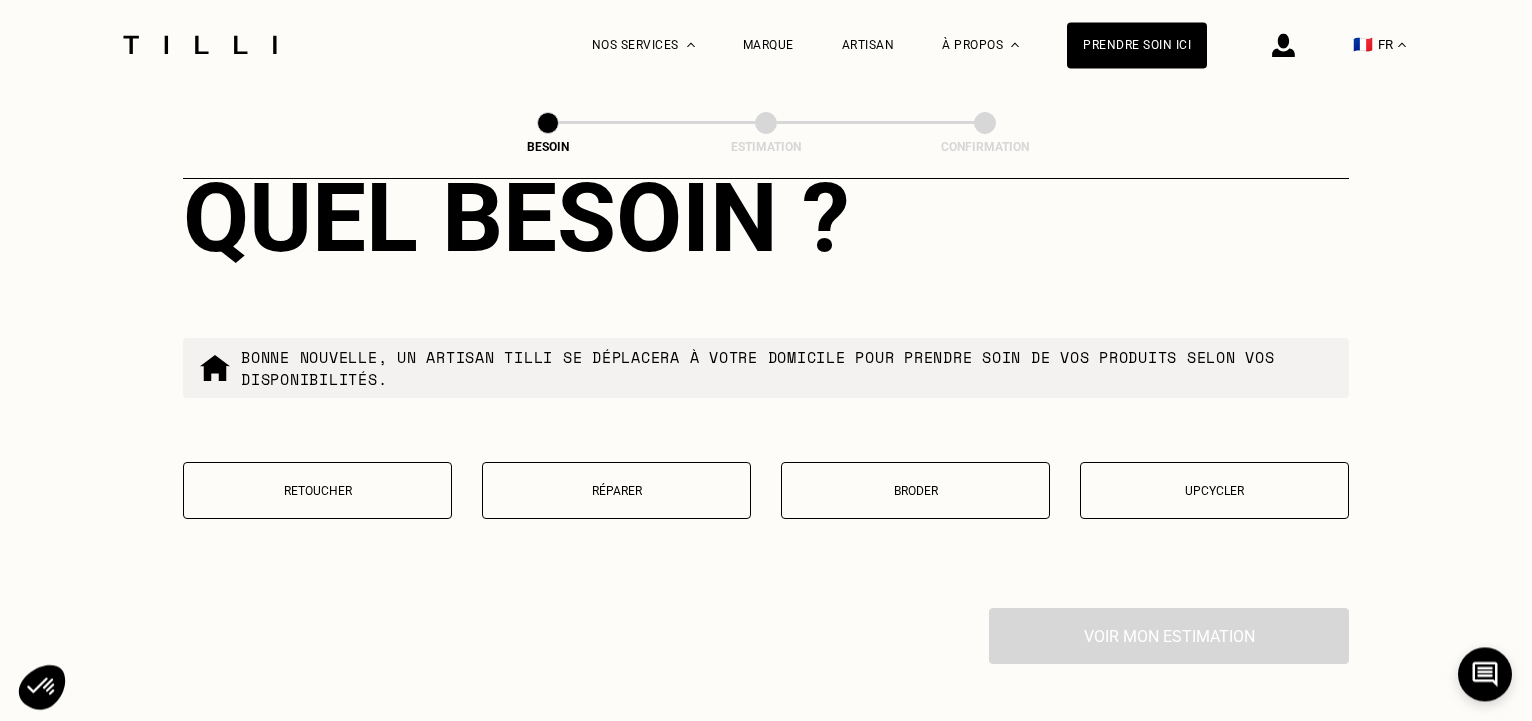 scroll, scrollTop: 3301, scrollLeft: 0, axis: vertical 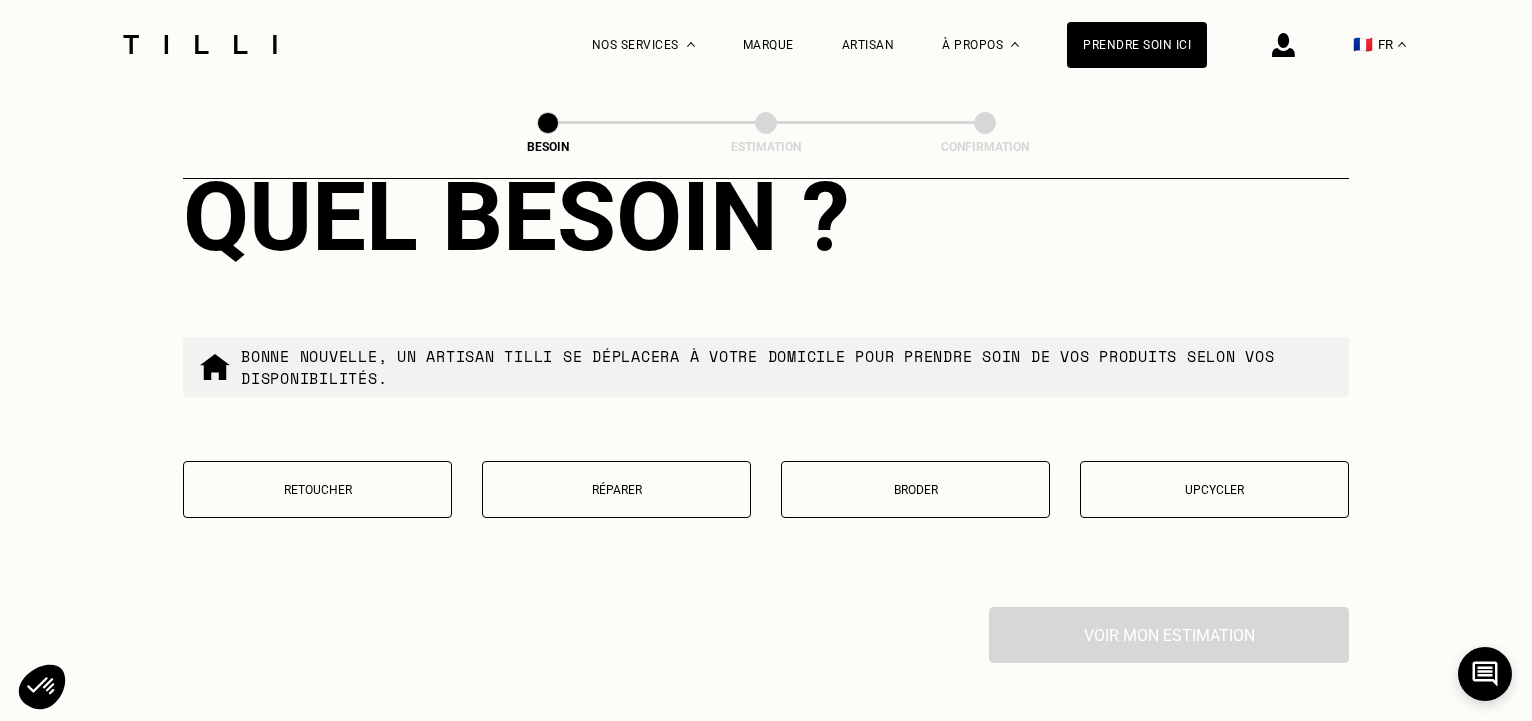 click on "Retoucher" at bounding box center [317, 490] 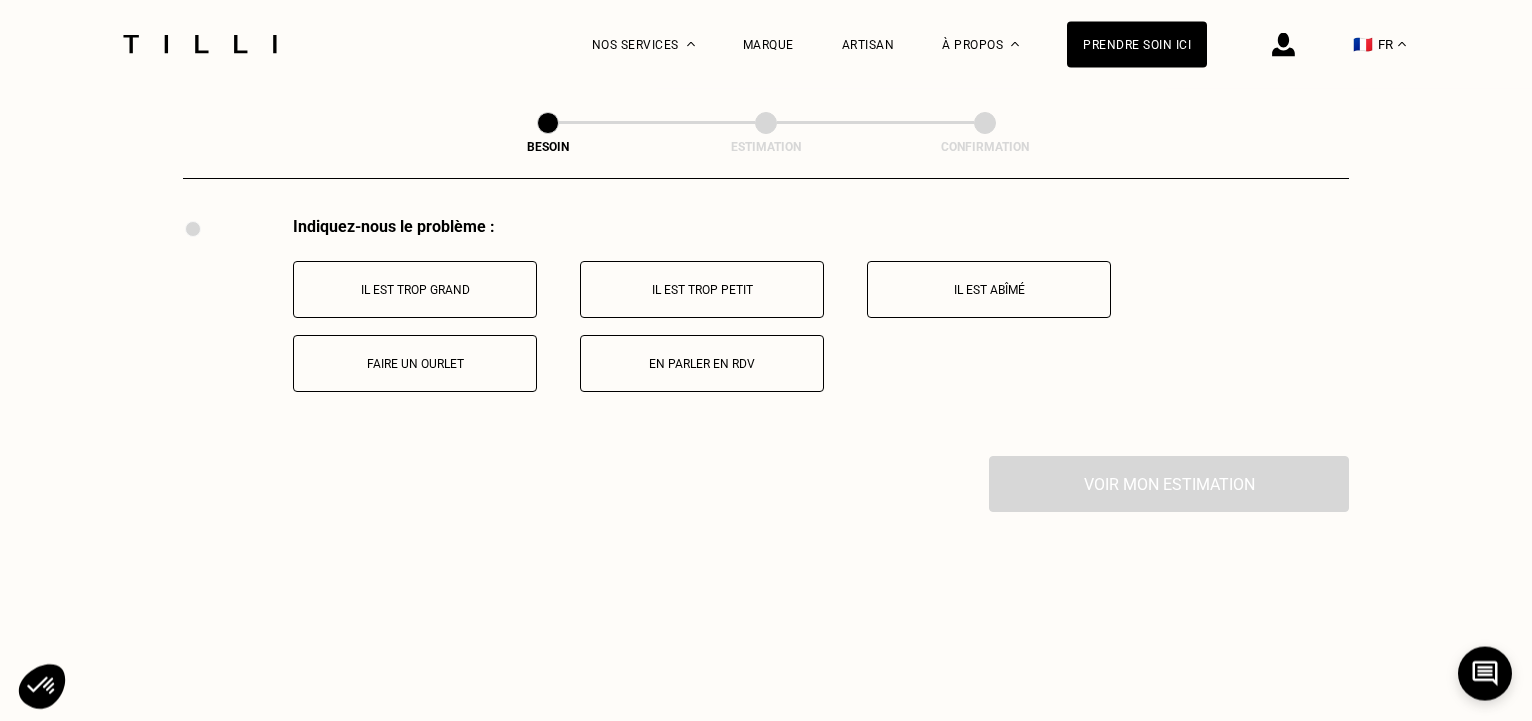 scroll, scrollTop: 3700, scrollLeft: 0, axis: vertical 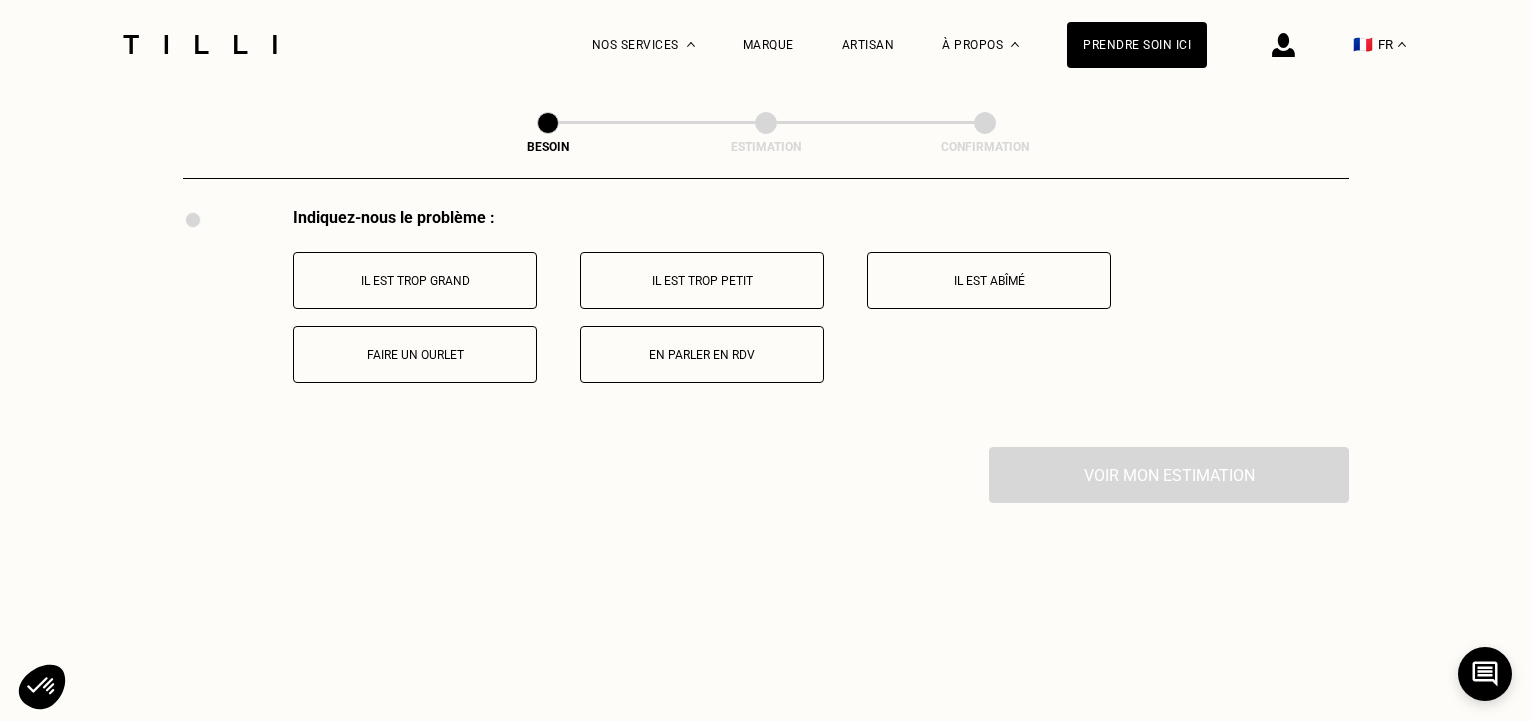 click on "Faire un ourlet" at bounding box center (415, 354) 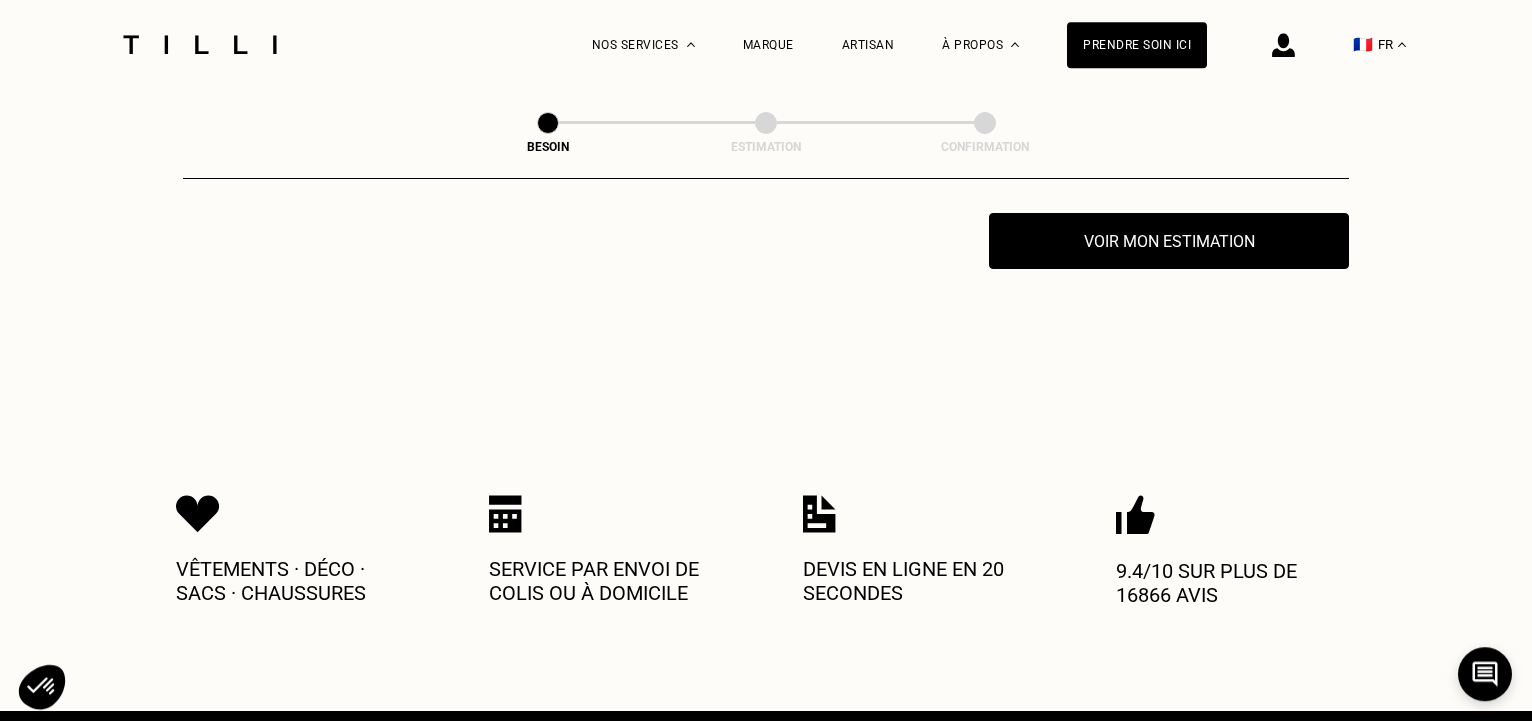 scroll, scrollTop: 3939, scrollLeft: 0, axis: vertical 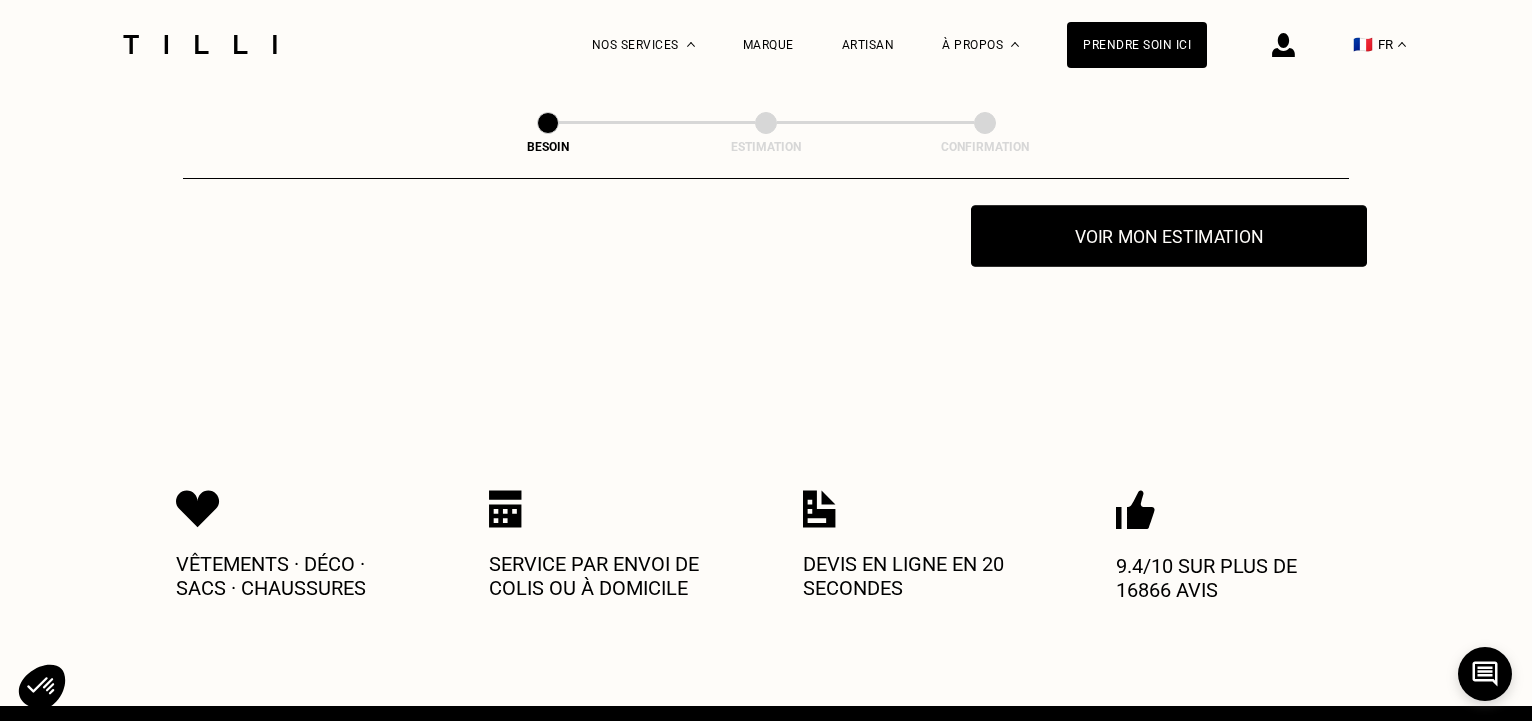 click on "Voir mon estimation" at bounding box center [1169, 236] 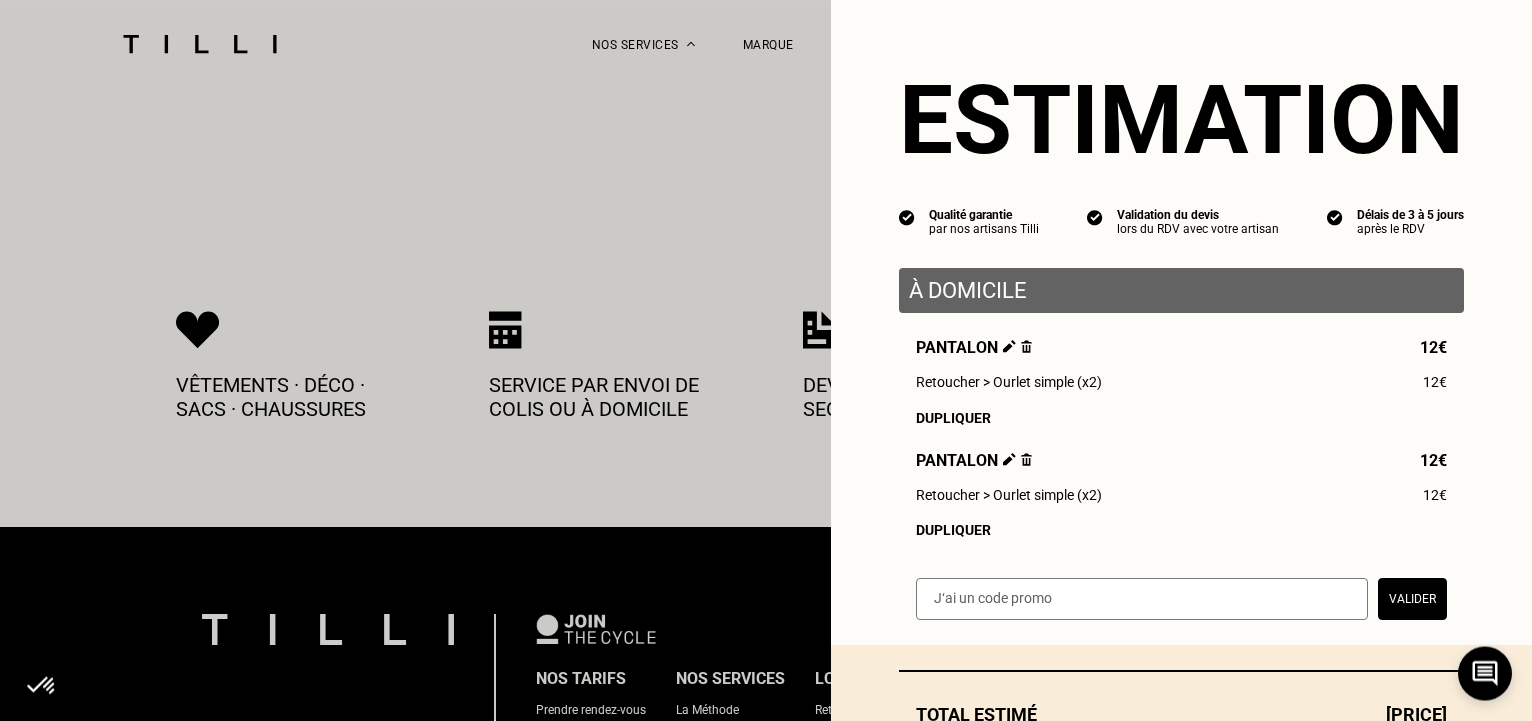 scroll, scrollTop: 4143, scrollLeft: 0, axis: vertical 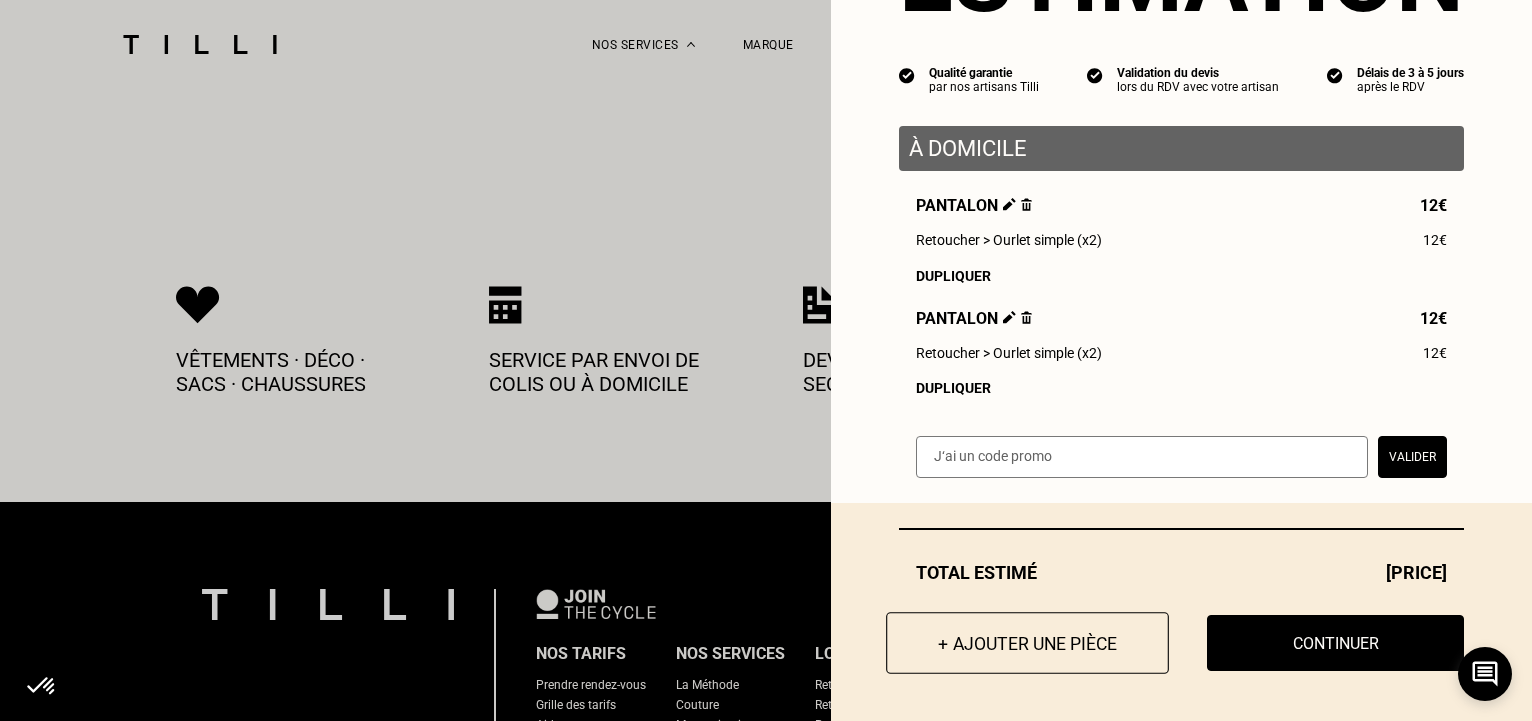 click on "+ Ajouter une pièce" at bounding box center [1027, 643] 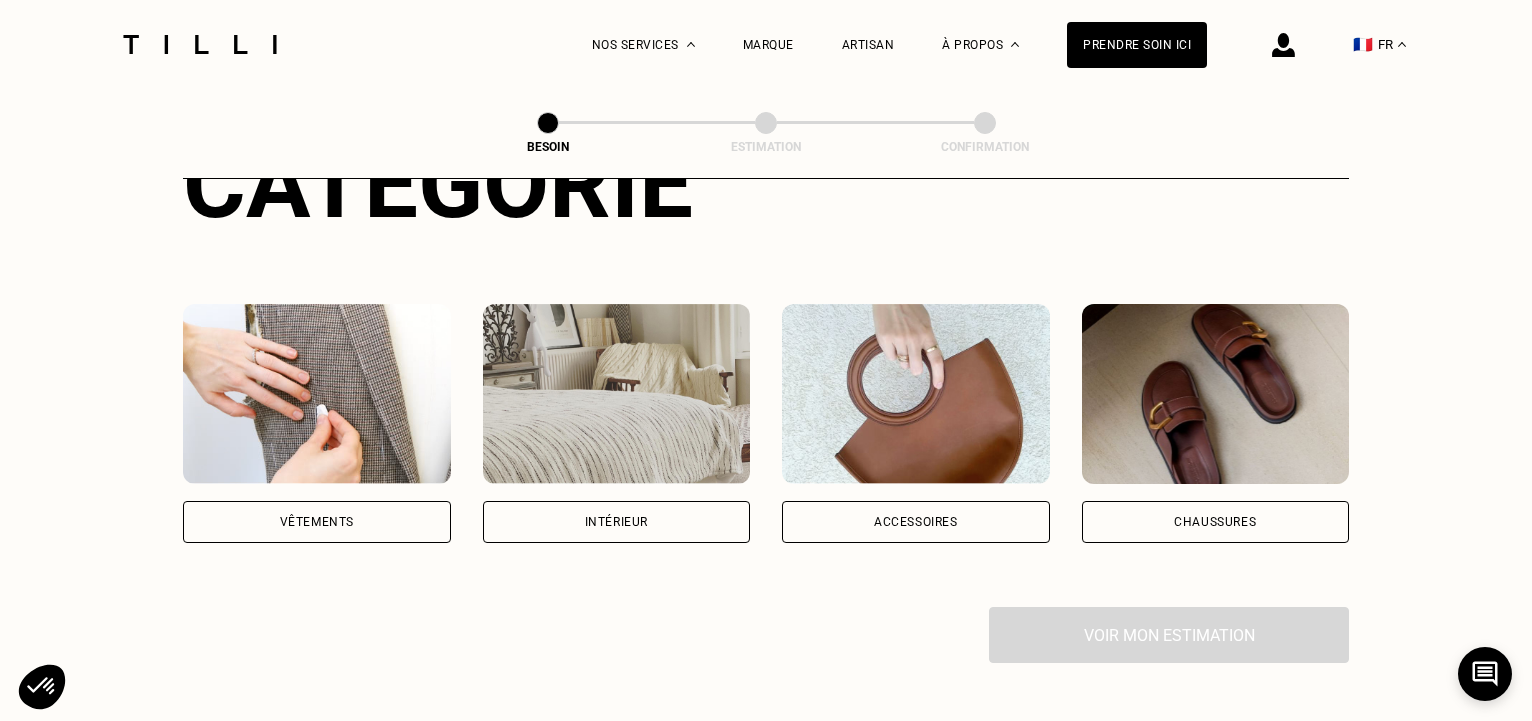 scroll, scrollTop: 272, scrollLeft: 0, axis: vertical 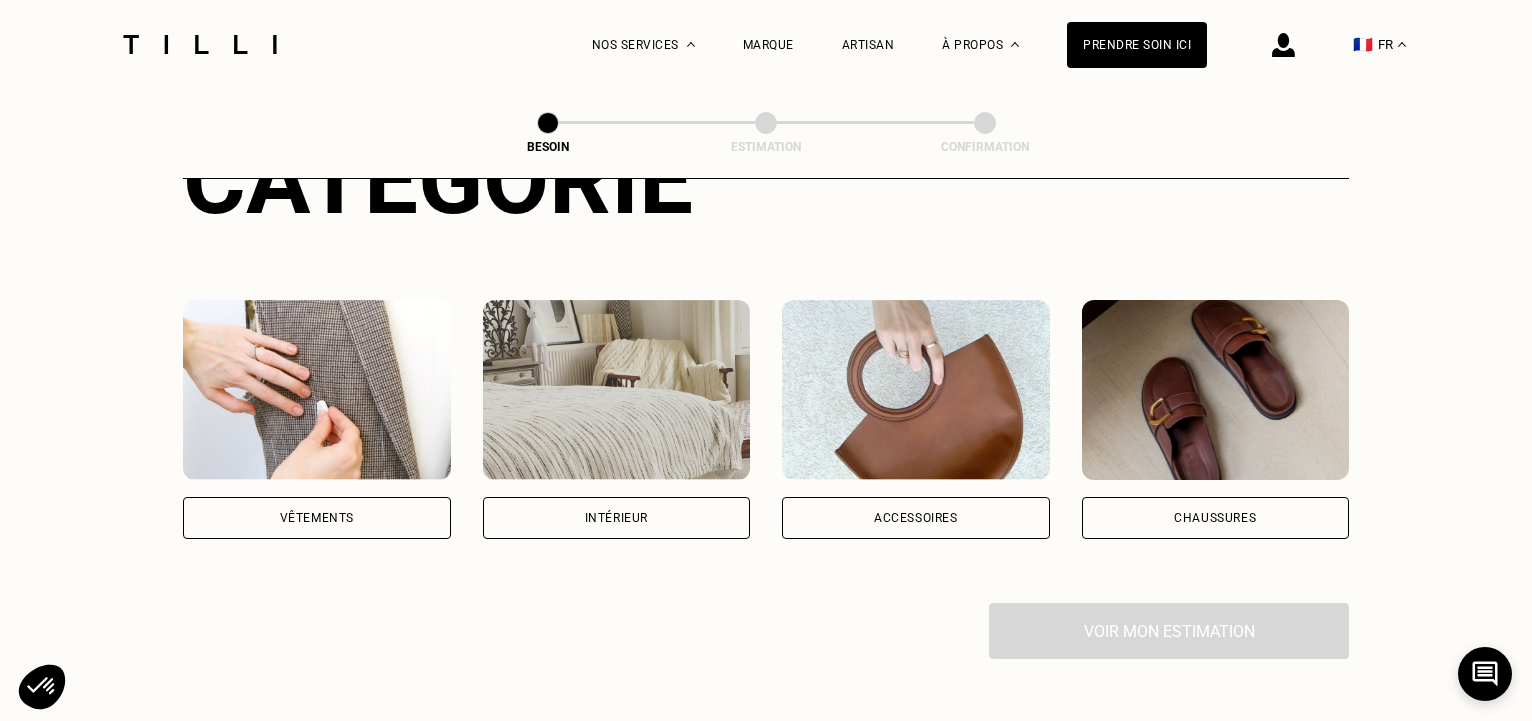 click on "Vêtements" at bounding box center [317, 518] 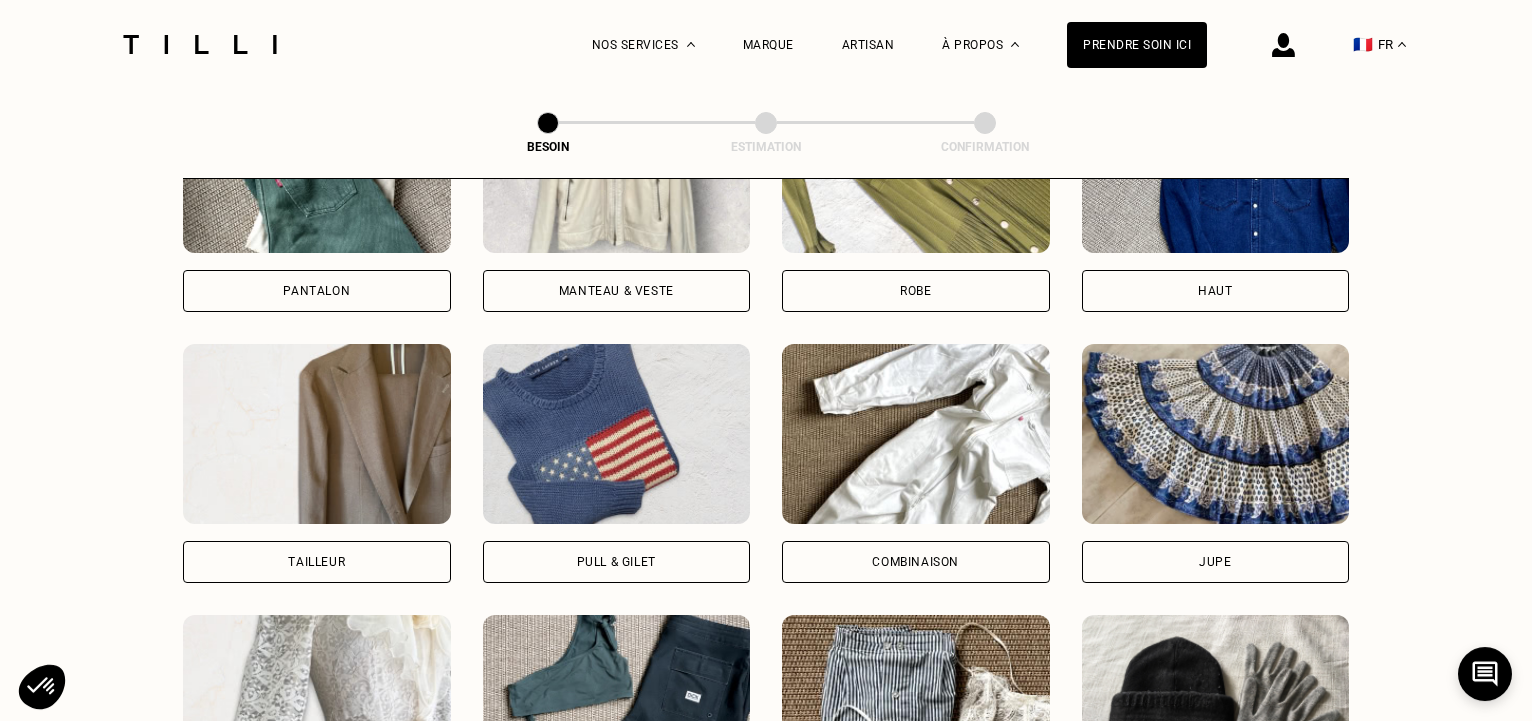 scroll, scrollTop: 1062, scrollLeft: 0, axis: vertical 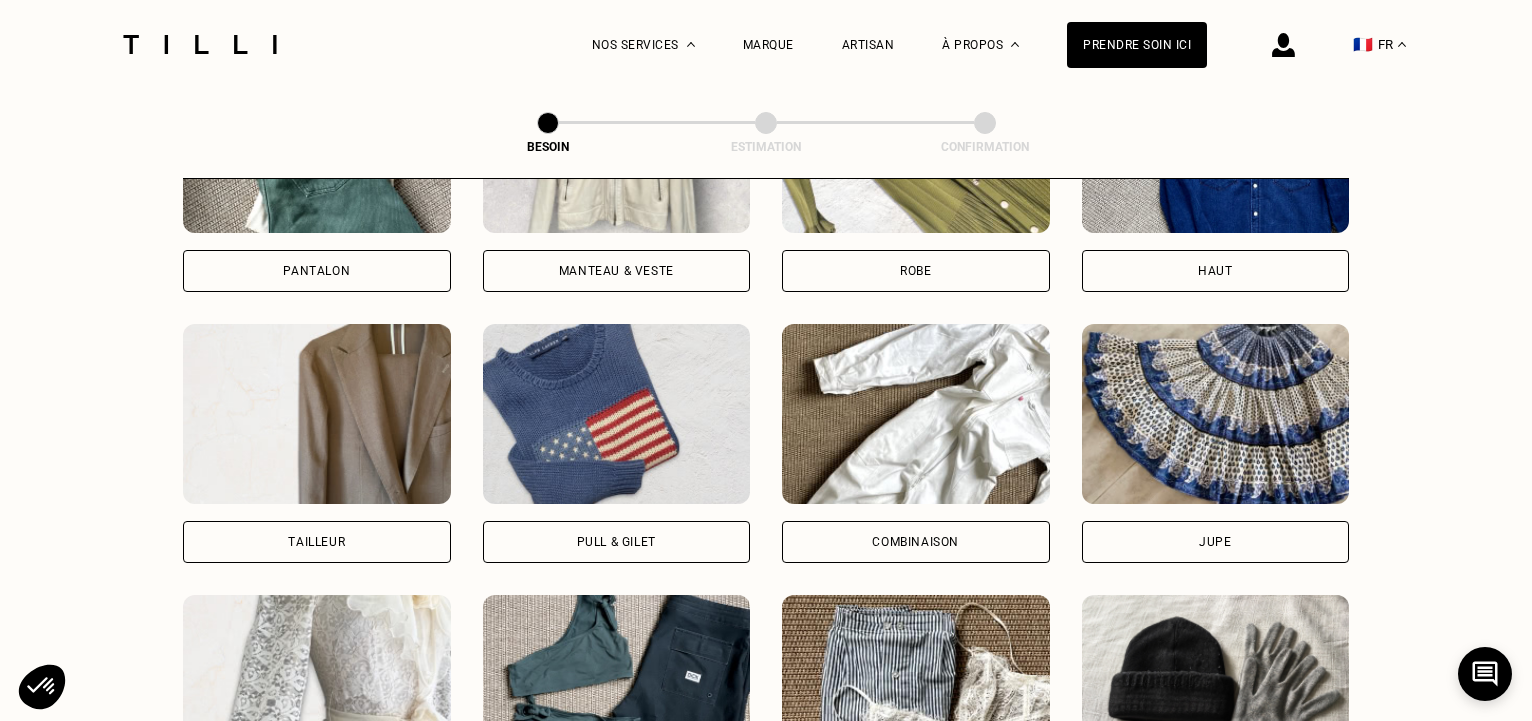 click on "Pull & gilet" at bounding box center (617, 542) 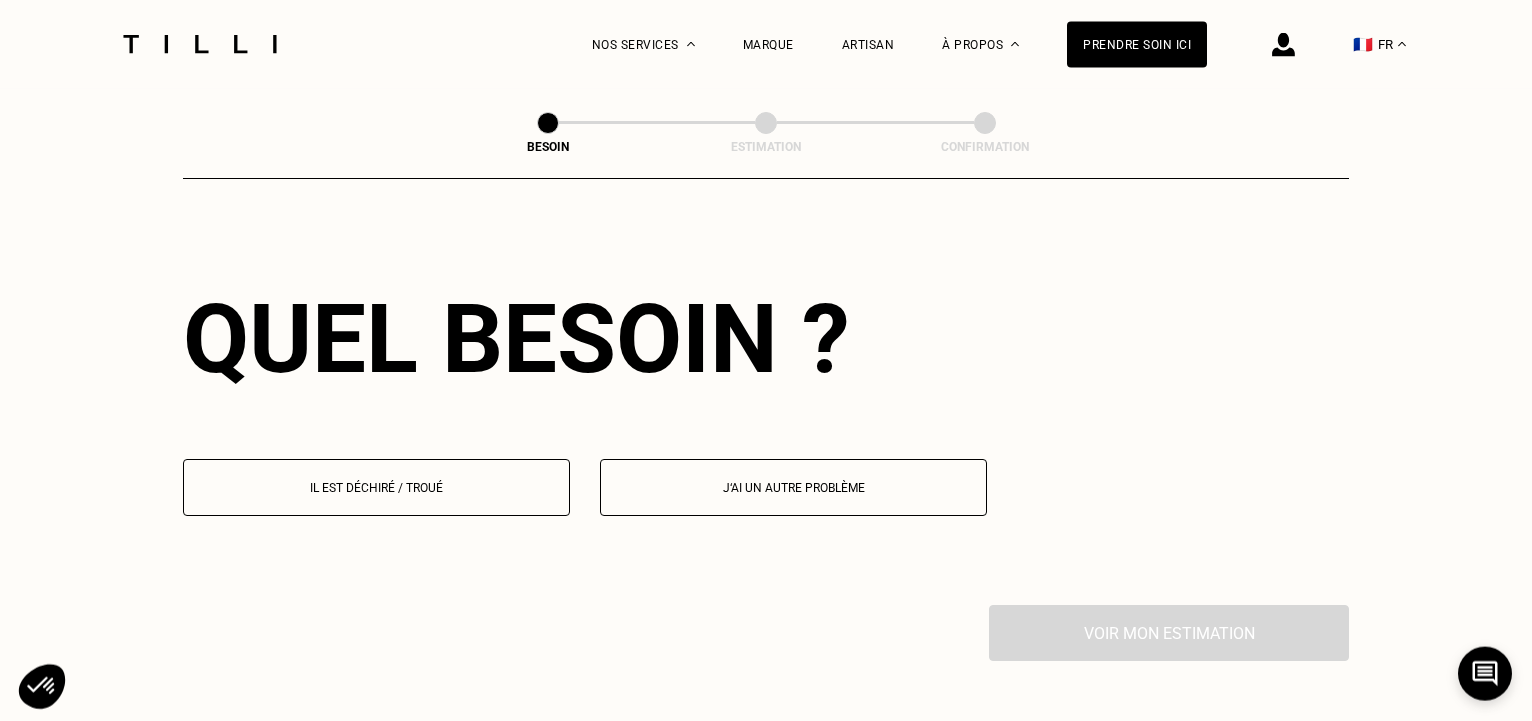 scroll, scrollTop: 1742, scrollLeft: 0, axis: vertical 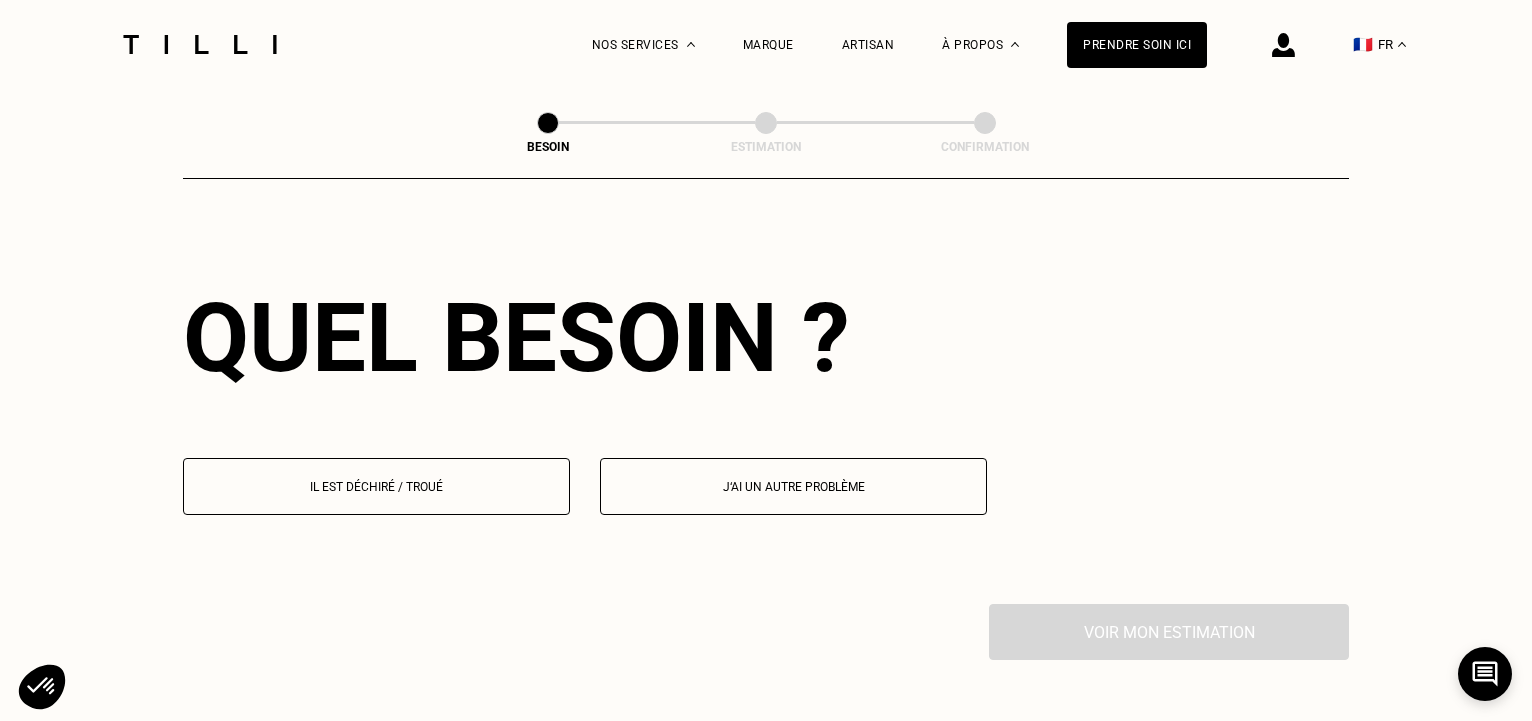 click on "J‘ai un autre problème" at bounding box center [793, 486] 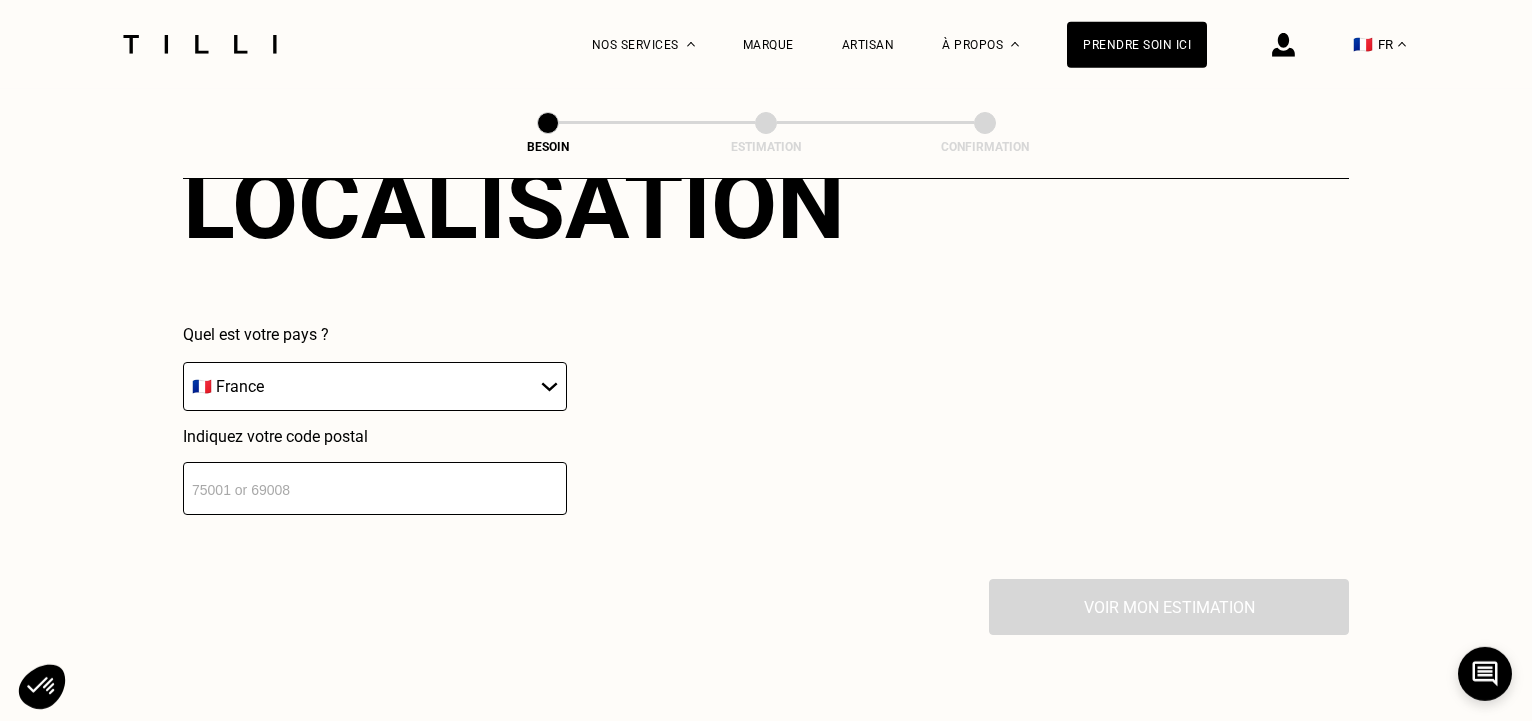 scroll, scrollTop: 2267, scrollLeft: 0, axis: vertical 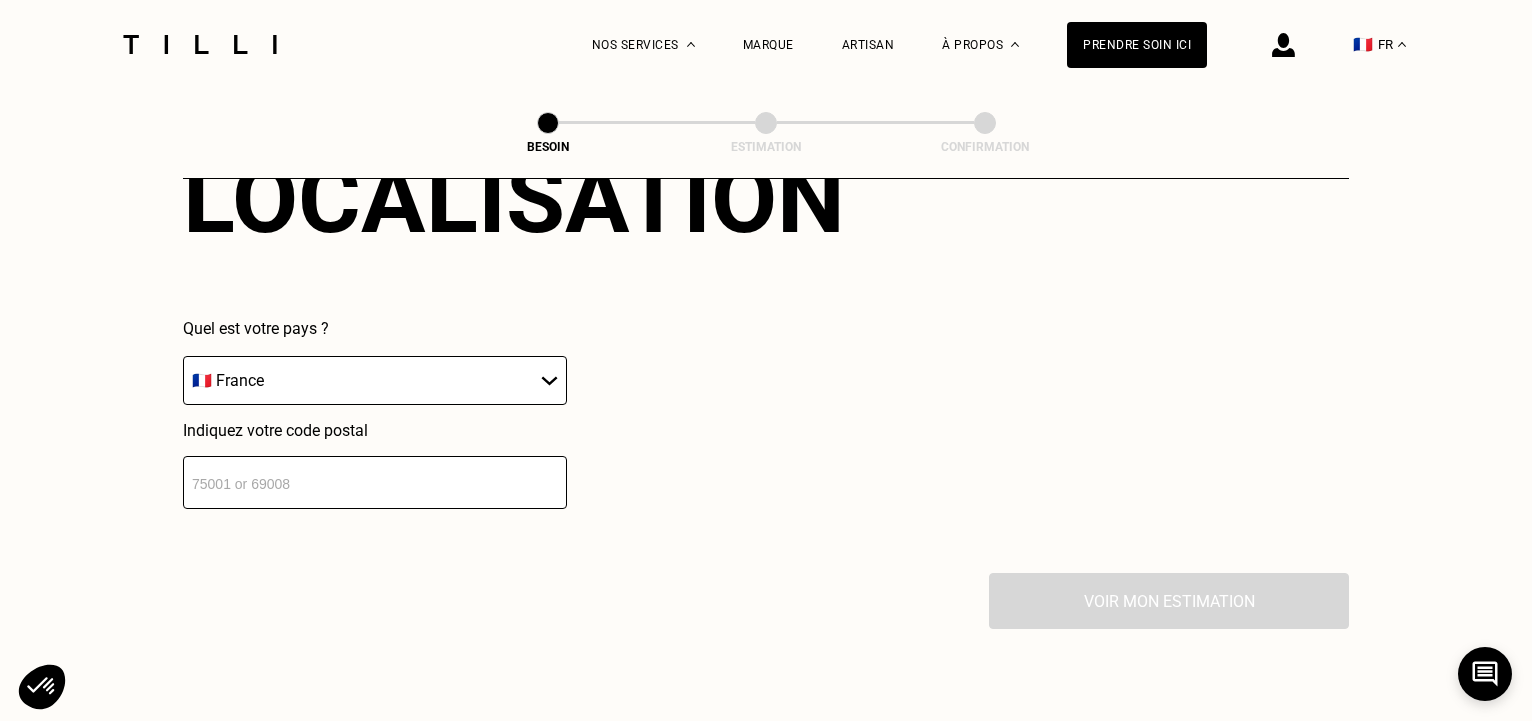 click at bounding box center [375, 482] 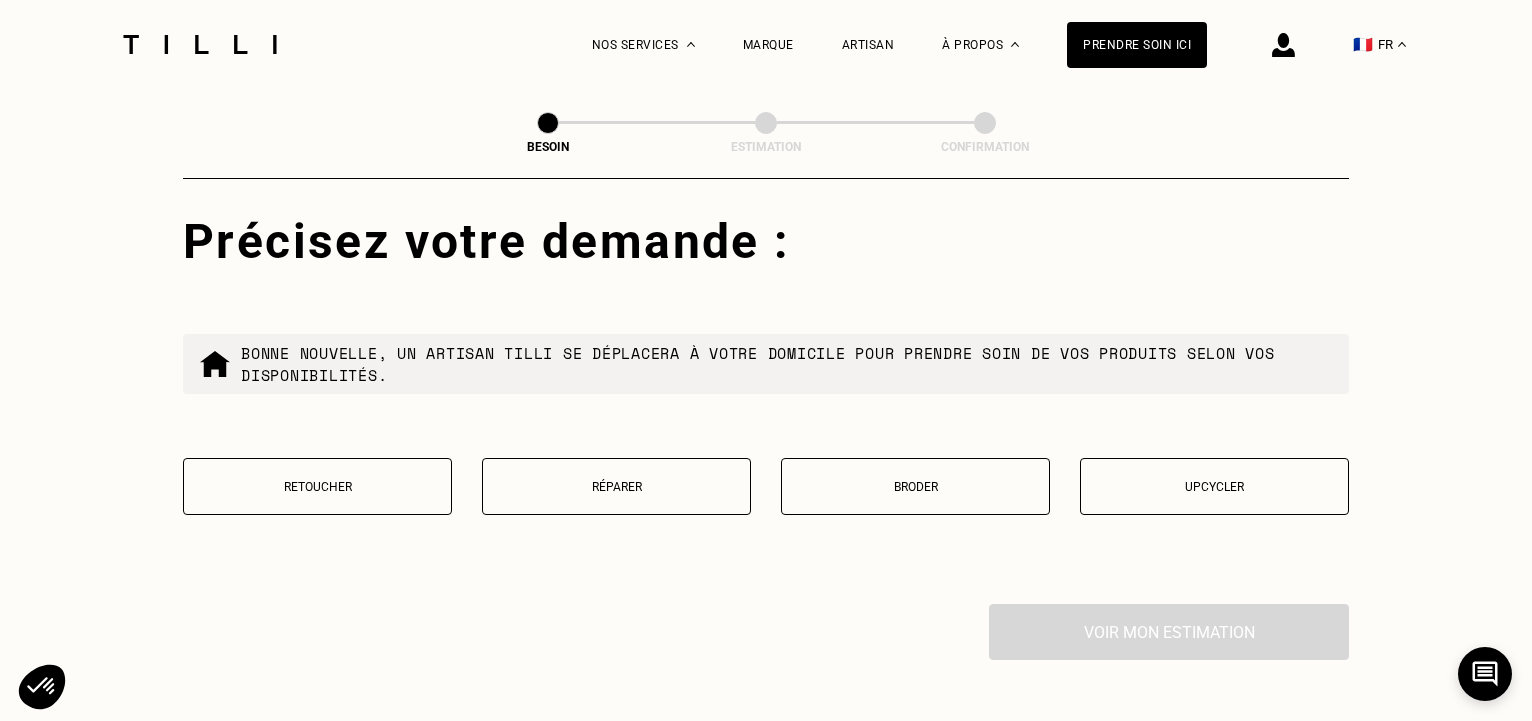 scroll, scrollTop: 2629, scrollLeft: 0, axis: vertical 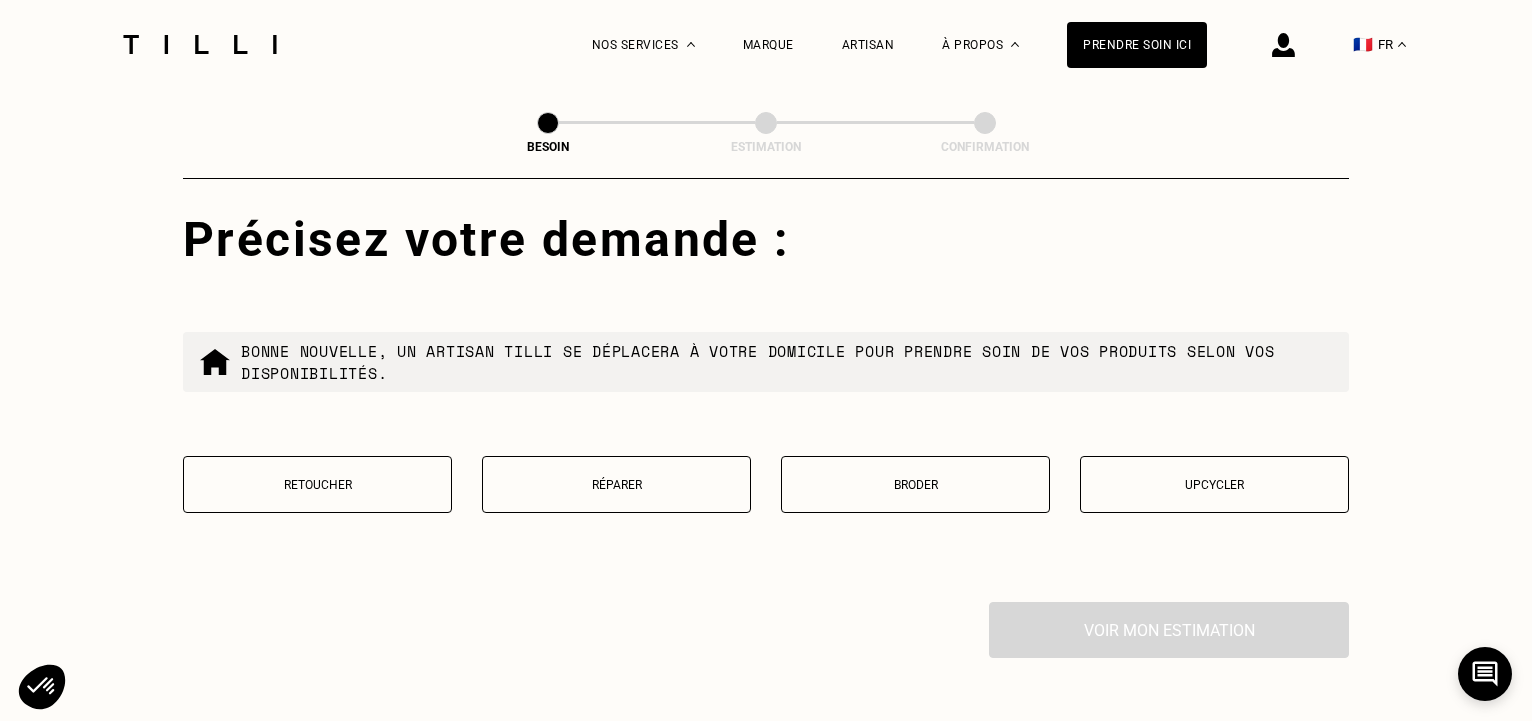 type on "[POSTAL_CODE]" 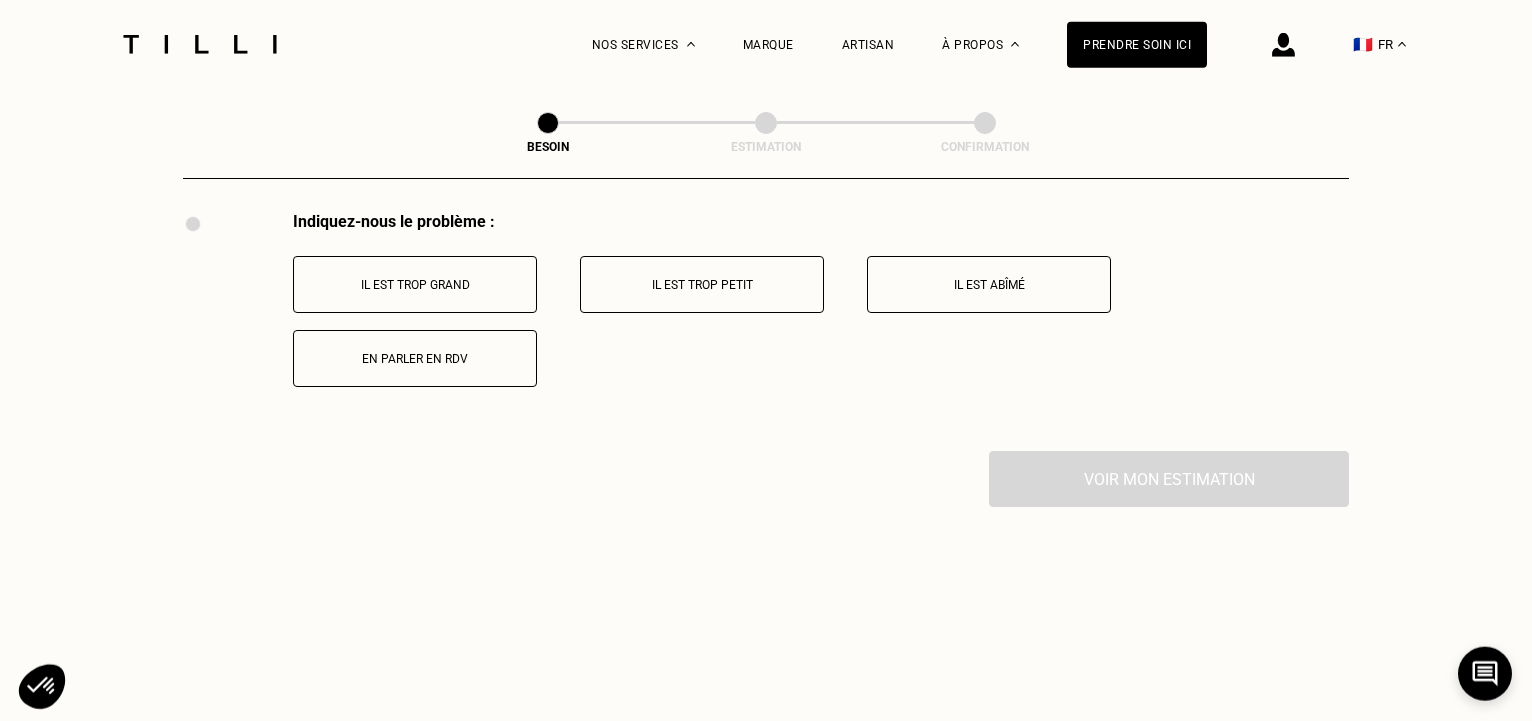 scroll, scrollTop: 3021, scrollLeft: 0, axis: vertical 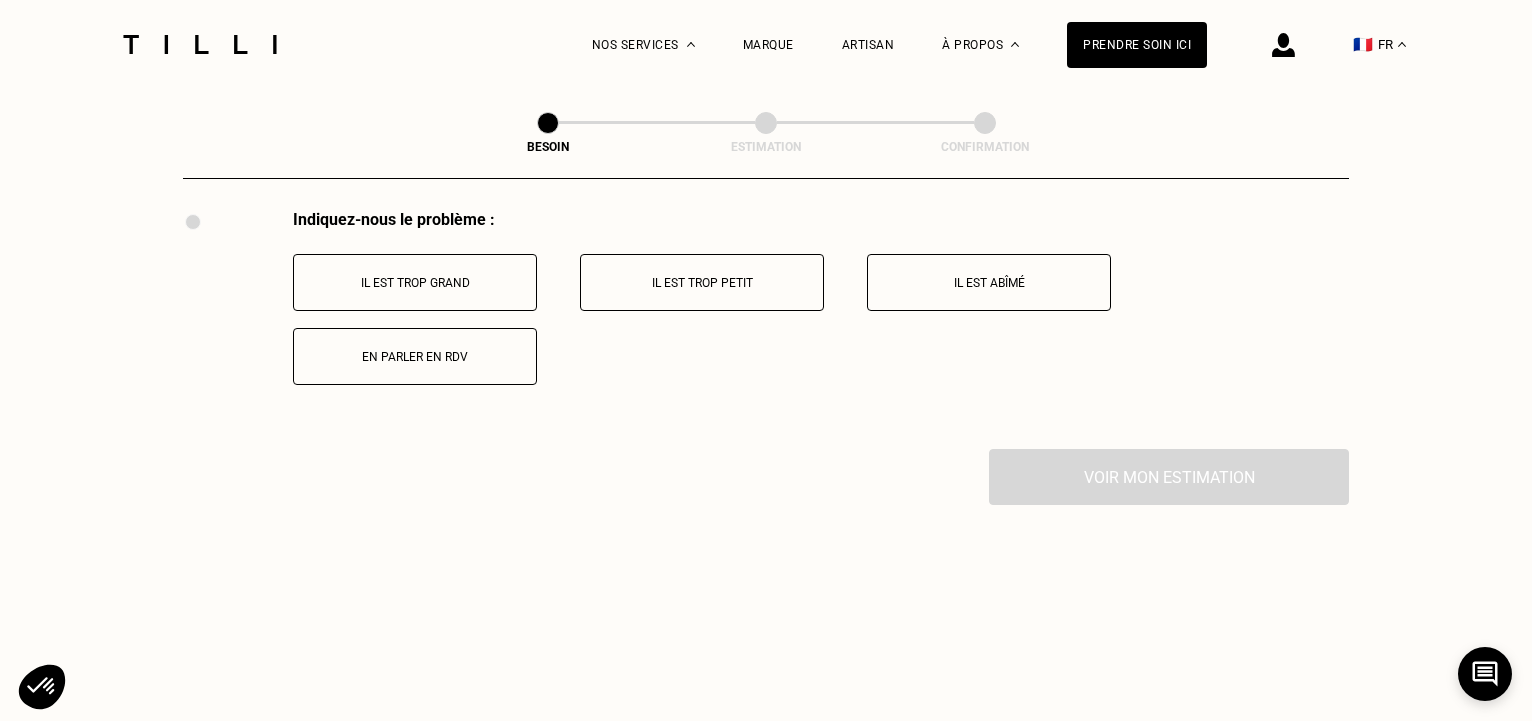 click on "Il est trop grand" at bounding box center [415, 283] 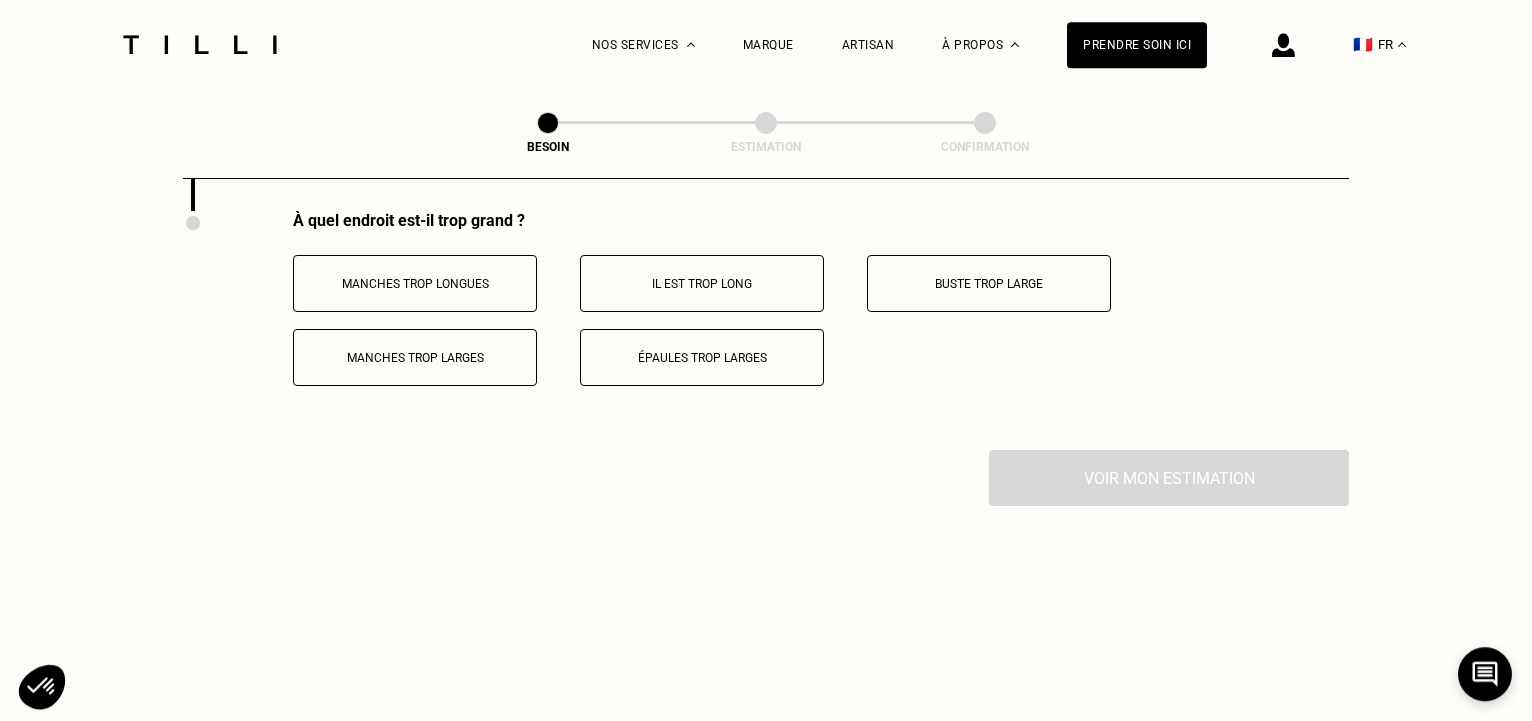 scroll, scrollTop: 3260, scrollLeft: 0, axis: vertical 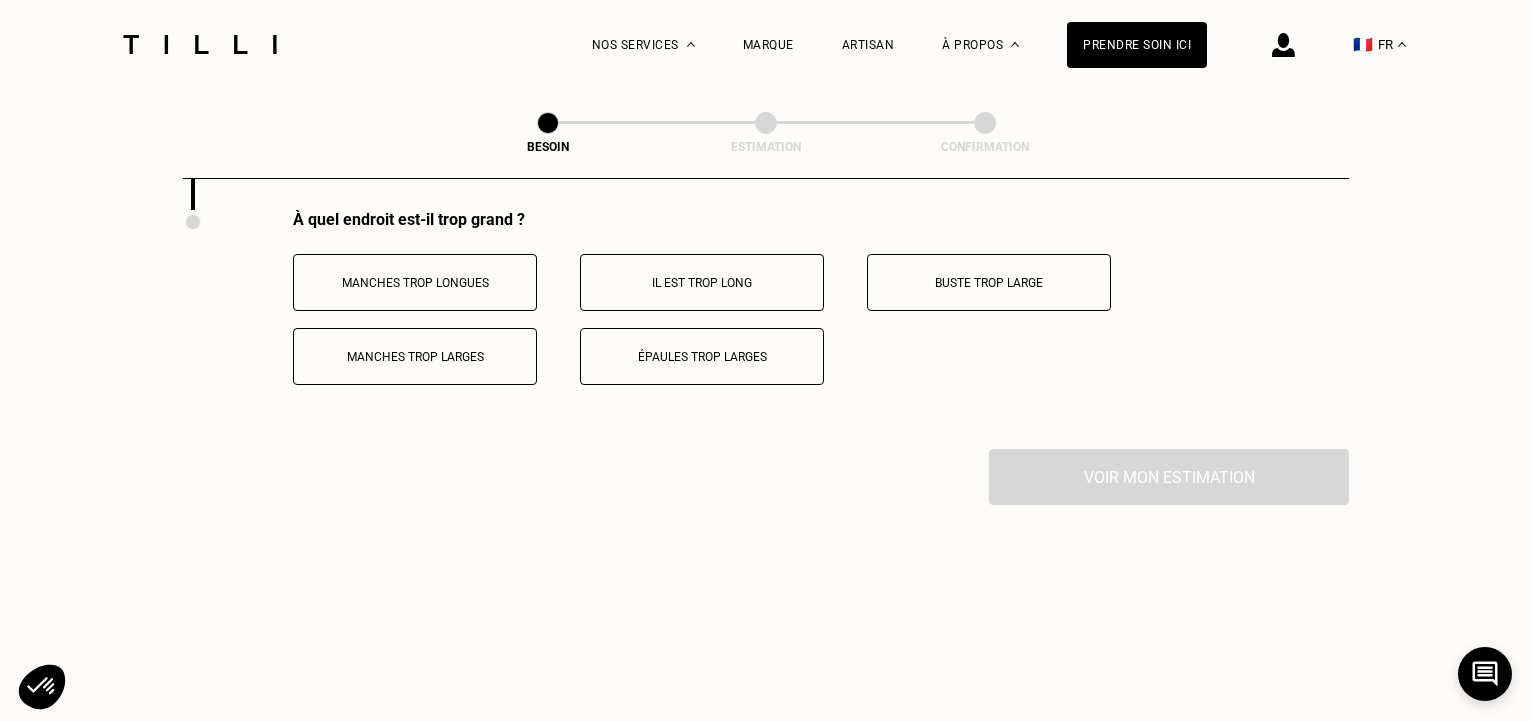 click on "Manches trop longues" at bounding box center [415, 283] 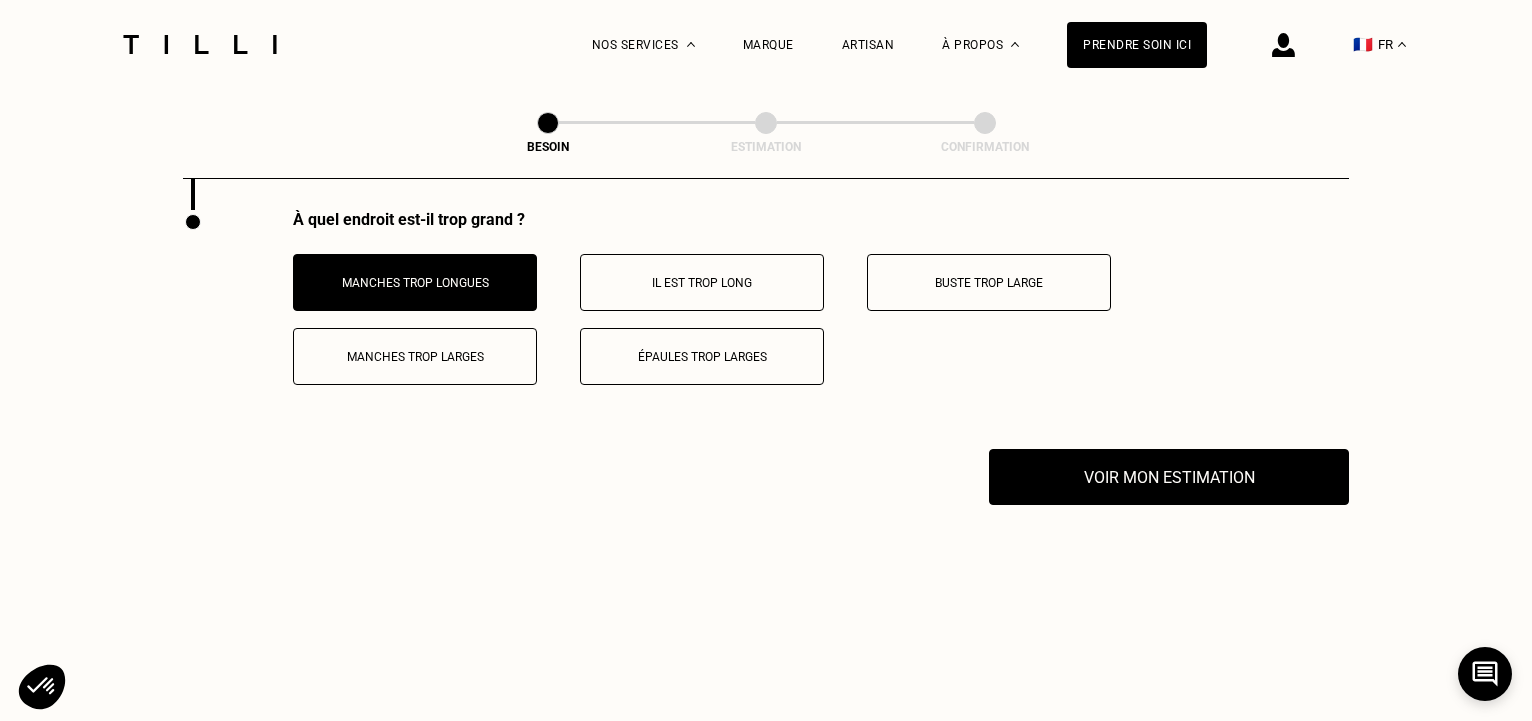 click on "Épaules trop larges" at bounding box center [702, 357] 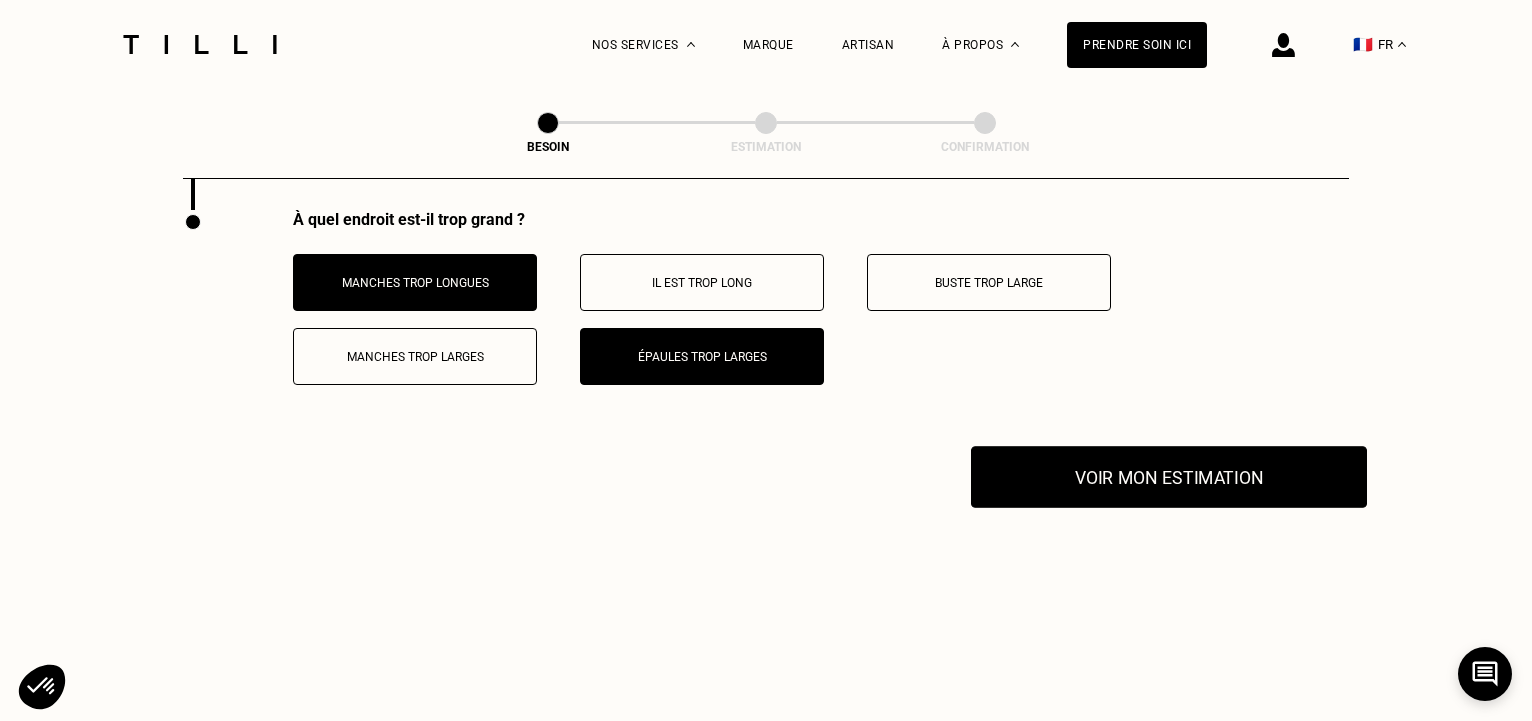click on "Voir mon estimation" at bounding box center [1169, 477] 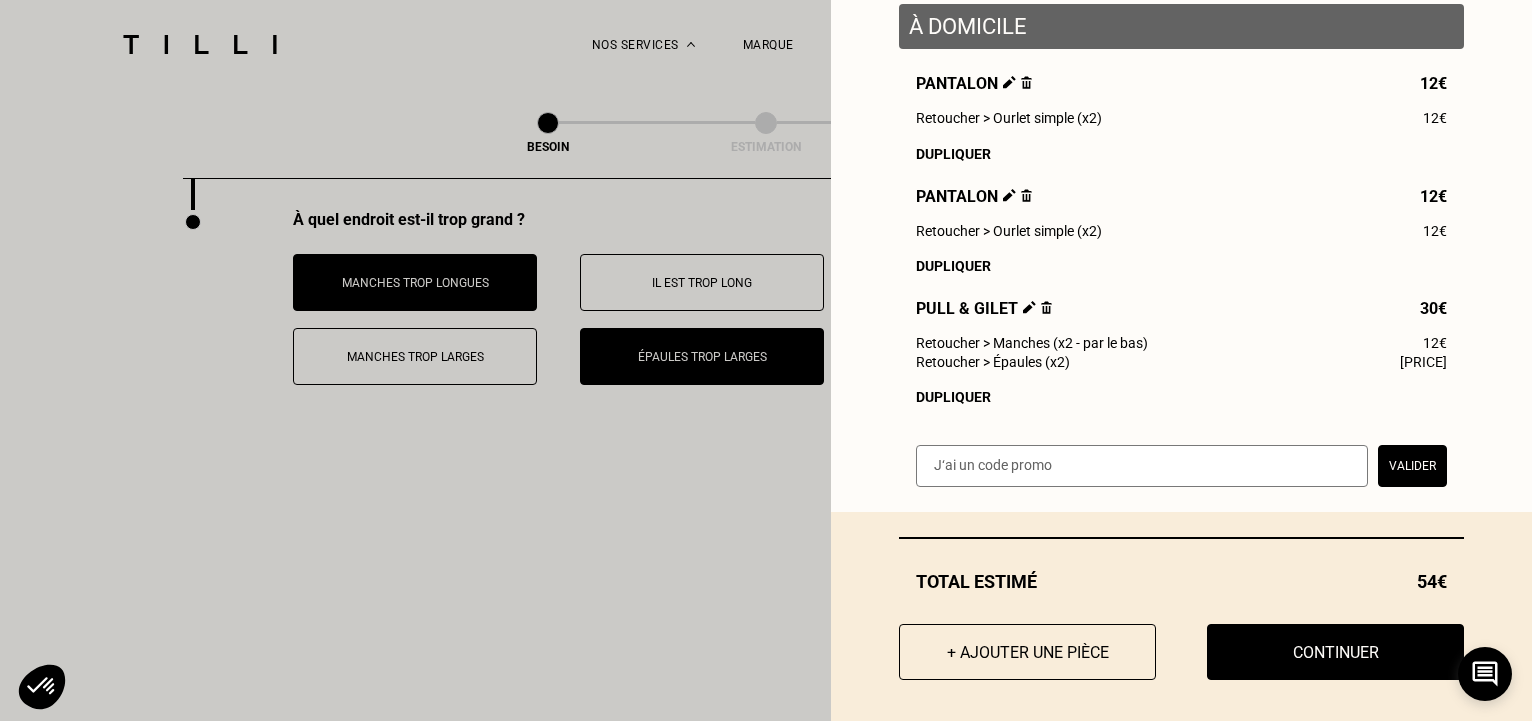 scroll, scrollTop: 286, scrollLeft: 0, axis: vertical 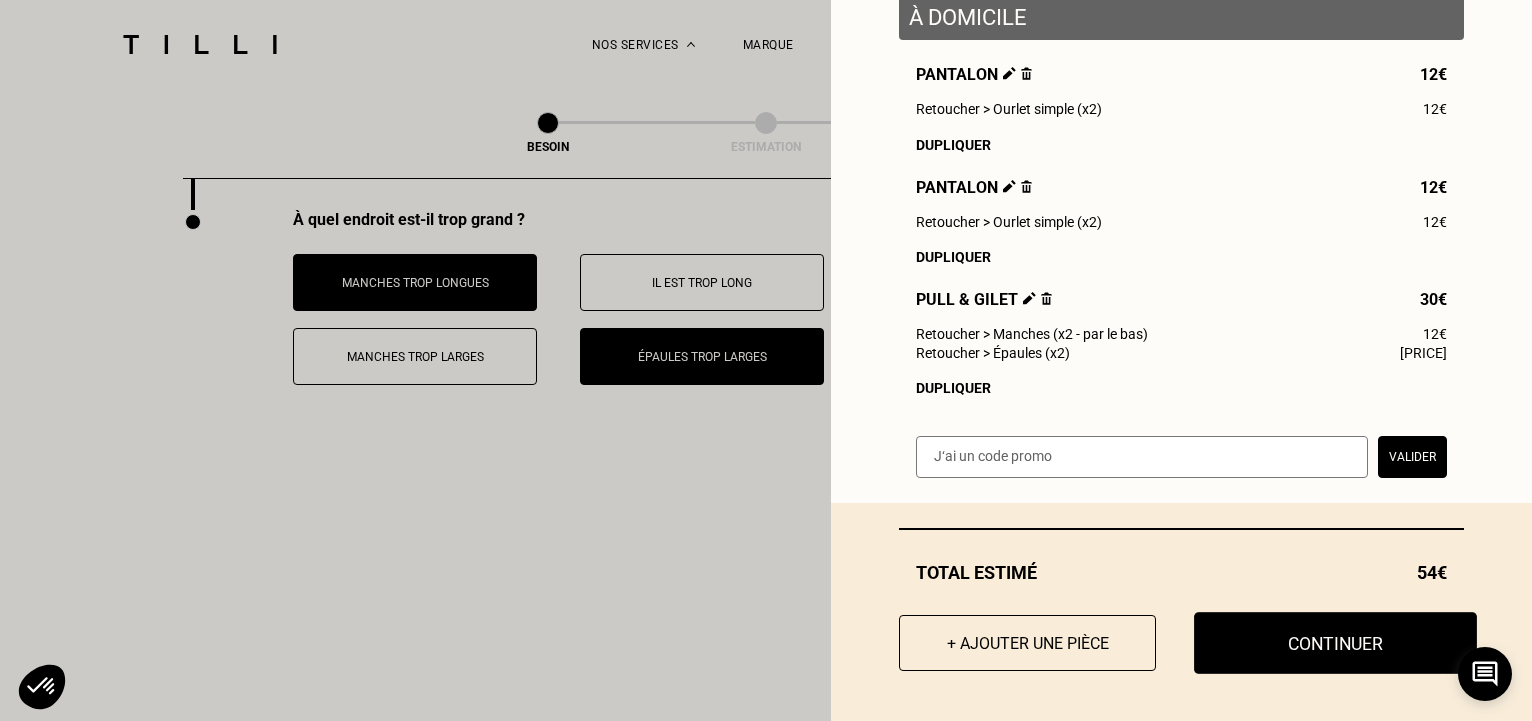 click on "Continuer" at bounding box center (1335, 643) 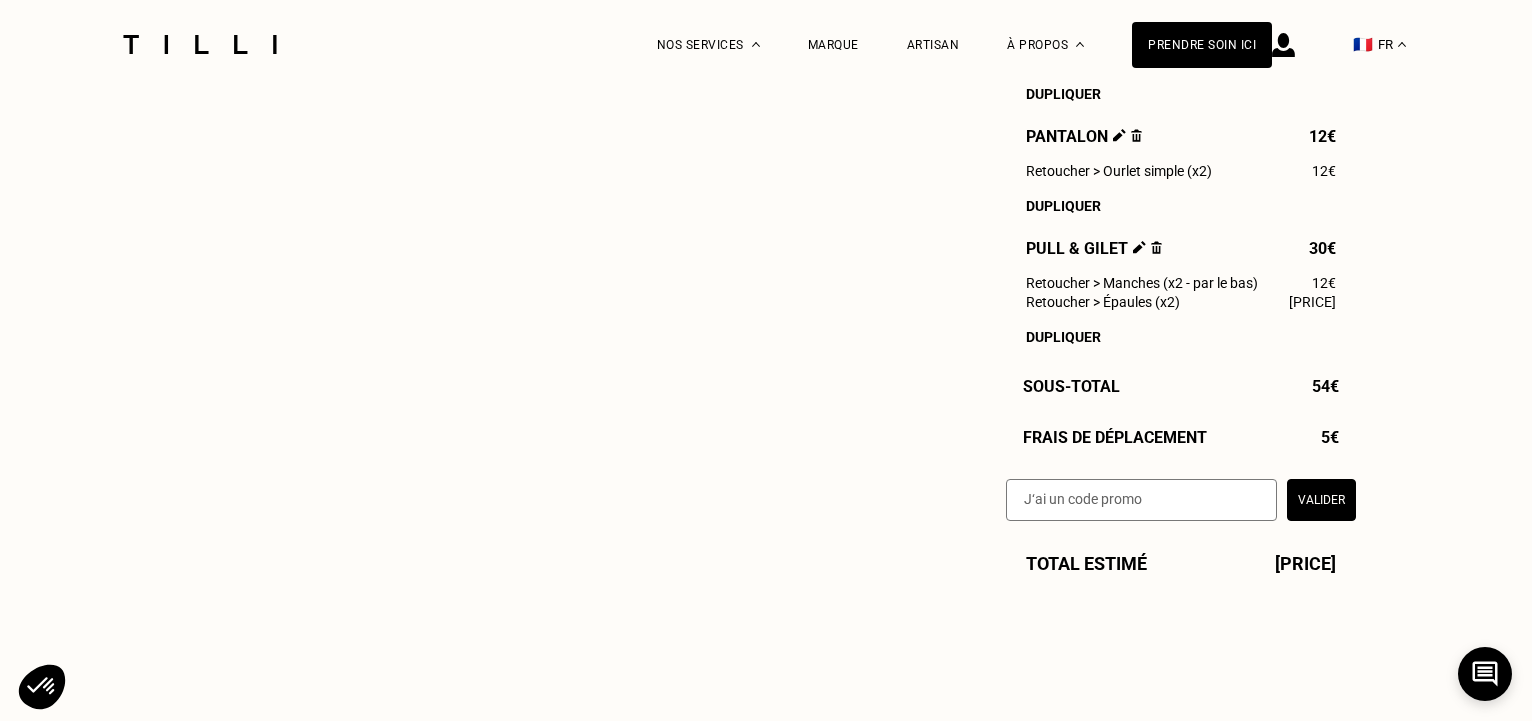 scroll, scrollTop: 0, scrollLeft: 0, axis: both 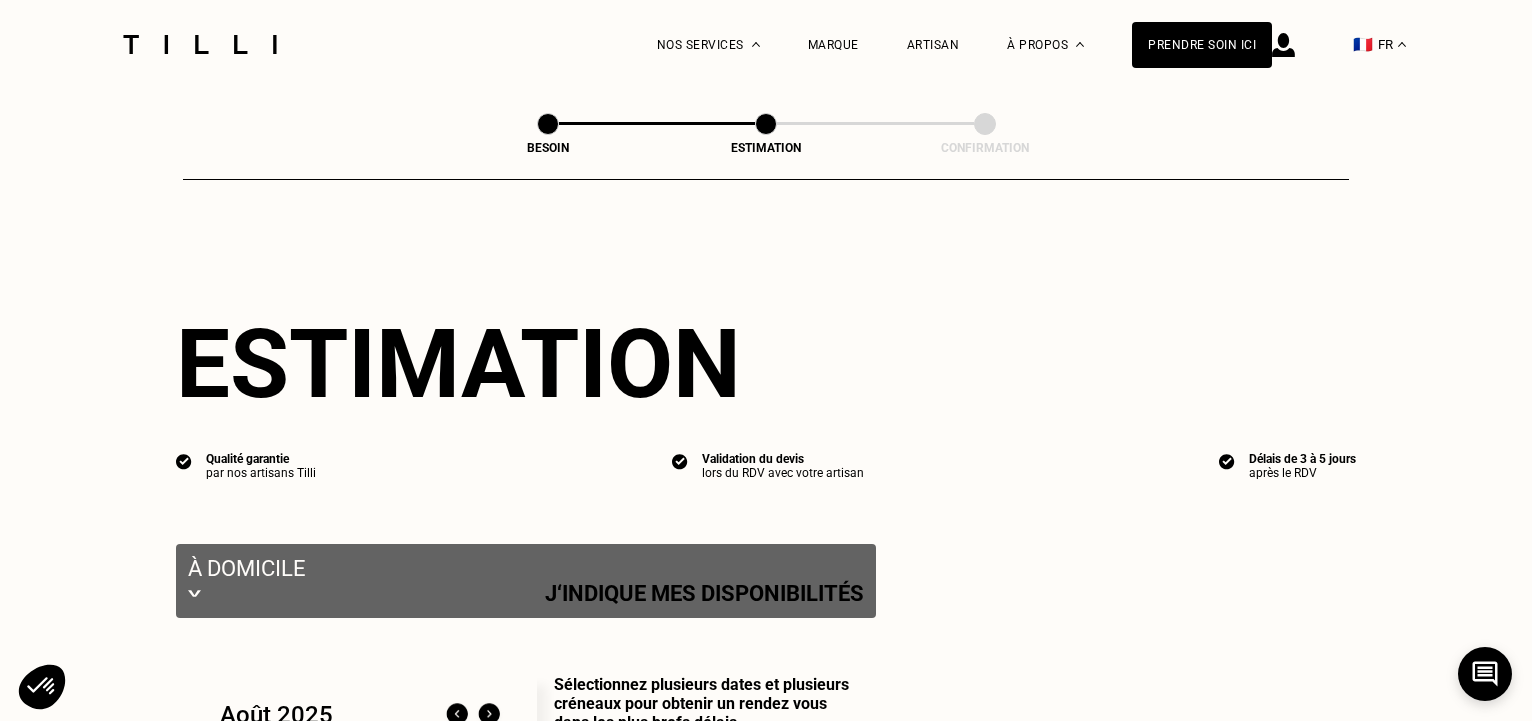 select on "FR" 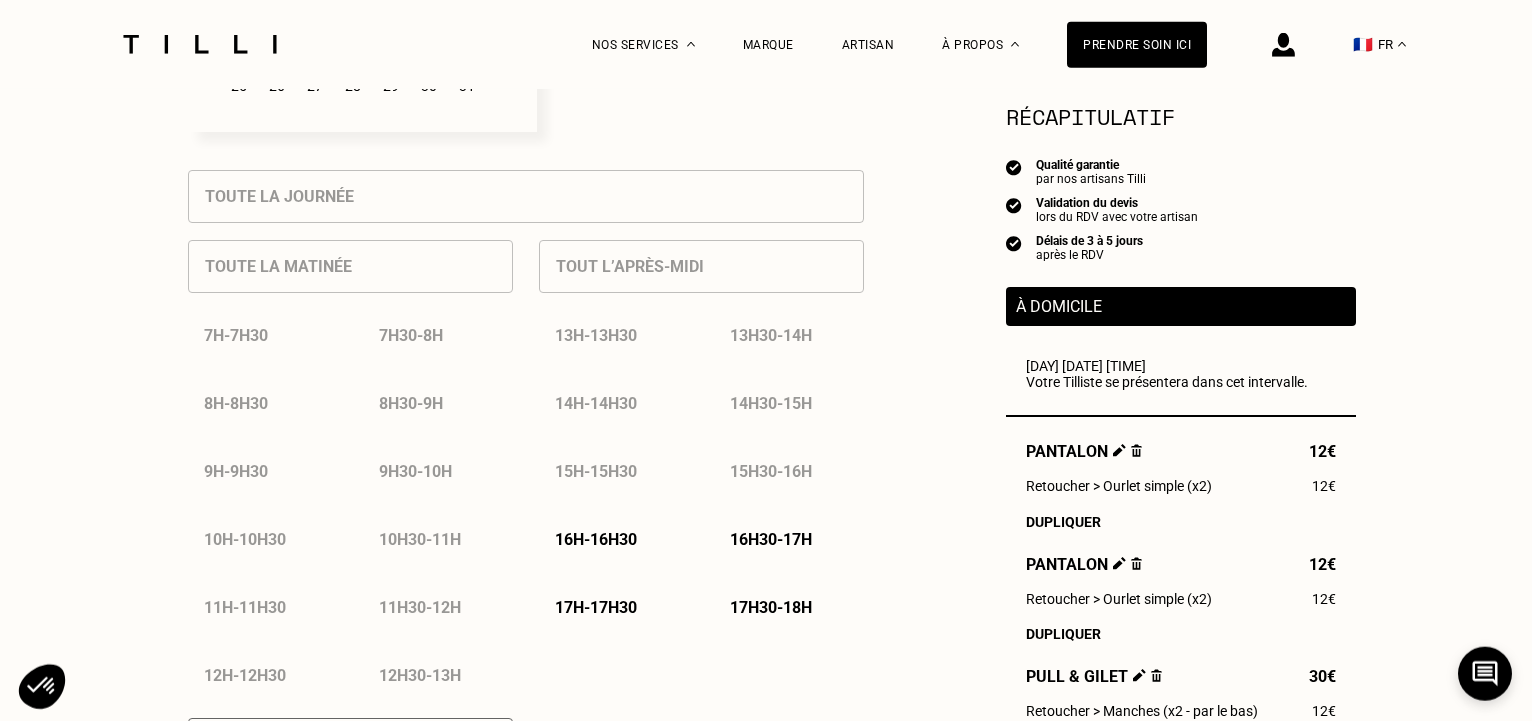 scroll, scrollTop: 884, scrollLeft: 0, axis: vertical 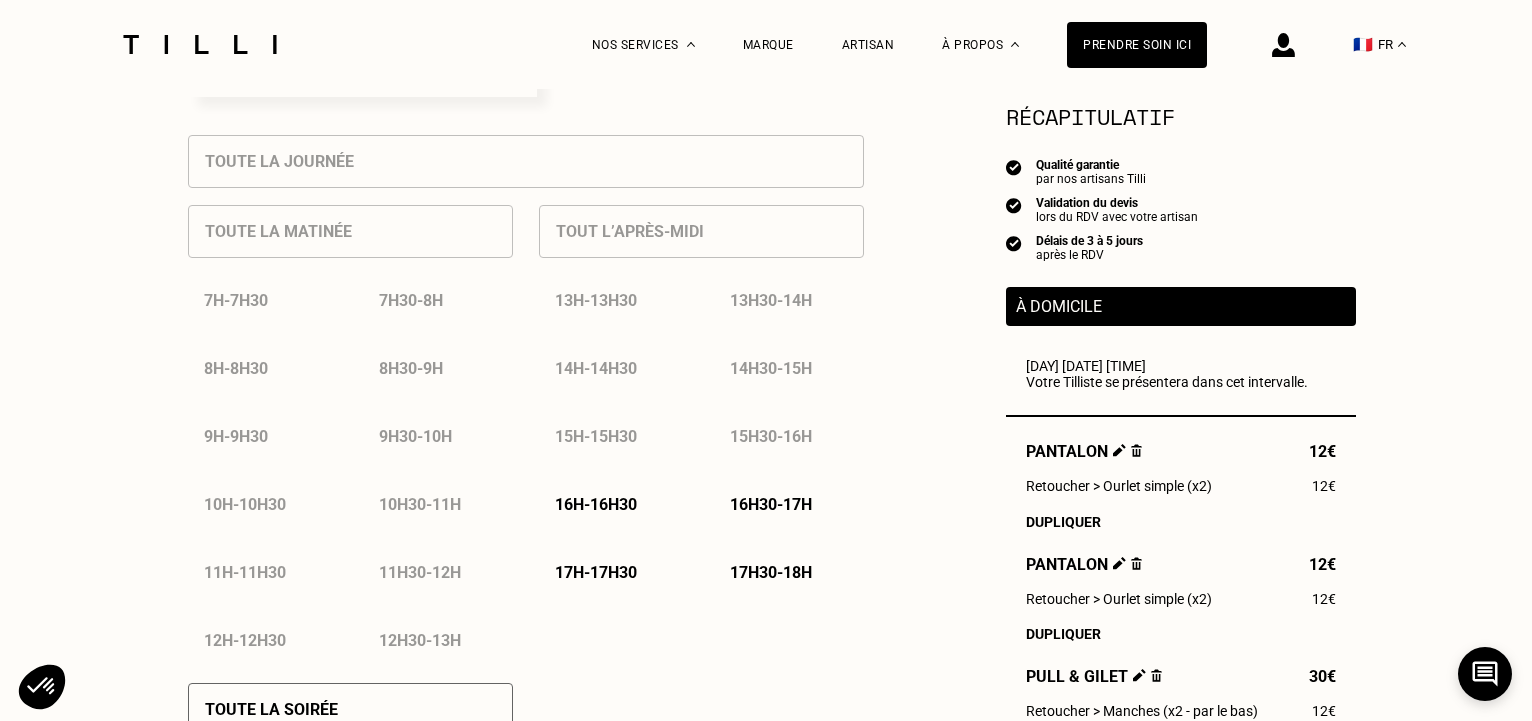 click on "[TIME]" at bounding box center [263, 572] 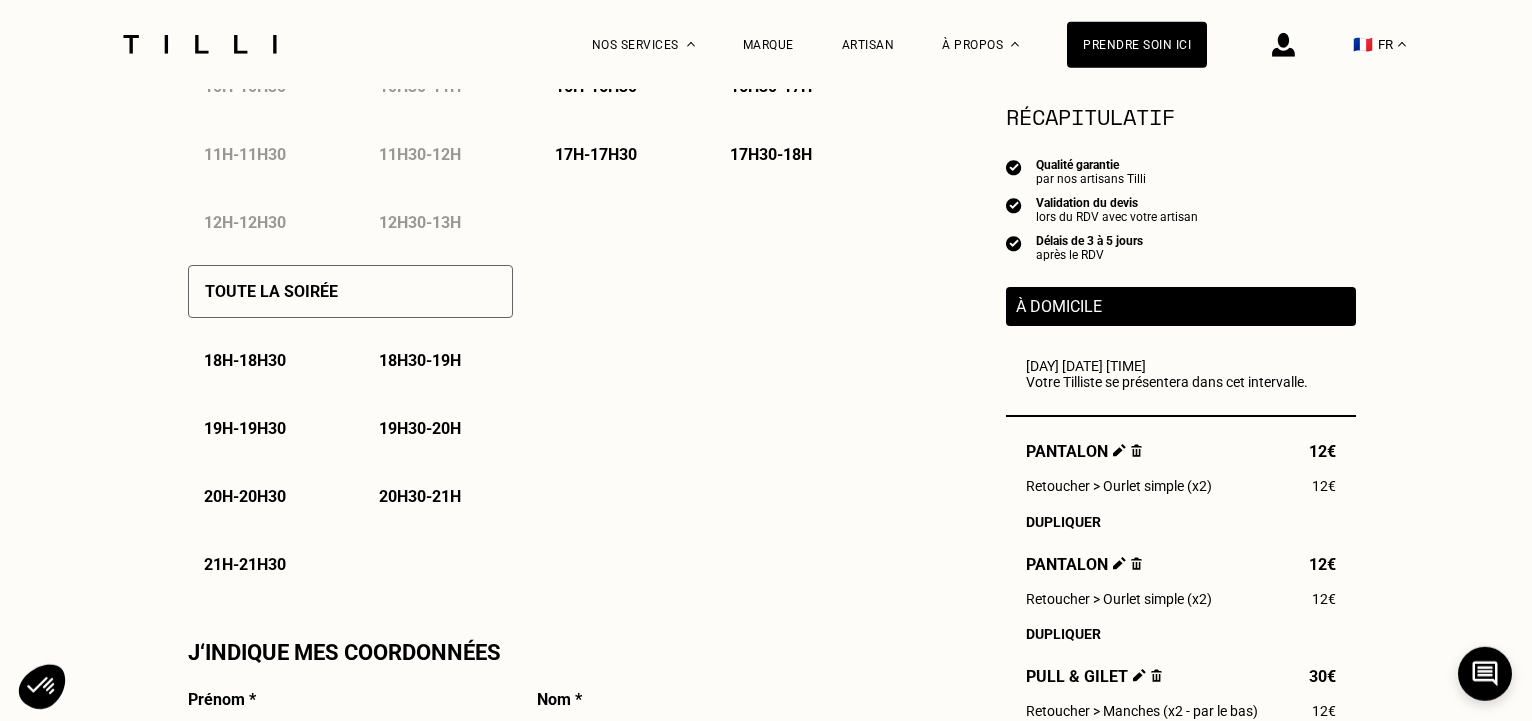 scroll, scrollTop: 1292, scrollLeft: 0, axis: vertical 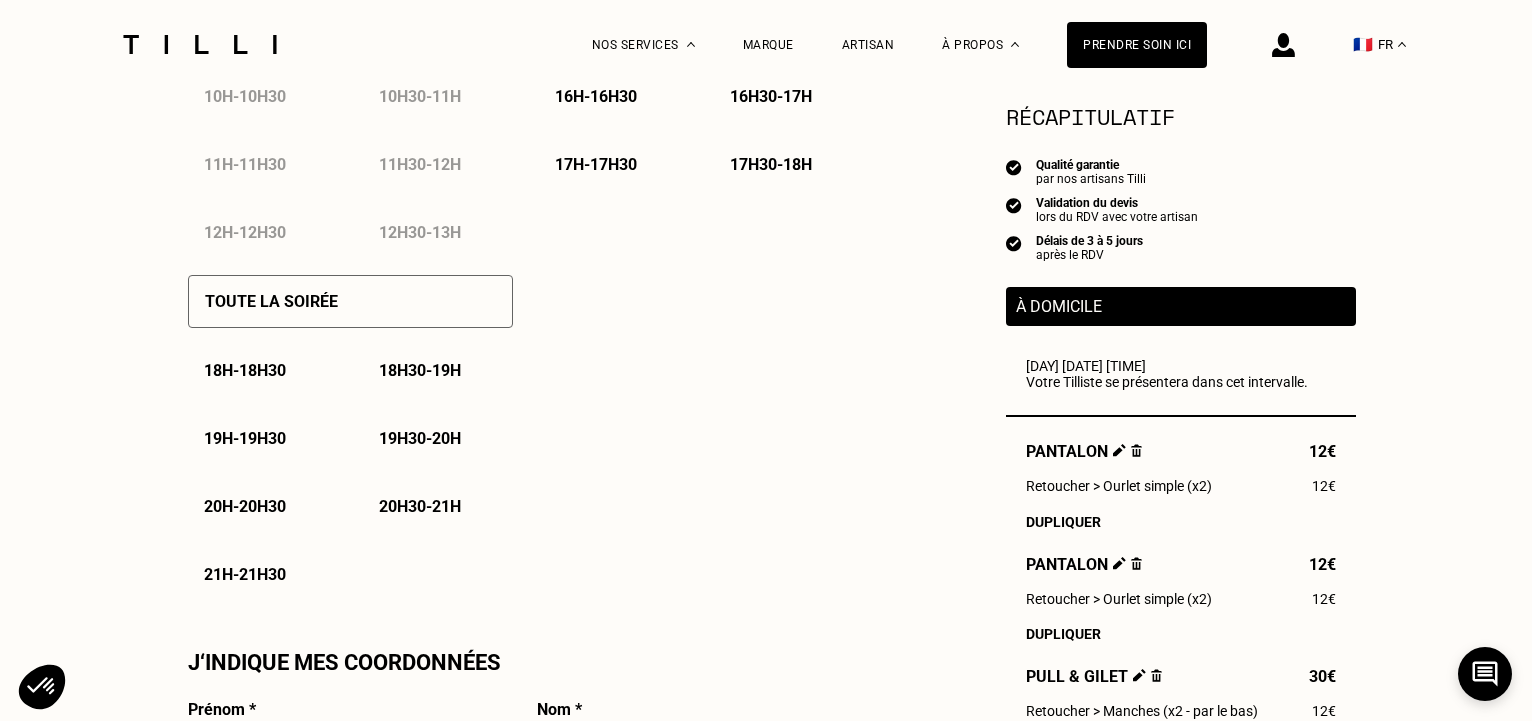 click on "[TIME]" at bounding box center (263, 164) 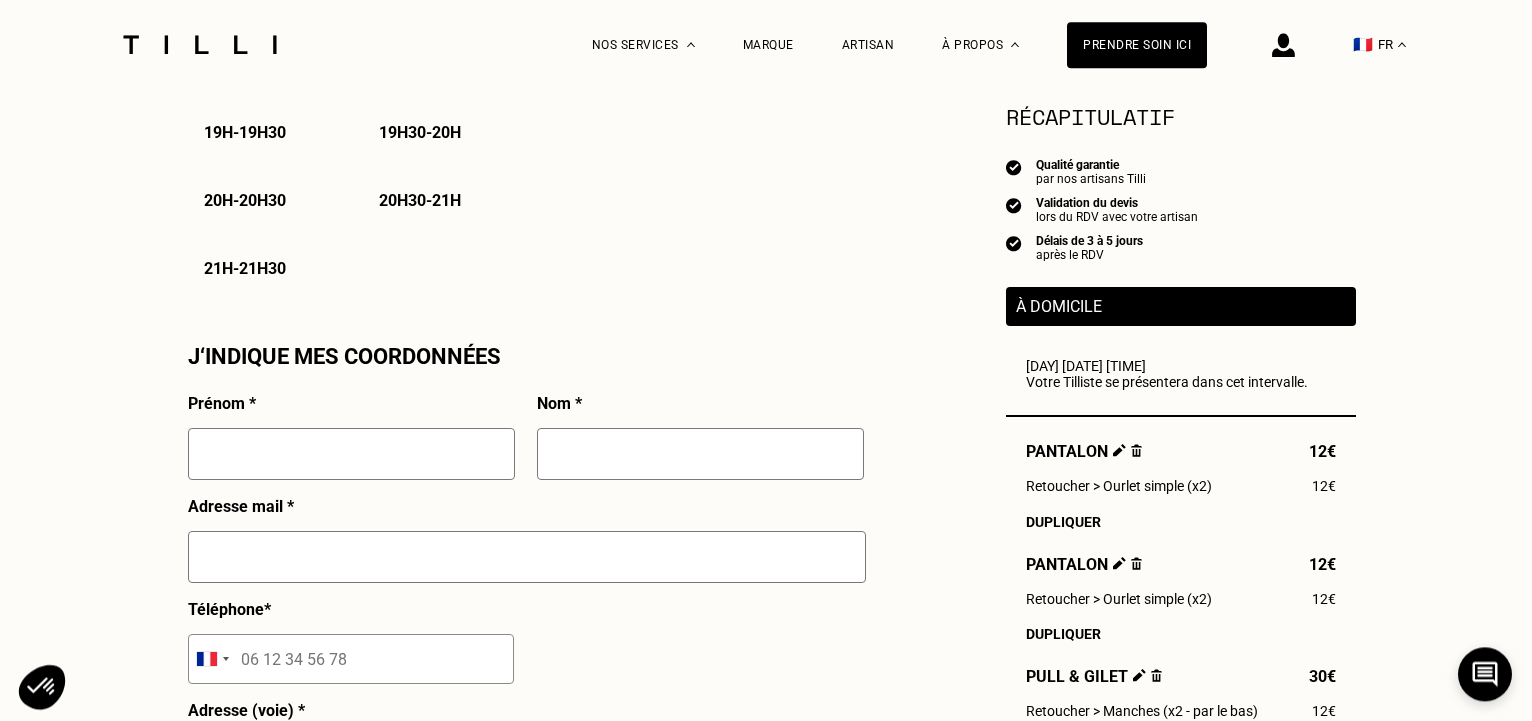 scroll, scrollTop: 1632, scrollLeft: 0, axis: vertical 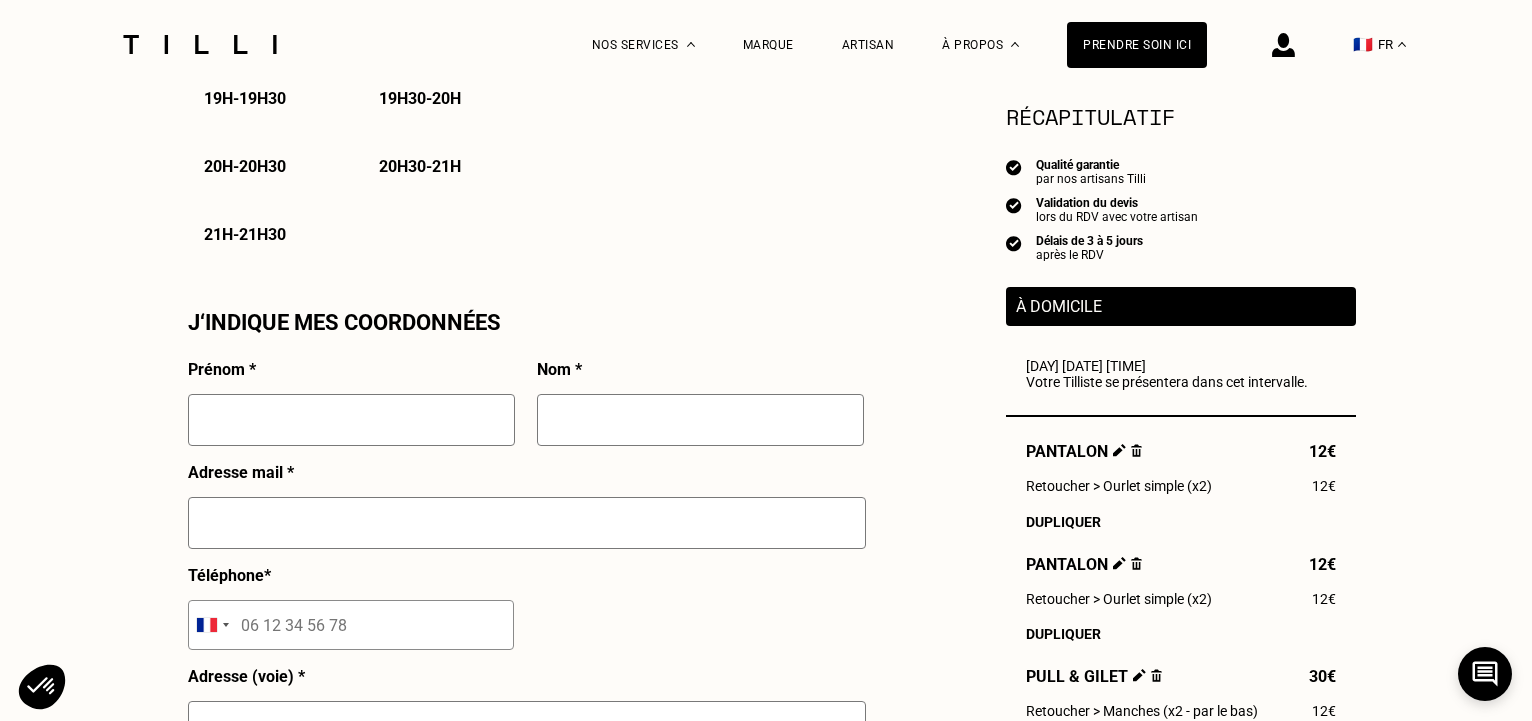 click at bounding box center (351, 420) 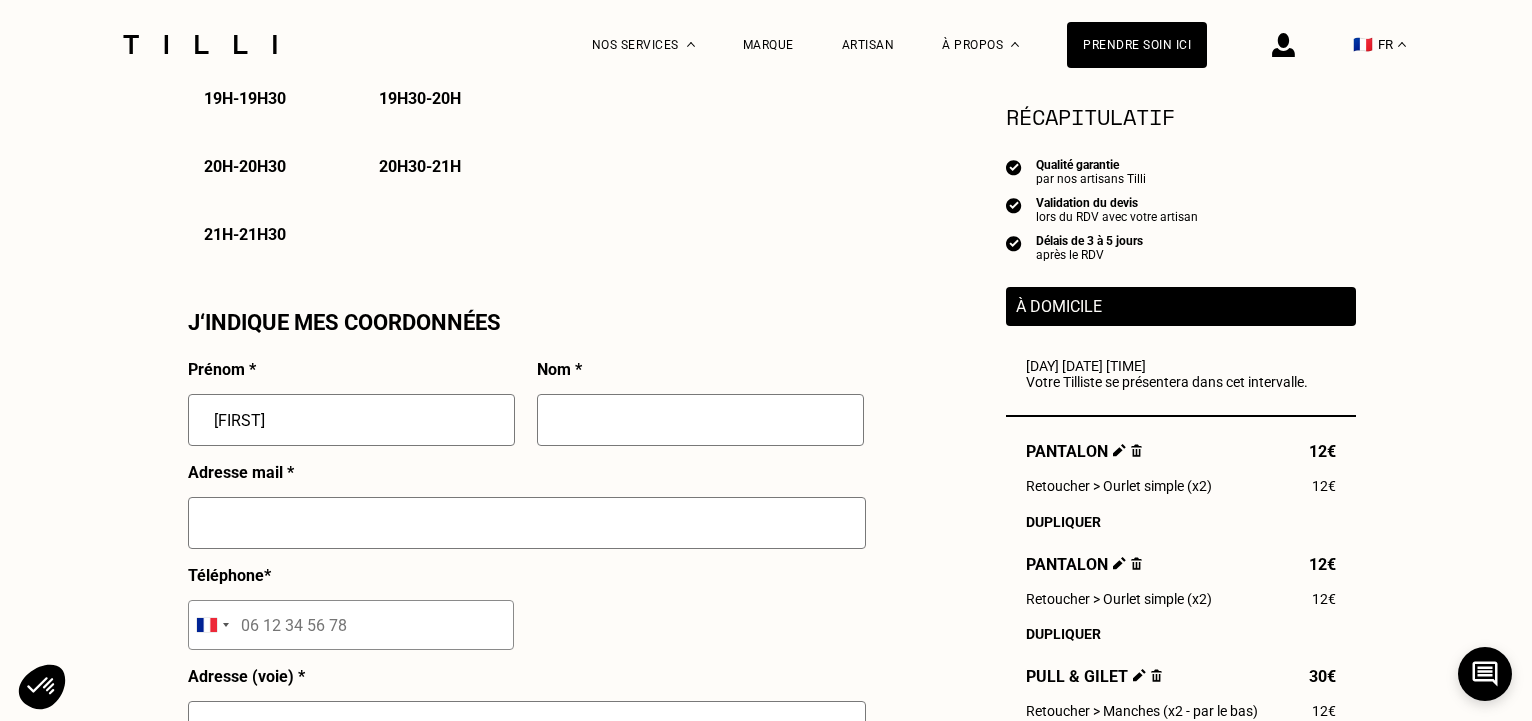 type on "[FIRST]" 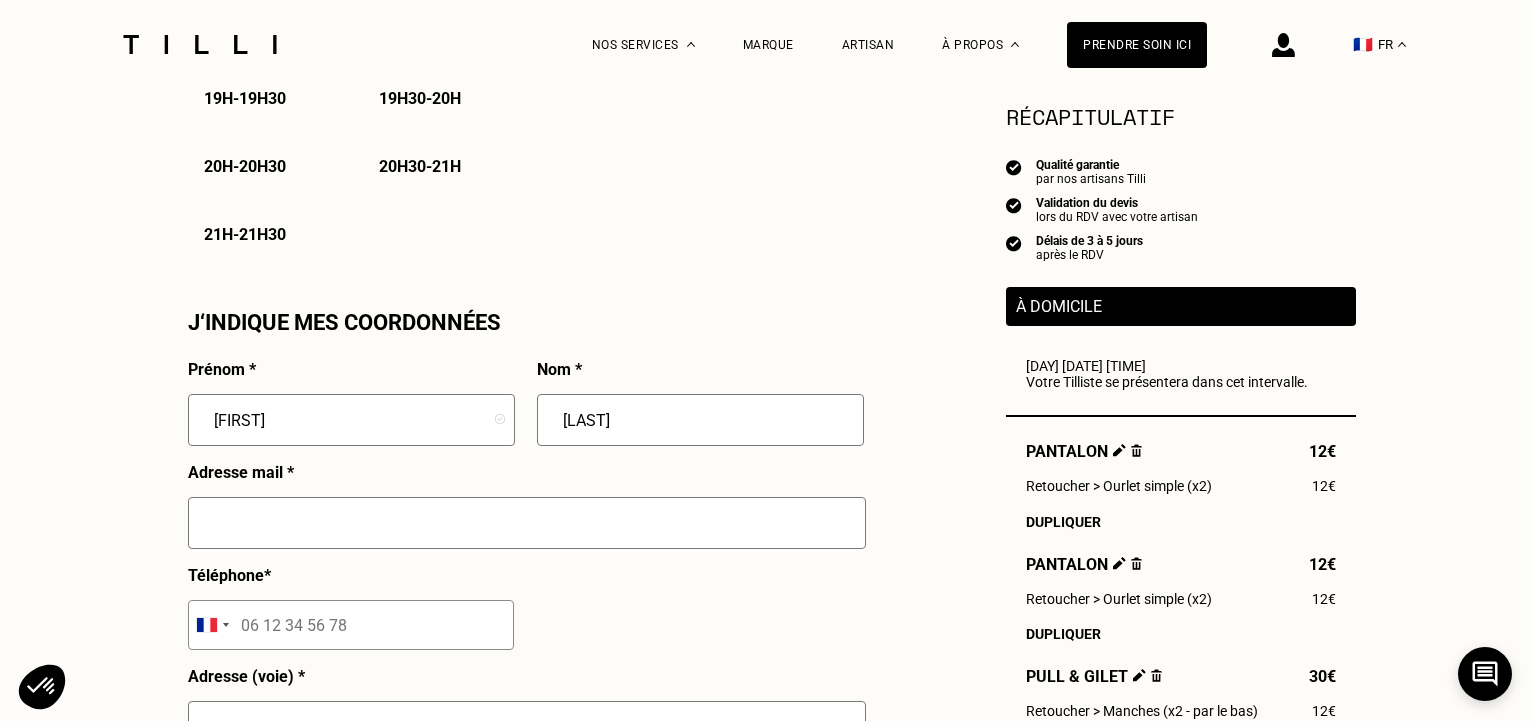 type on "[LAST]" 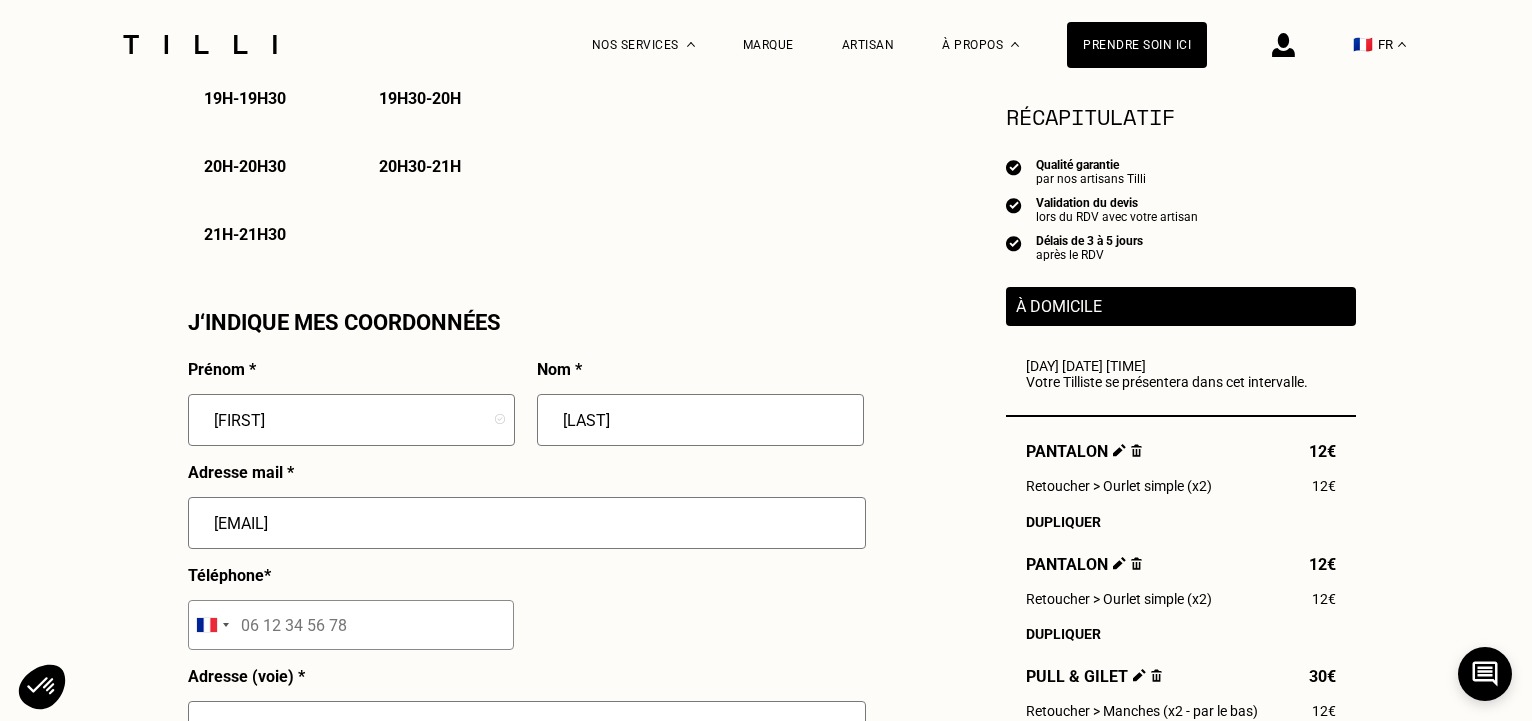 type on "[NUMBER] [STREET], APT [NUMBER] [POSTAL_CODE] [CITY] [CITY]-[CITY] [CITY] [CITY]" 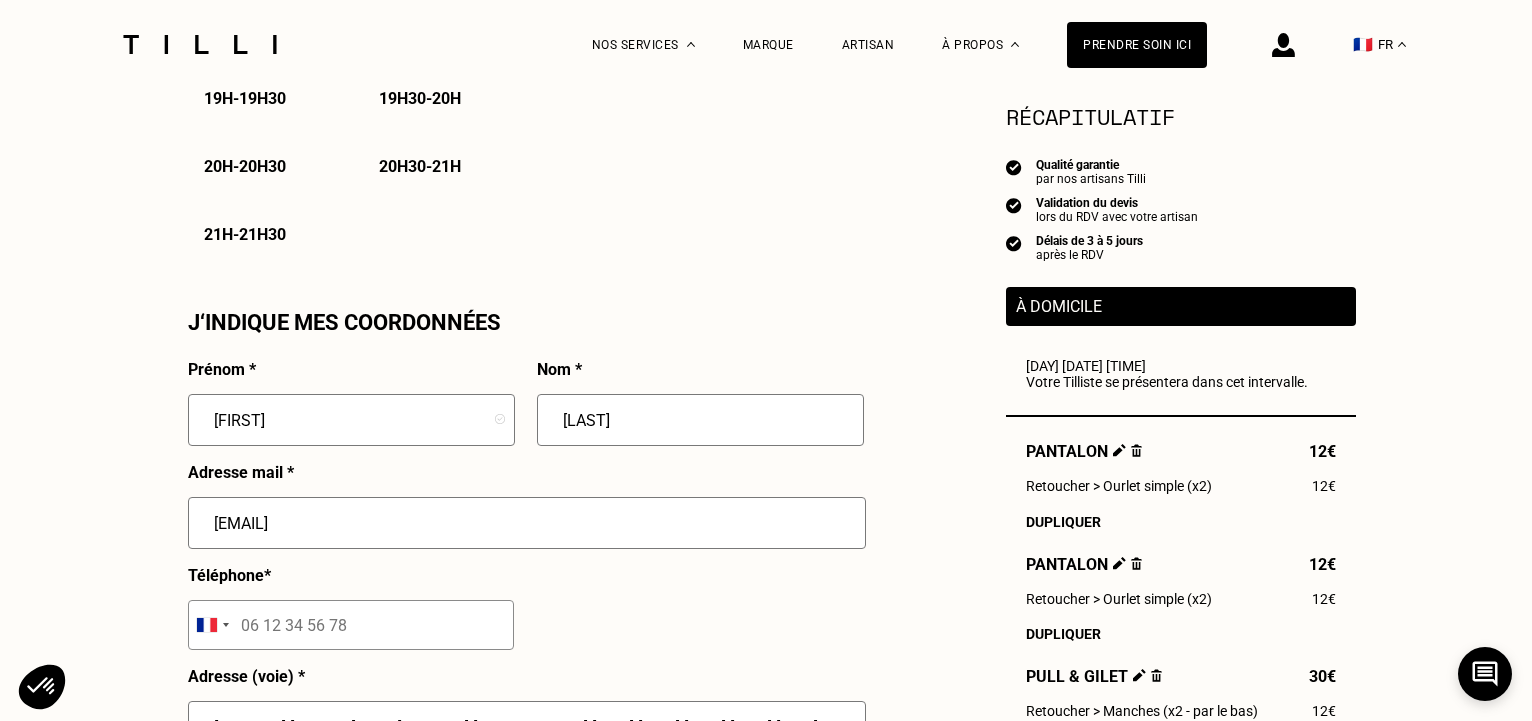 type on "[CITY] [POSTAL_CODE]" 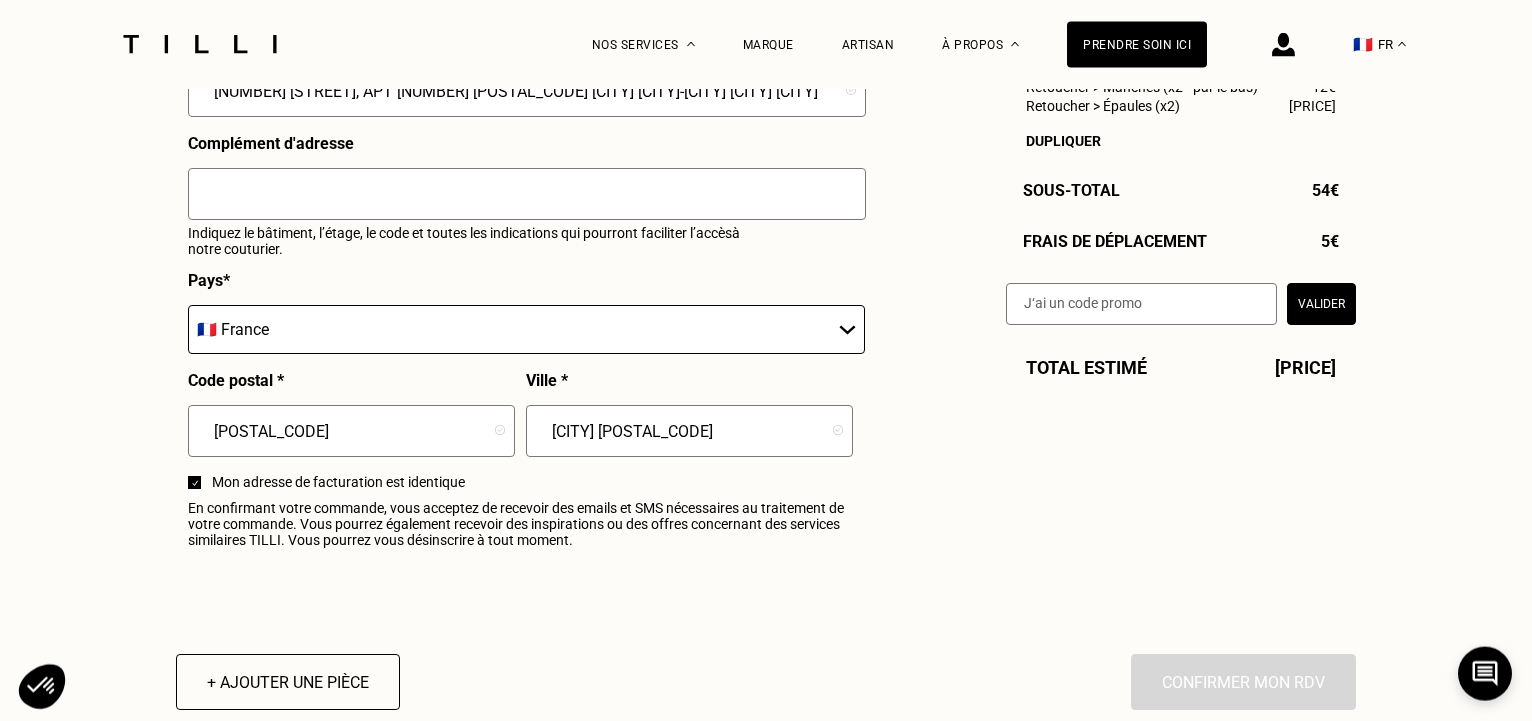 scroll, scrollTop: 2244, scrollLeft: 0, axis: vertical 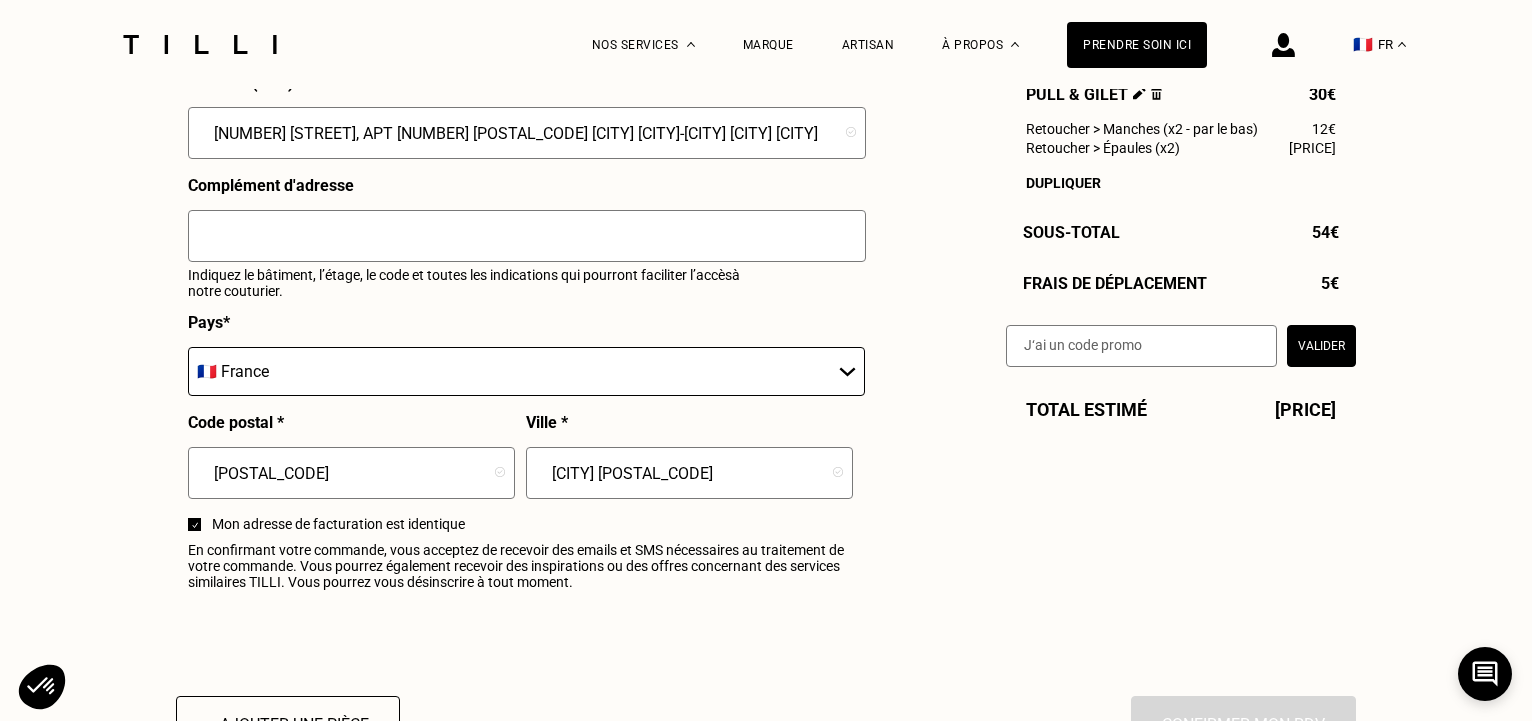 click on "Valider" at bounding box center (1321, 346) 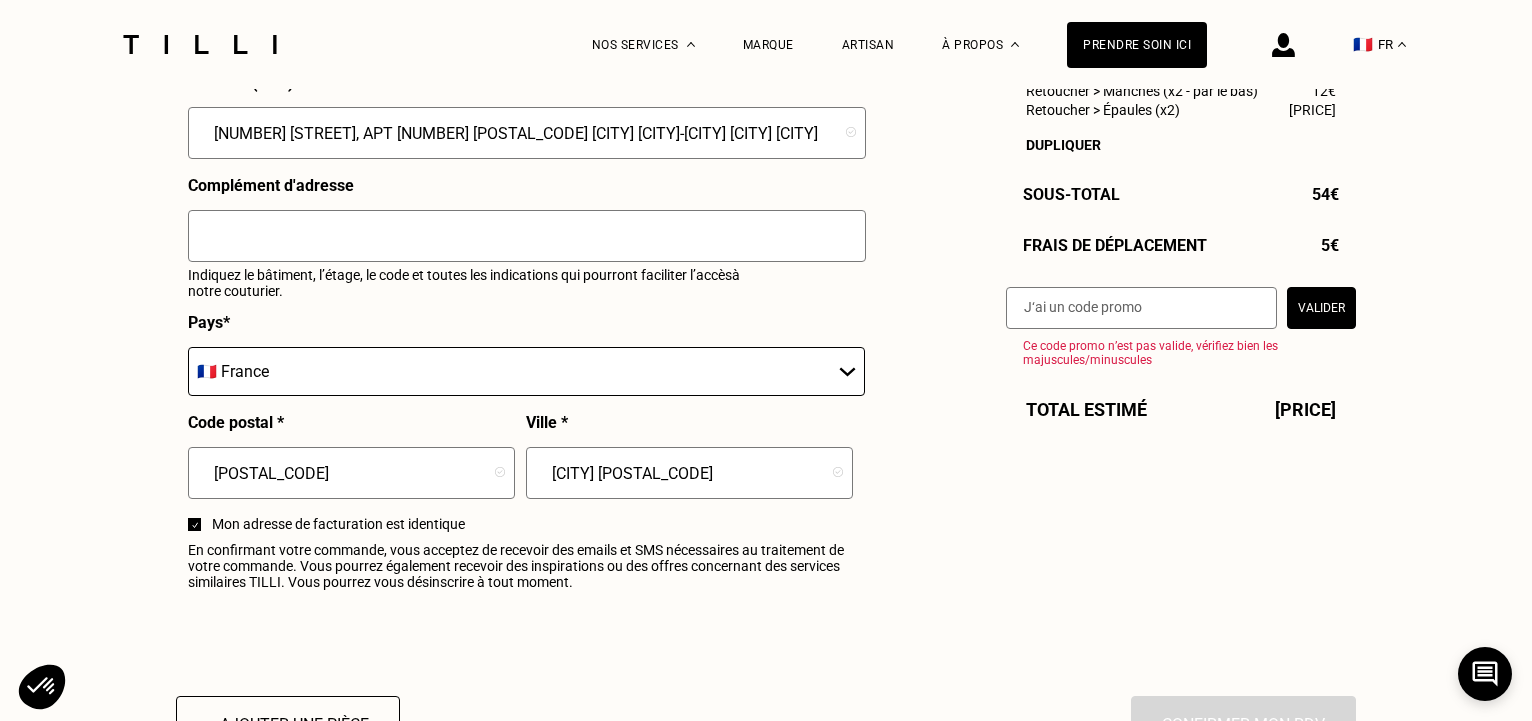 click on "Estimation Récapitulatif Qualité garantie par nos artisans Tilli Validation du devis lors du RDV avec votre artisan Délais de 3 à 5 jours après le RDV À domicile  [DAY] [DATE], de [TIME] à [TIME] Votre Tilliste se présentera dans cet intervalle. Pantalon 12€ Retoucher > Ourlet simple (x2) 12€ Dupliquer Pantalon 12€ Retoucher > Ourlet simple (x2) 12€ Dupliquer Pull & gilet 30€ Retoucher > Manches (x2 - par le bas) 12€ Retoucher > Épaules (x2) 18€ Dupliquer Sous-Total   54€ Frais de déplacement   5€ Valider Ce code promo n’est pas valide, vérifiez bien les majuscules/minuscules Total estimé 59€ À domicile J‘indique mes disponibilités [MONTH] [YEAR] Lun Mar Mer Jeu Ven Sam Dim 1 2 3 4 5 6 7 8 9 10 11 12 13 14 15 16 17 18 19 20 21 22 23 24 25 26 27 28 29 30 31 Sélectionnez plusieurs dates et plusieurs créneaux pour obtenir un rendez vous dans les plus brefs délais. Toute la journée Toute la matinée 7h  -  7h30 7h30  -  8h 8h  -" at bounding box center (766, -652) 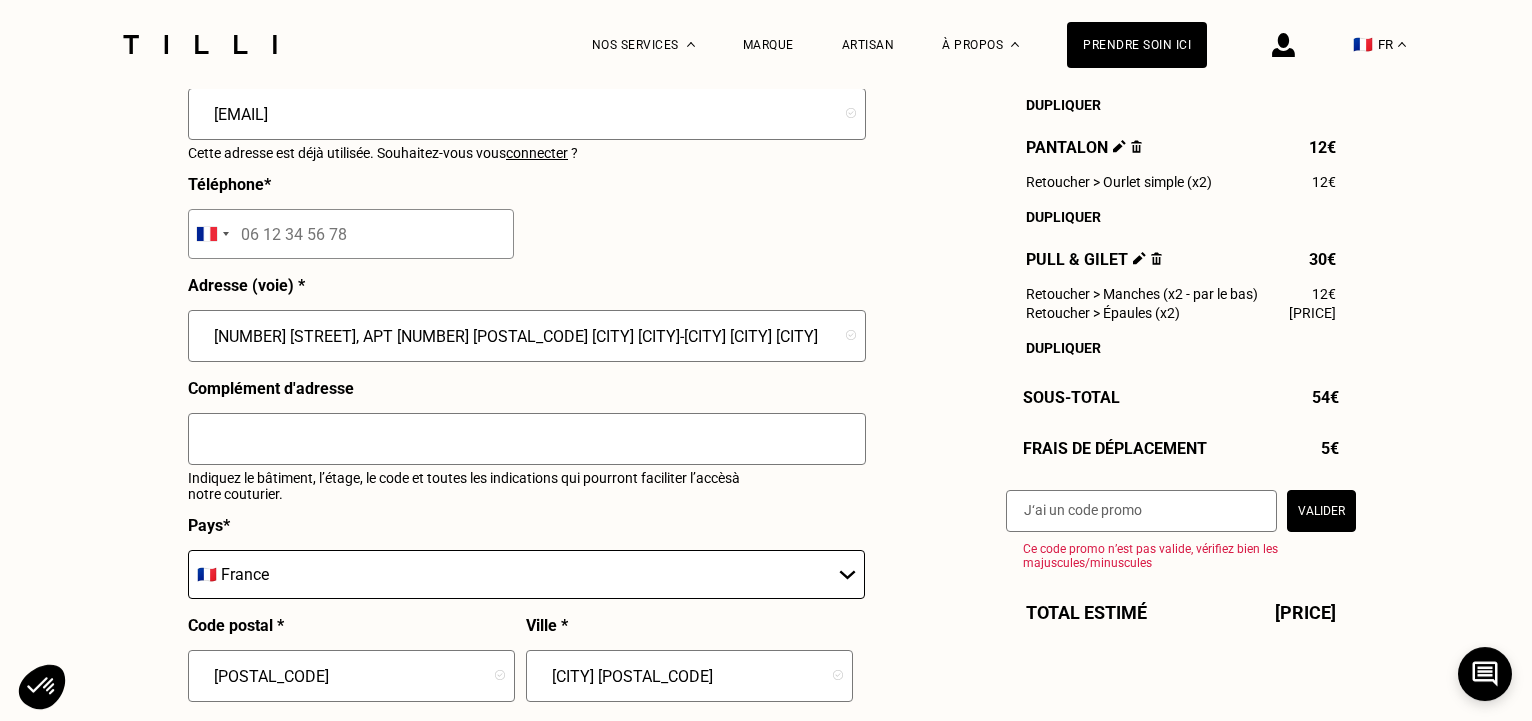 scroll, scrollTop: 2040, scrollLeft: 0, axis: vertical 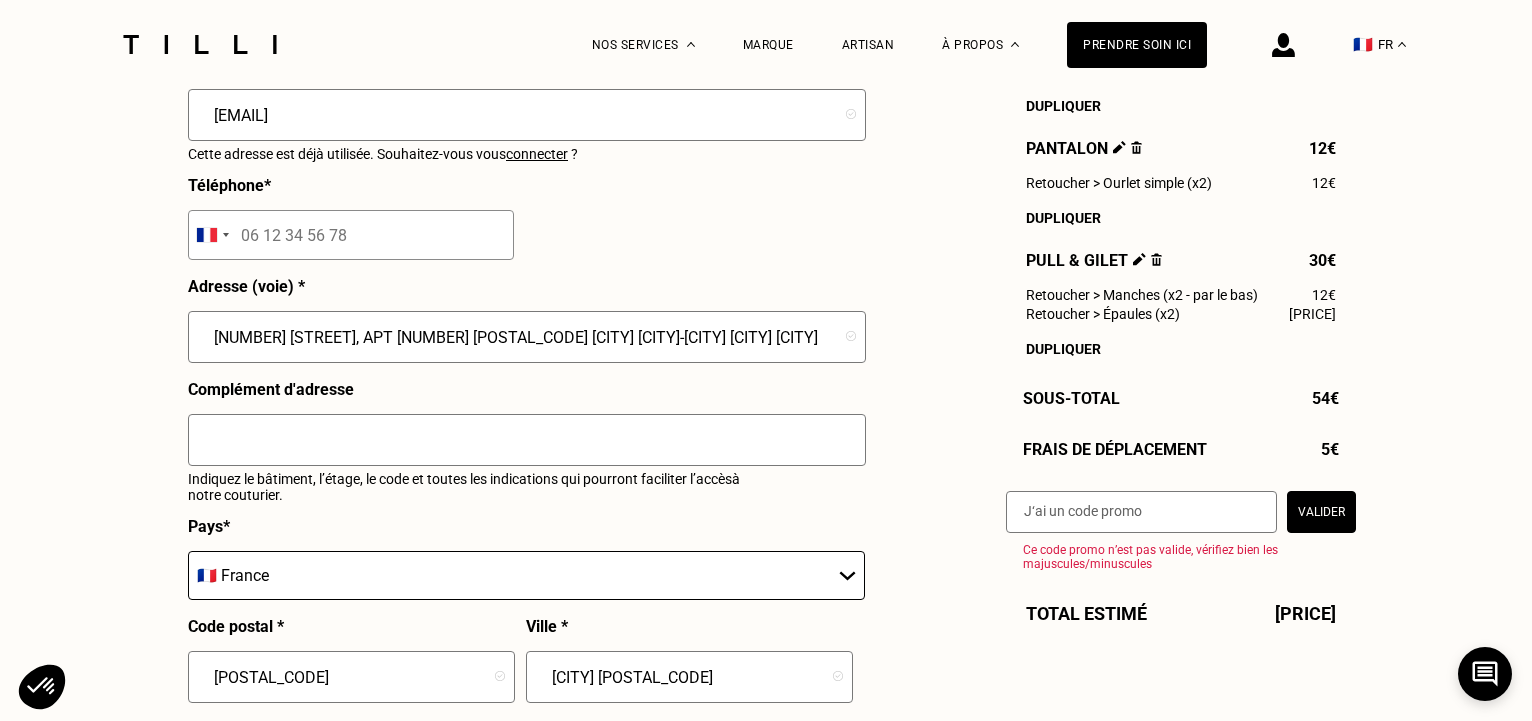 click on "Total estimé [PRICE]" at bounding box center [1181, 613] 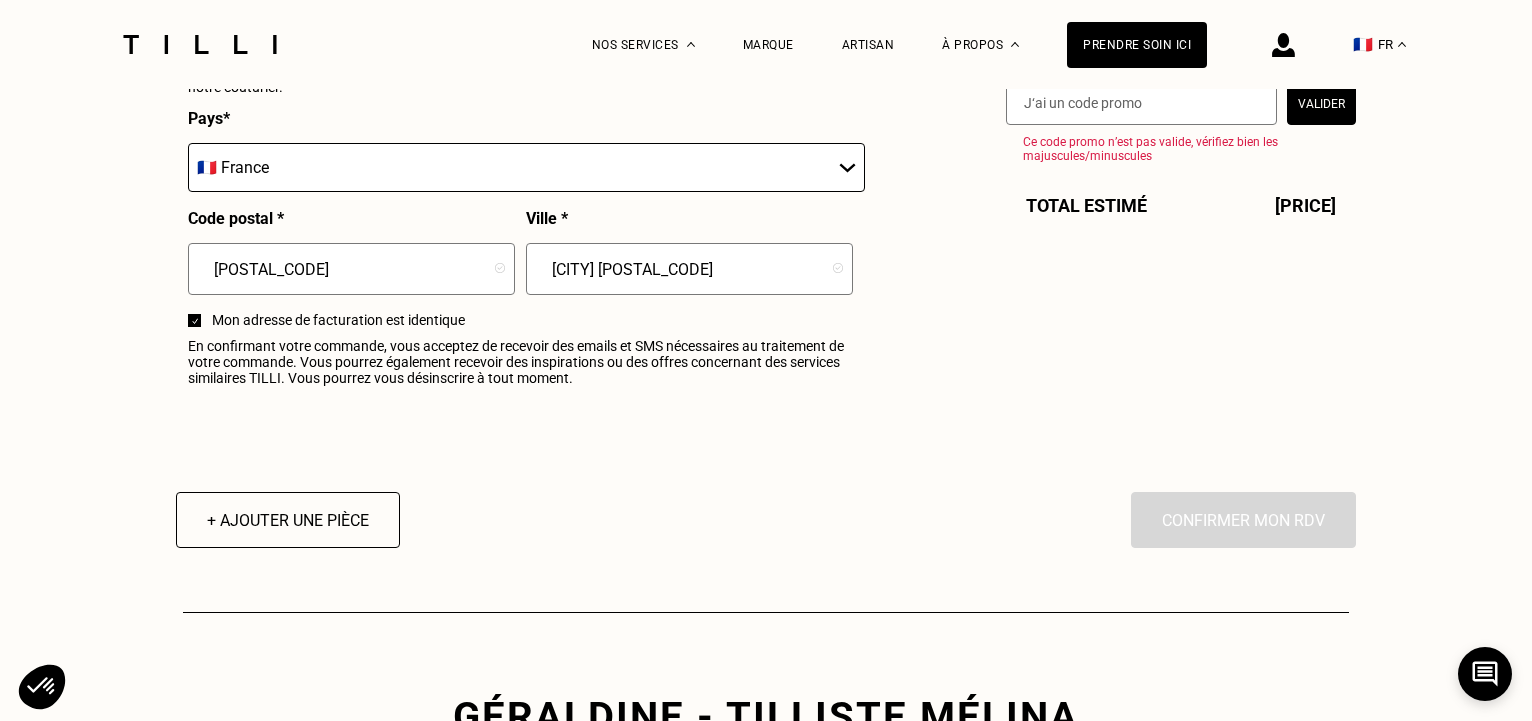 scroll, scrollTop: 2516, scrollLeft: 0, axis: vertical 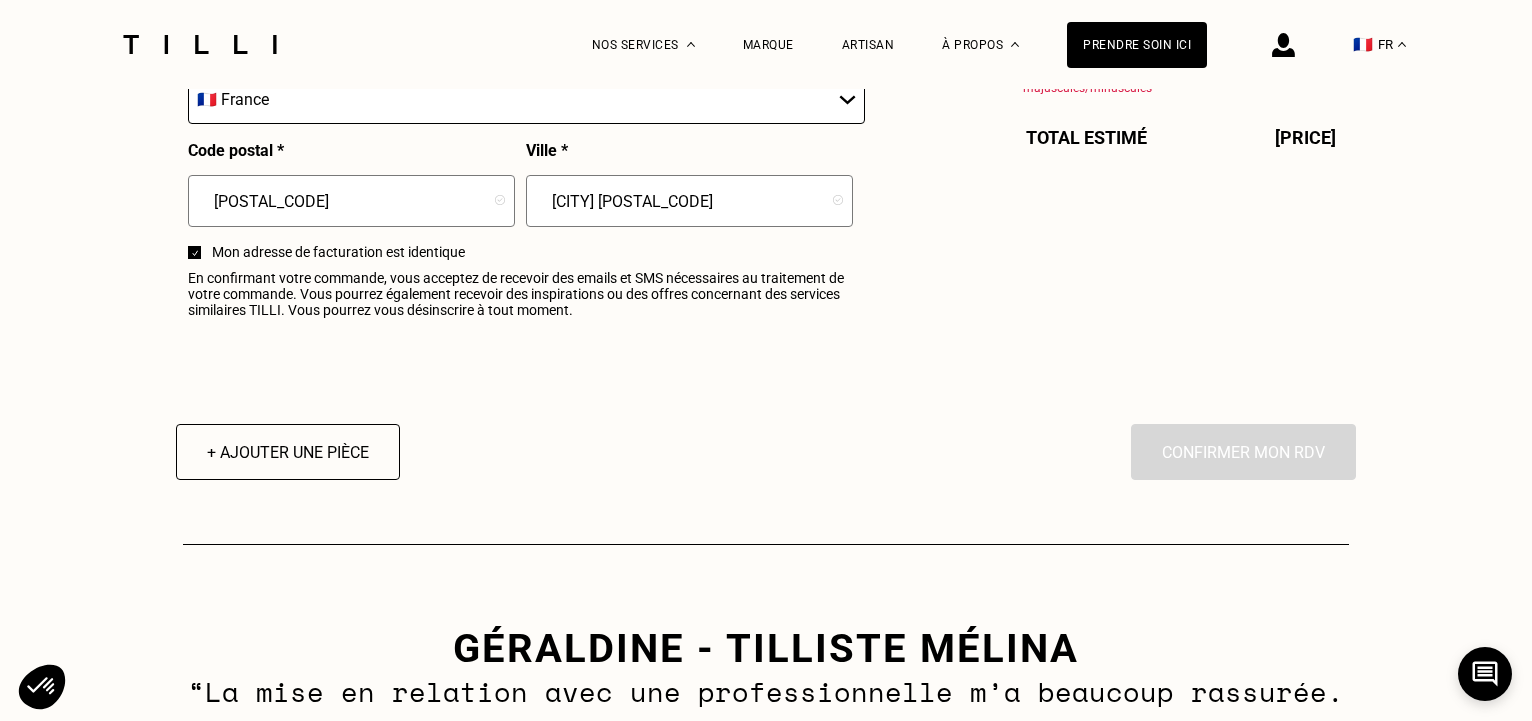 click on "En cliquant sur “Confirmer”, vous déclenchez l’intervention de l’un des nos artisans. Confirmer mon RDV" at bounding box center [1243, 452] 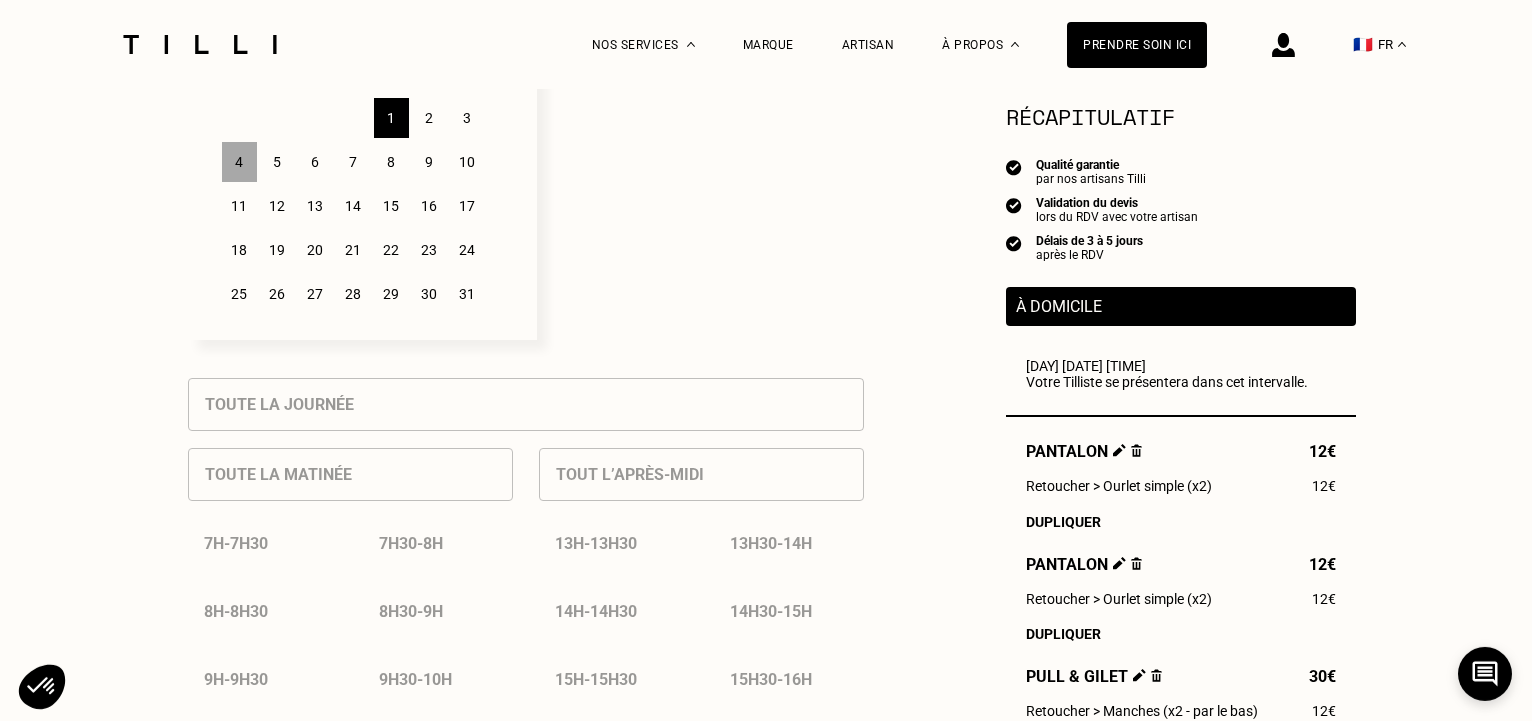scroll, scrollTop: 612, scrollLeft: 0, axis: vertical 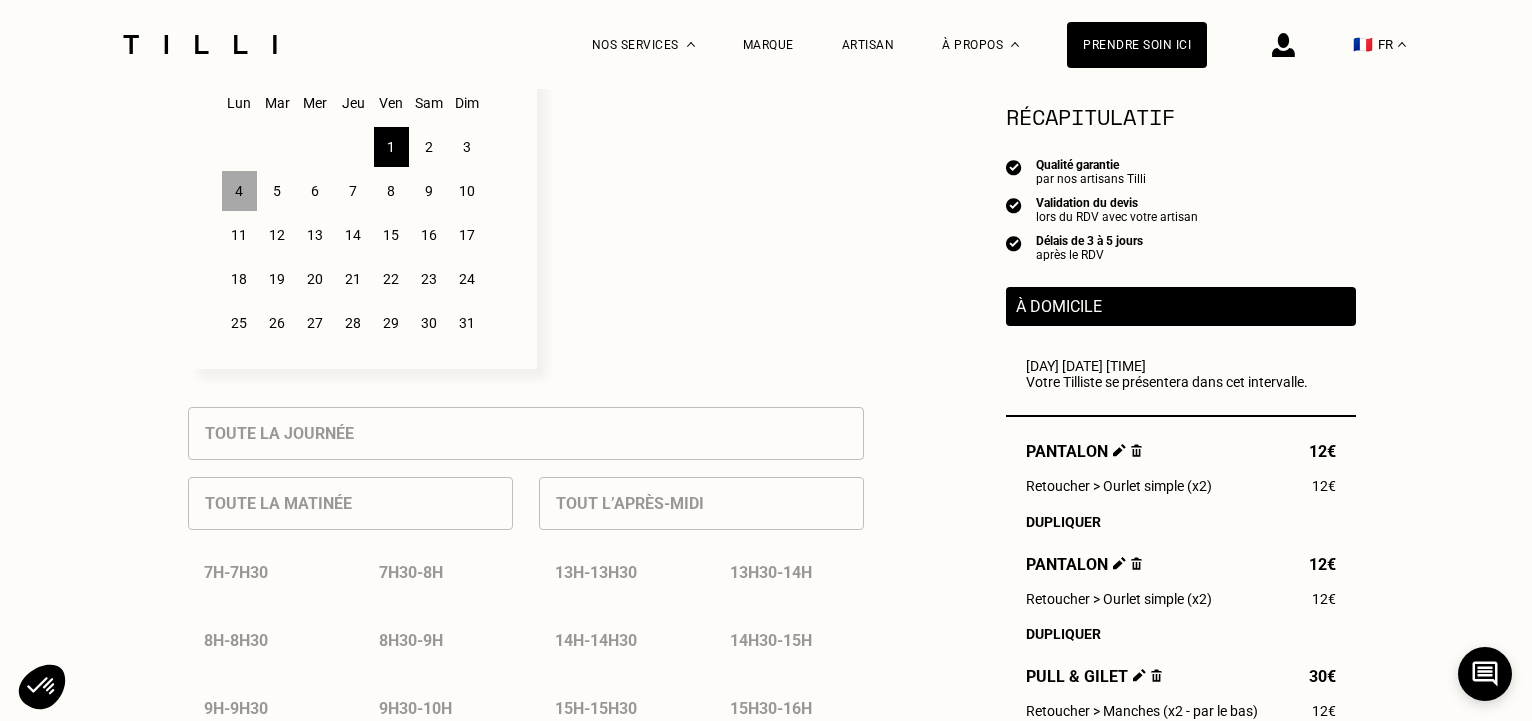 click on "4" at bounding box center (239, 191) 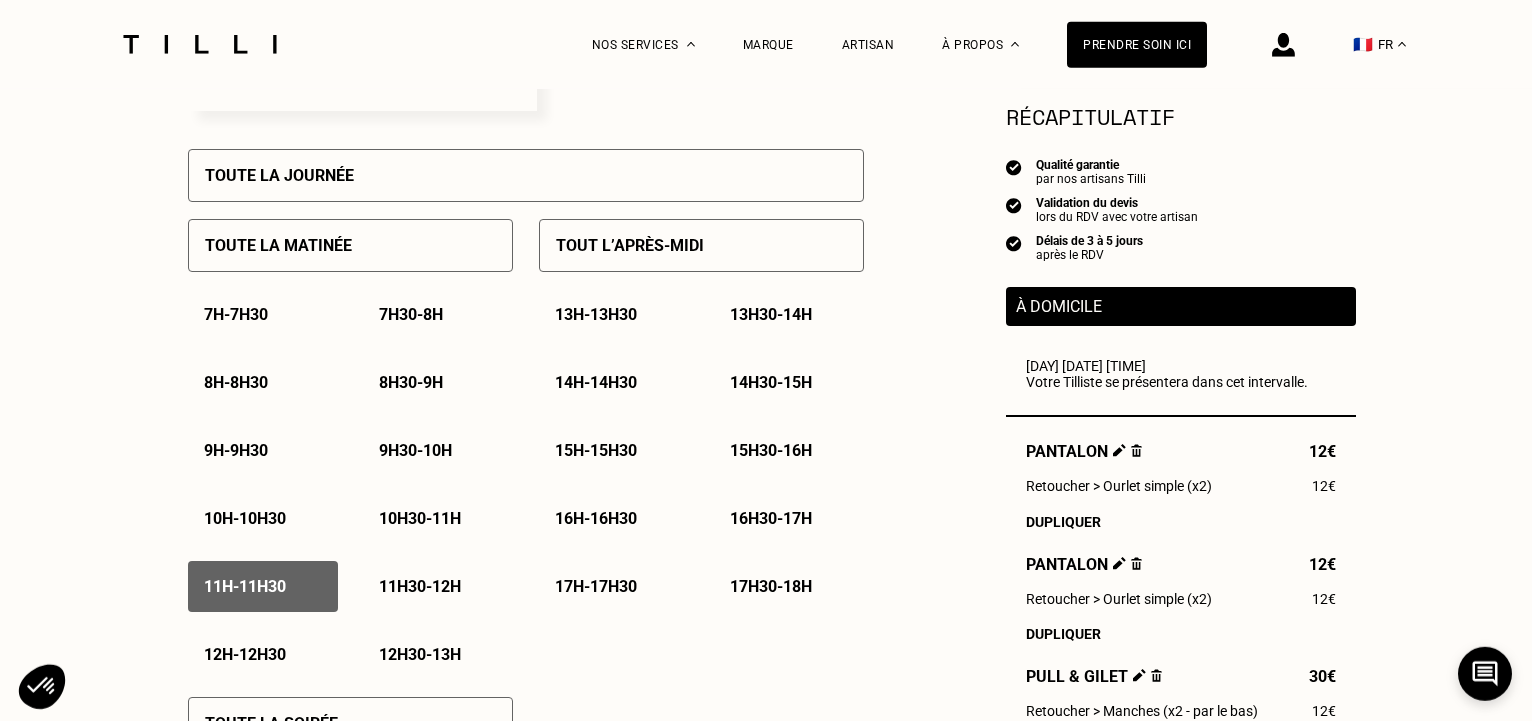 scroll, scrollTop: 884, scrollLeft: 0, axis: vertical 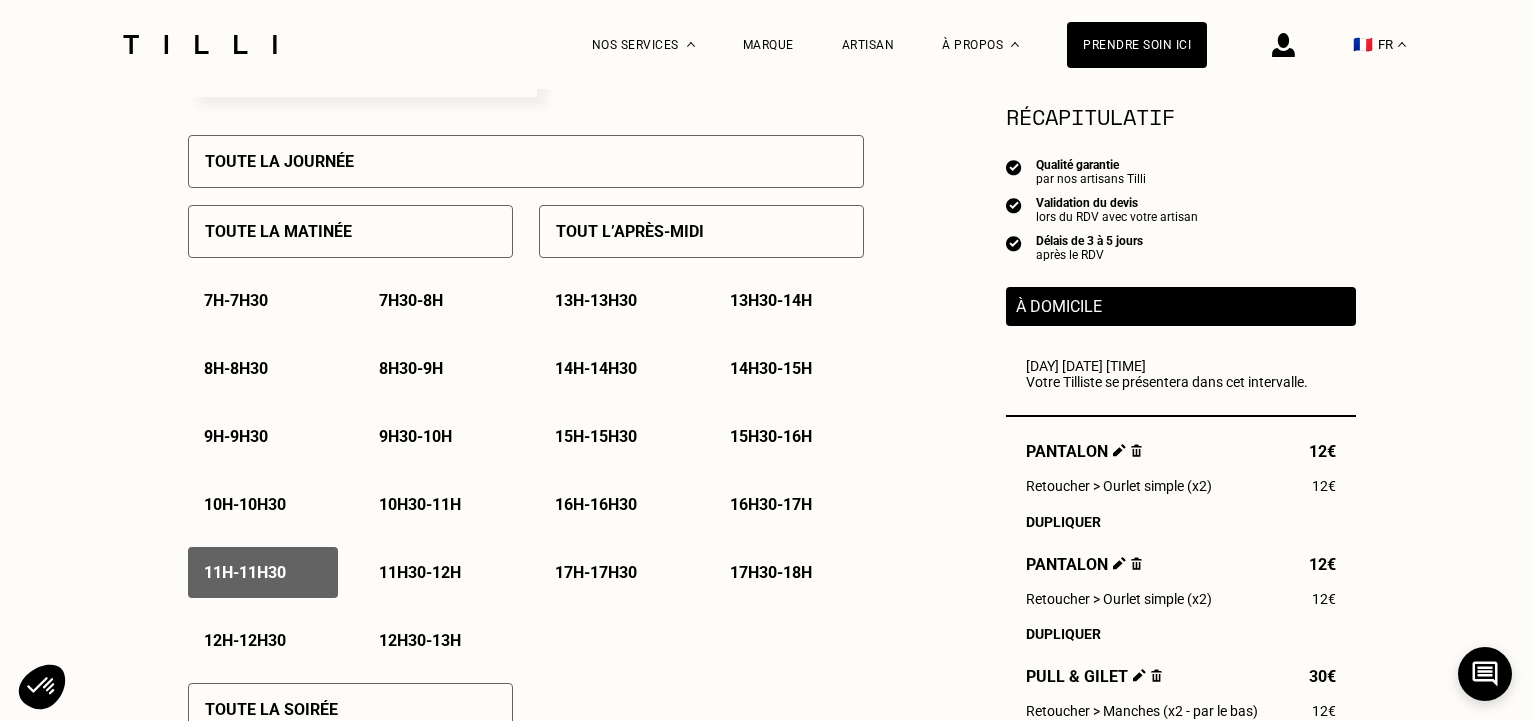 click on "[TIME]" at bounding box center (245, 572) 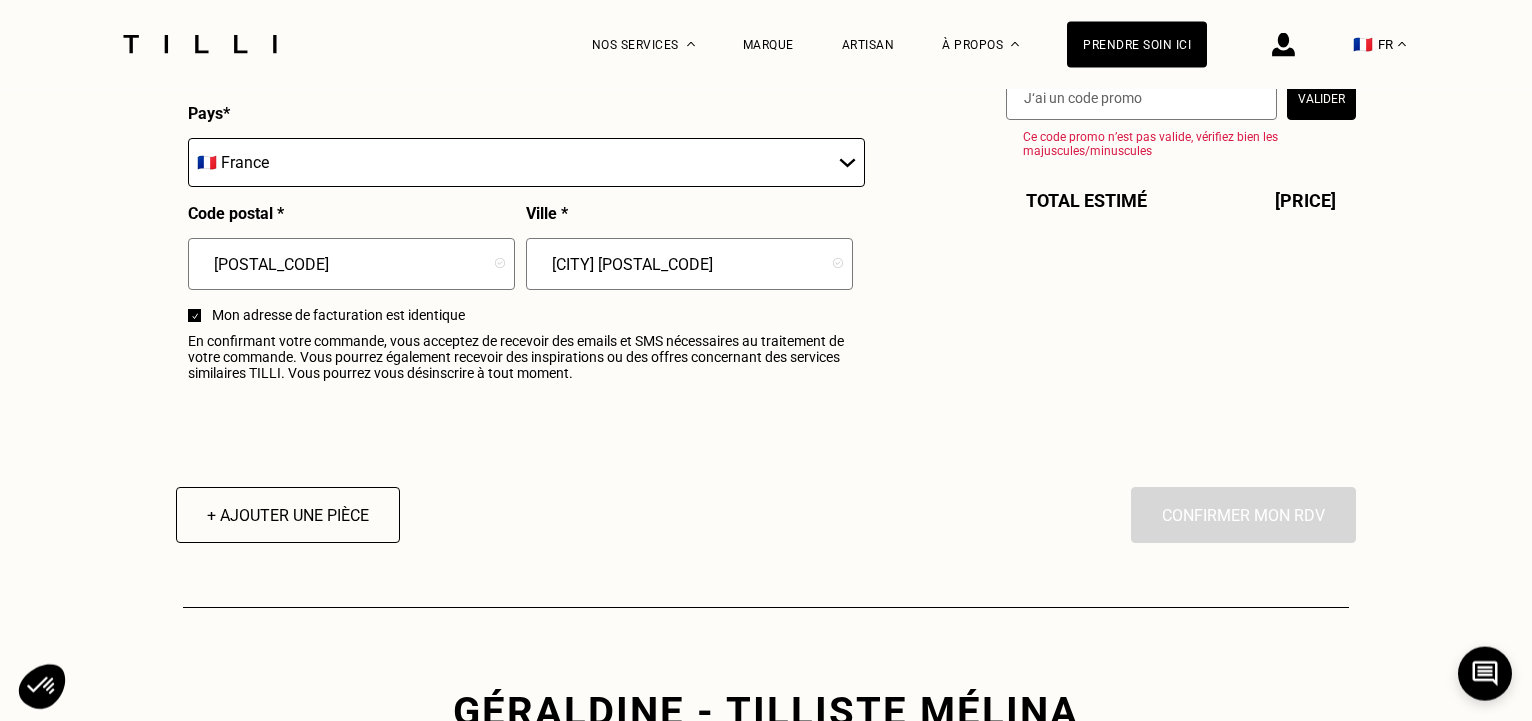 scroll, scrollTop: 2448, scrollLeft: 0, axis: vertical 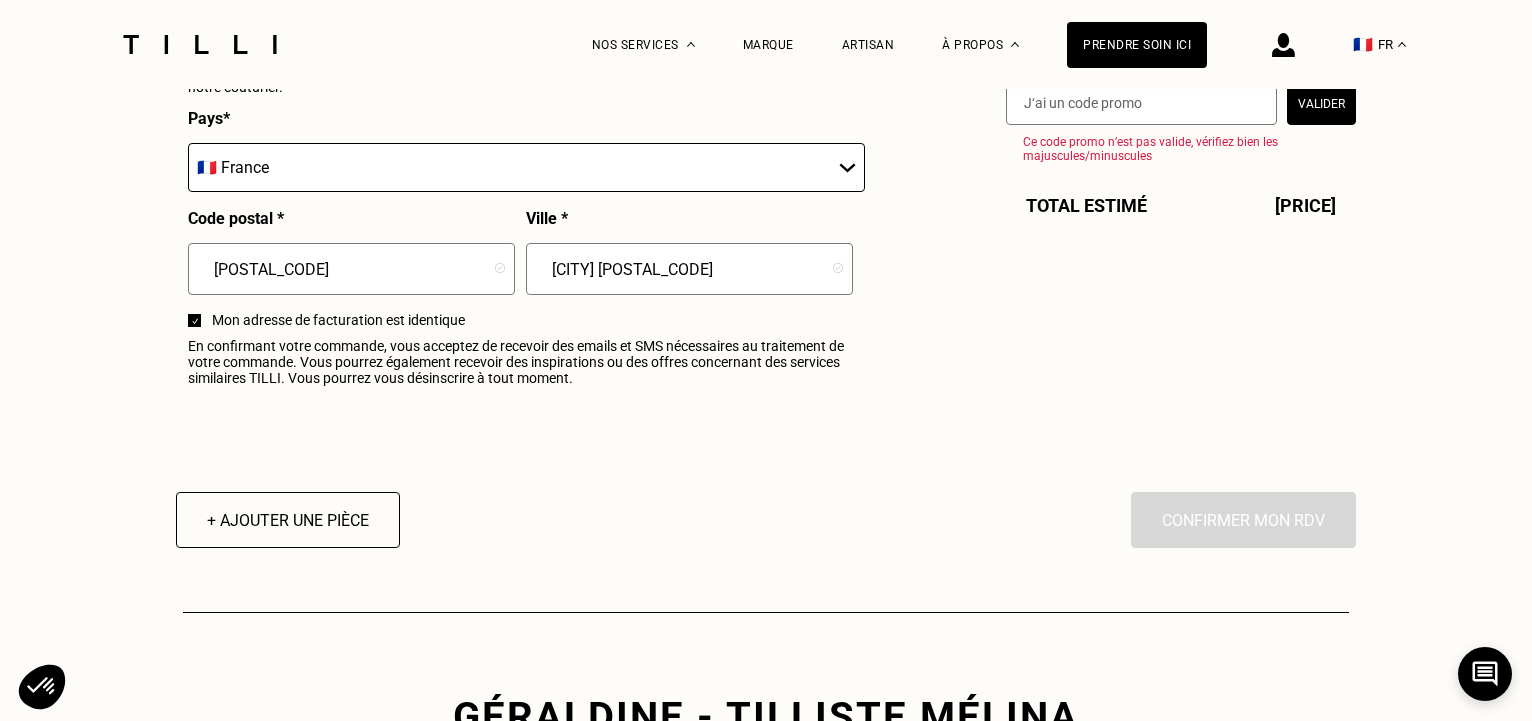 click on "En cliquant sur “Confirmer”, vous déclenchez l’intervention de l’un des nos artisans. Confirmer mon RDV" at bounding box center [1243, 520] 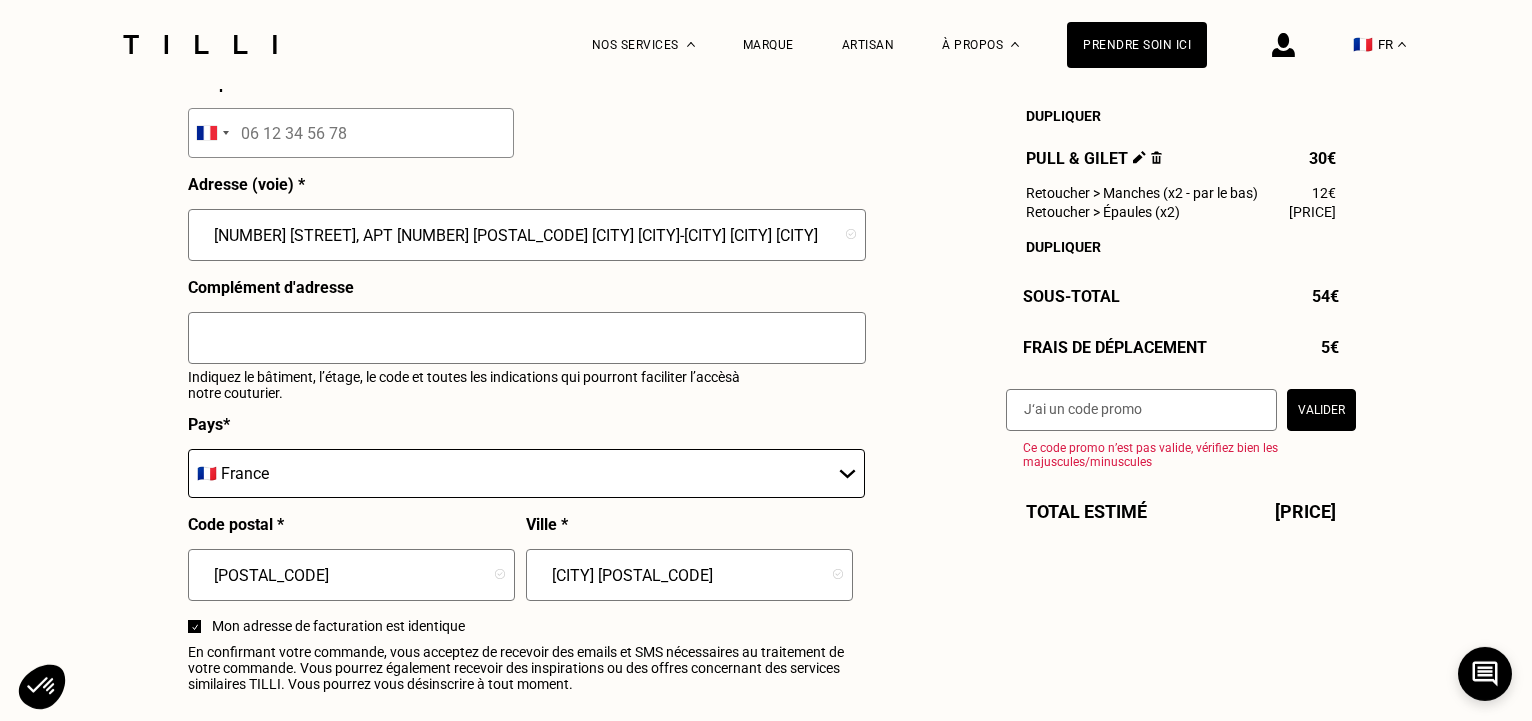 scroll, scrollTop: 2040, scrollLeft: 0, axis: vertical 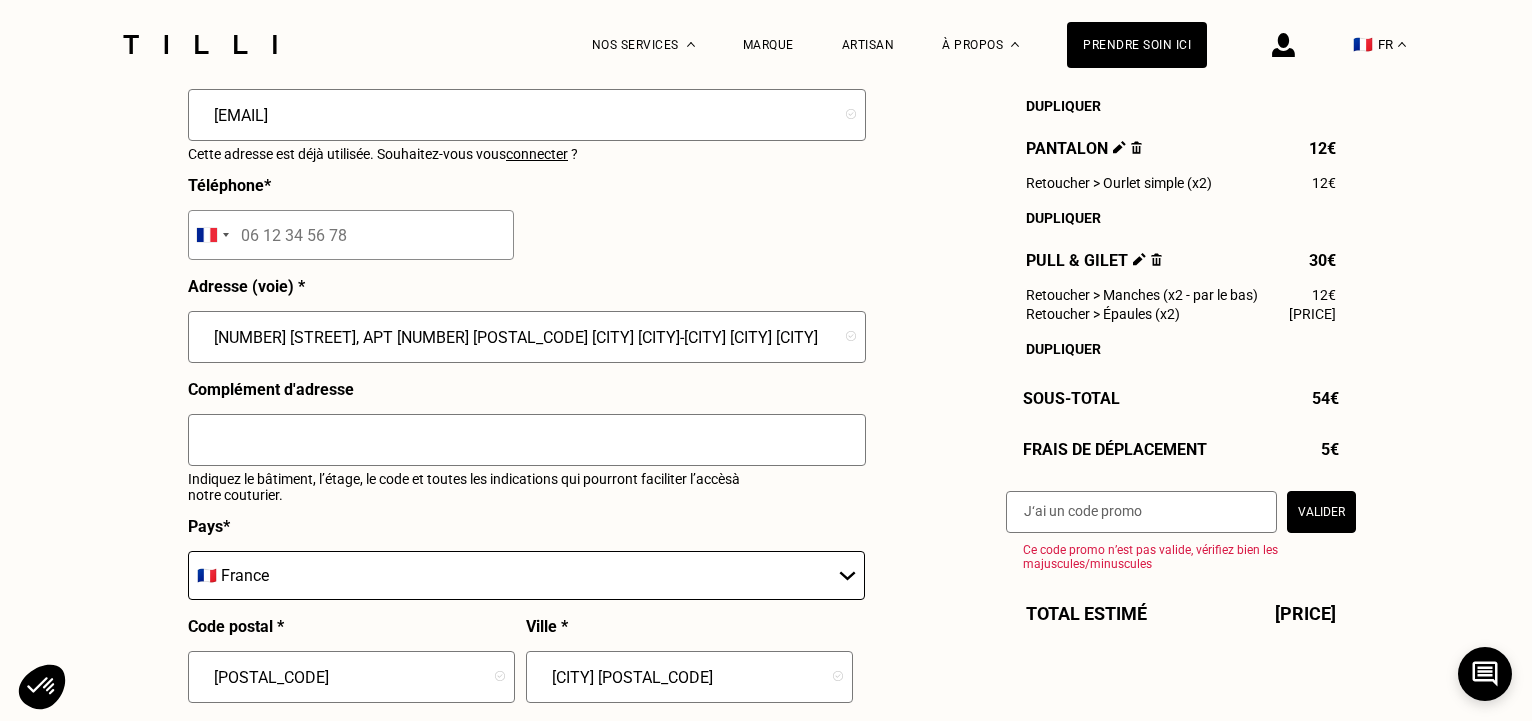 drag, startPoint x: 242, startPoint y: 240, endPoint x: 352, endPoint y: 232, distance: 110.29053 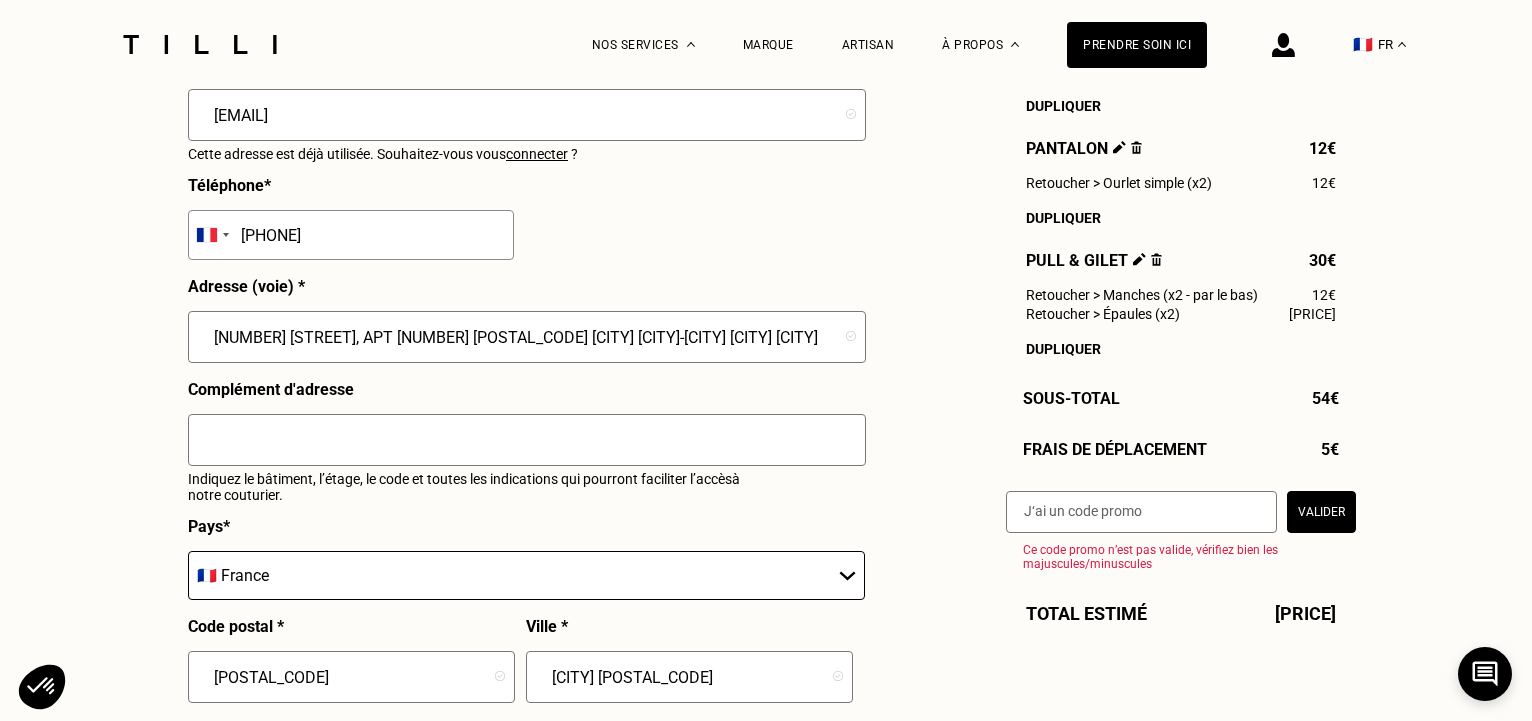 type on "[PHONE]" 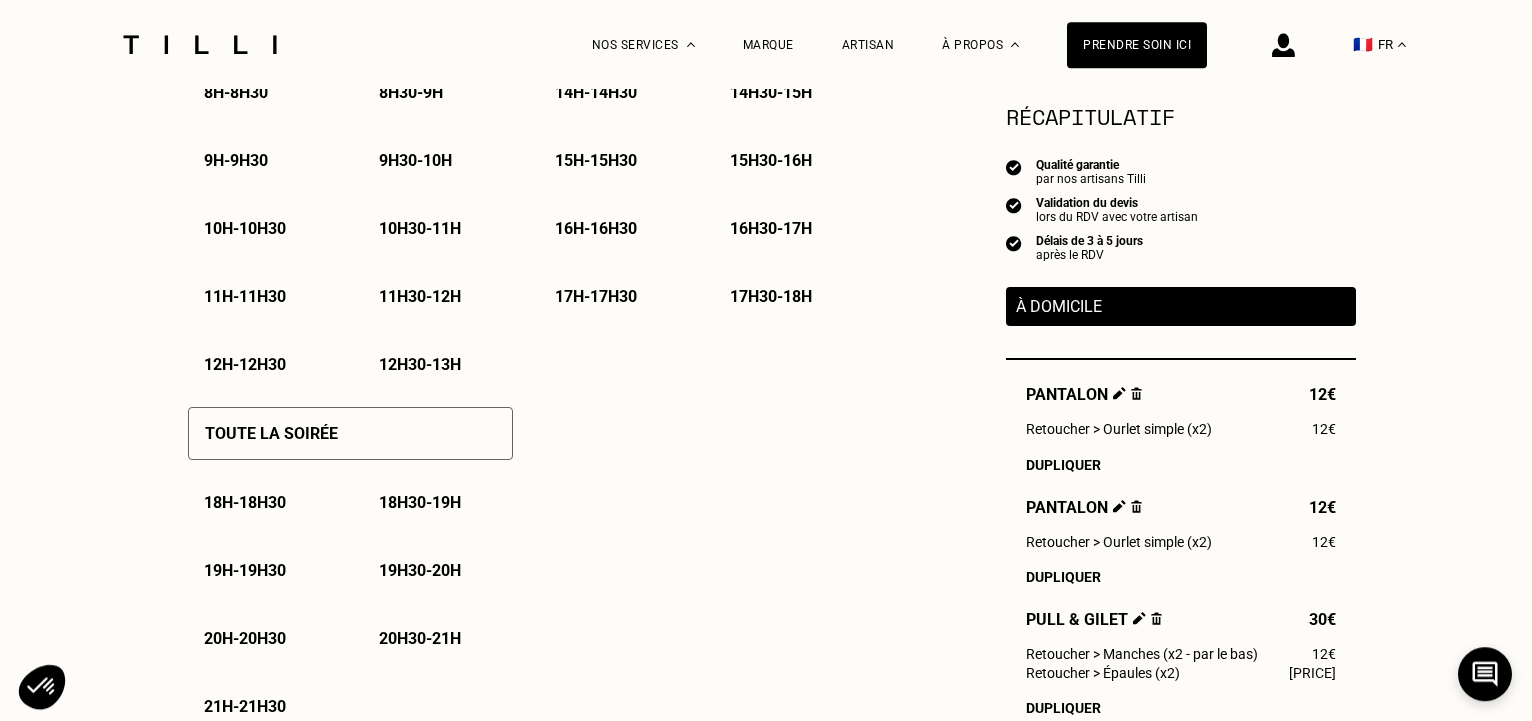 scroll, scrollTop: 1156, scrollLeft: 0, axis: vertical 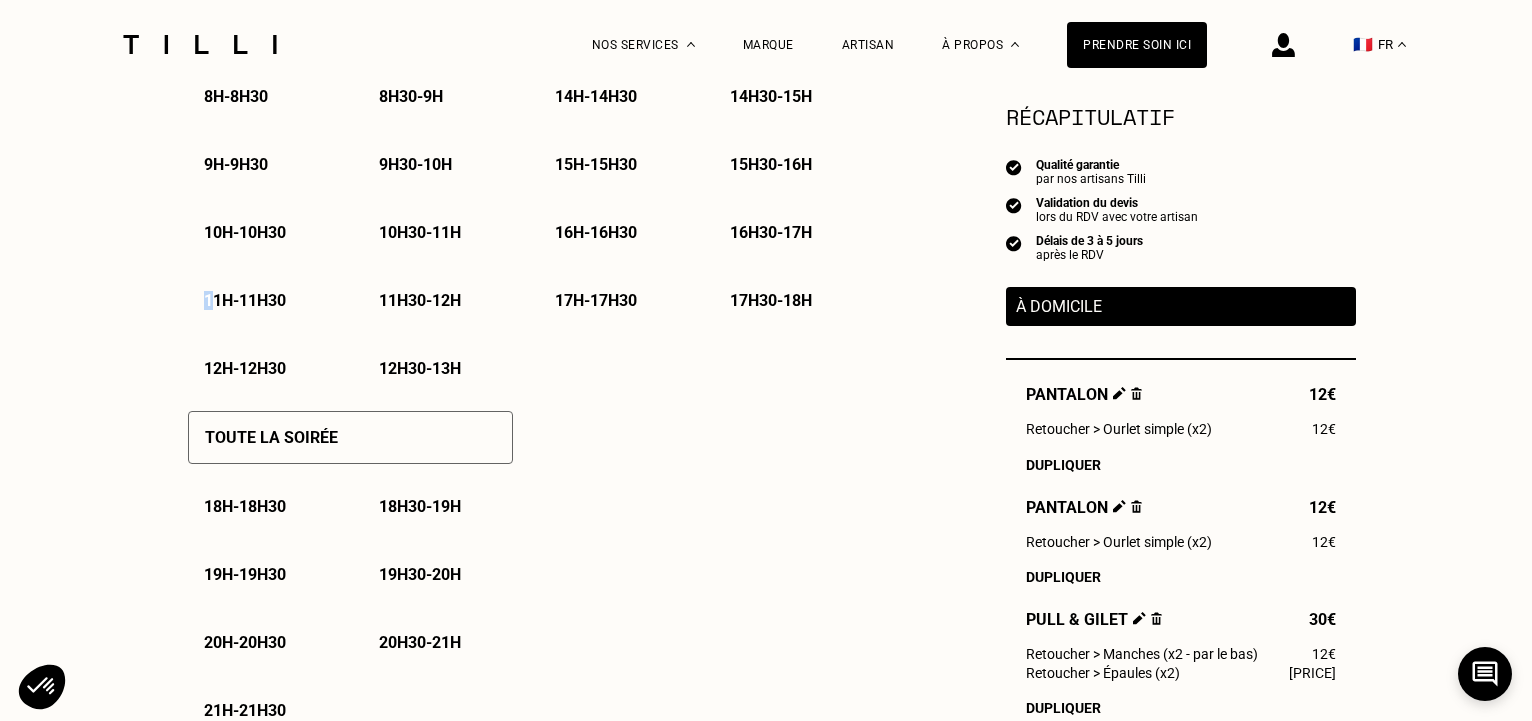 click on "[TIME]" at bounding box center (245, 300) 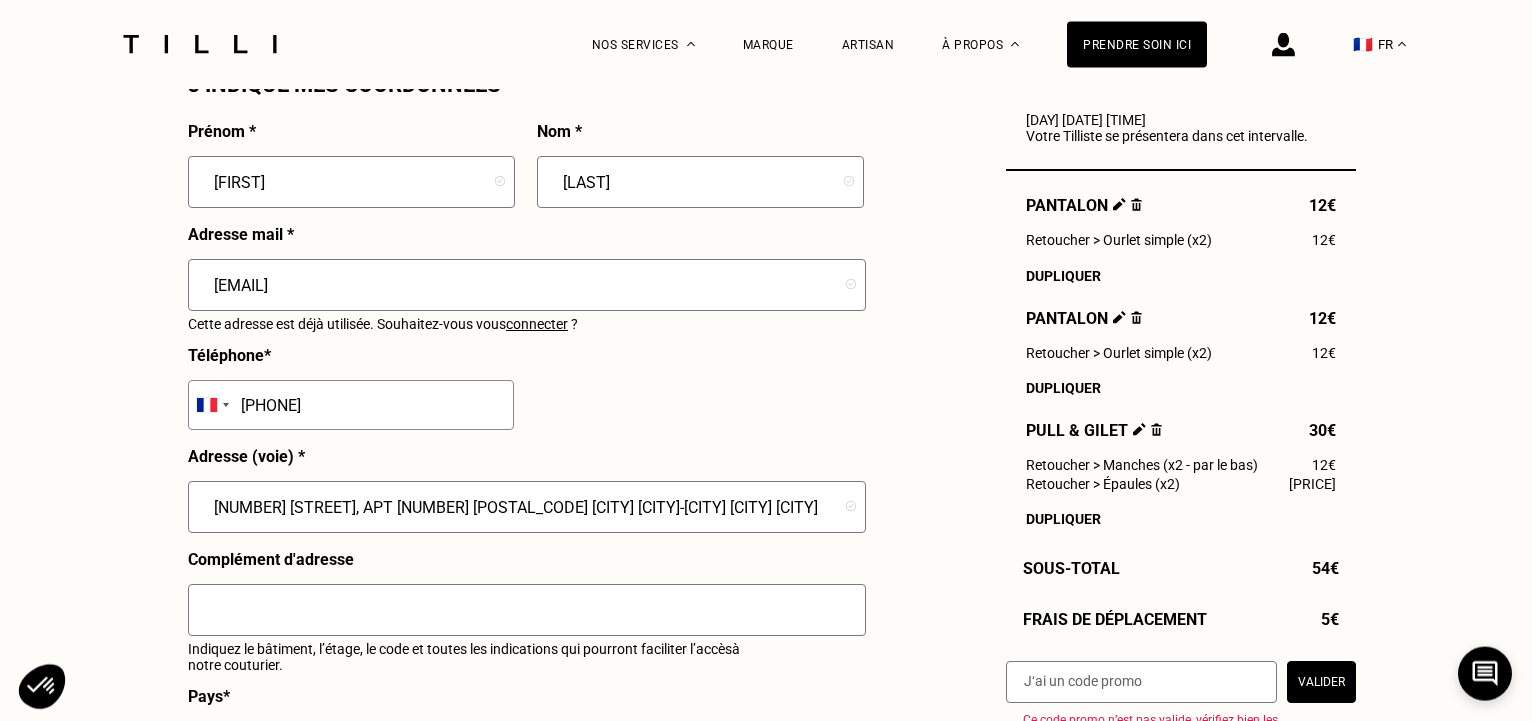 scroll, scrollTop: 1972, scrollLeft: 0, axis: vertical 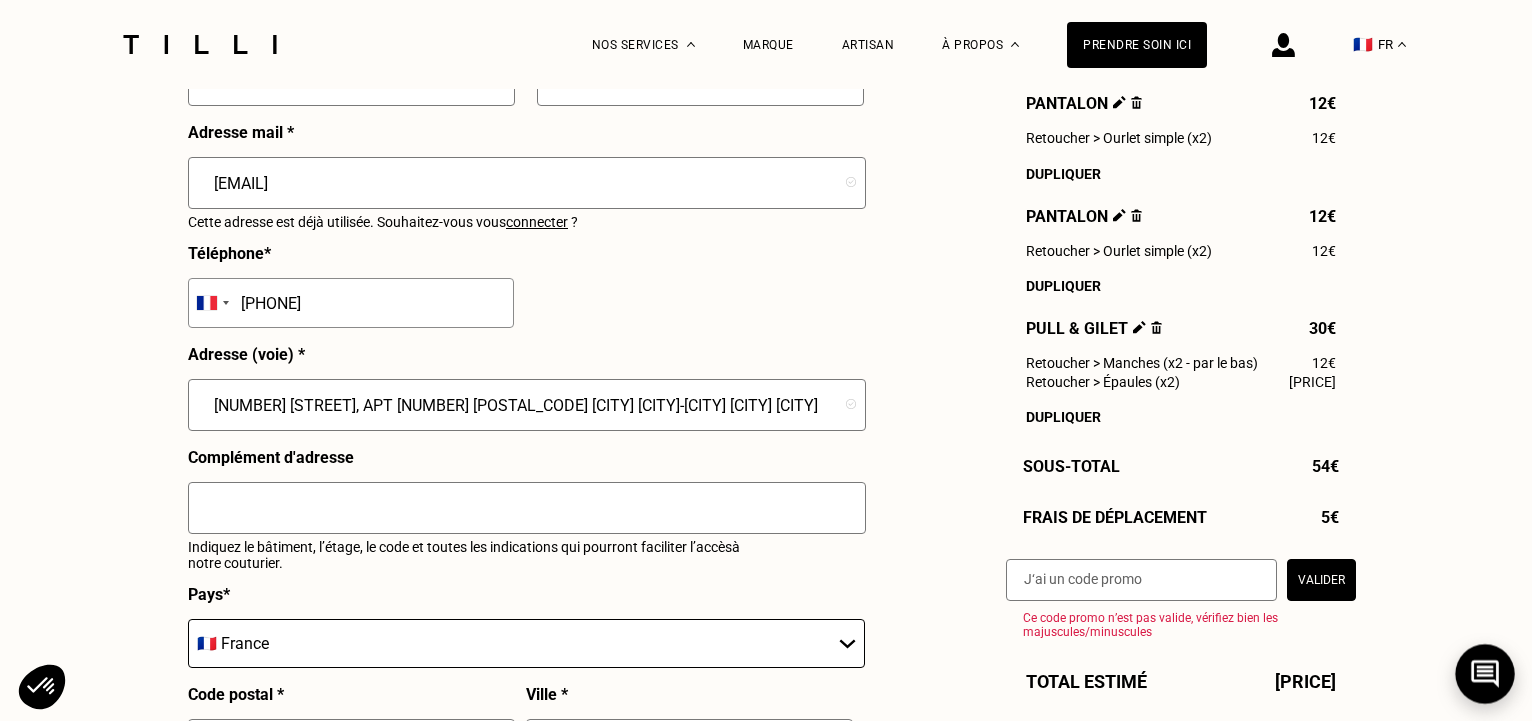 click 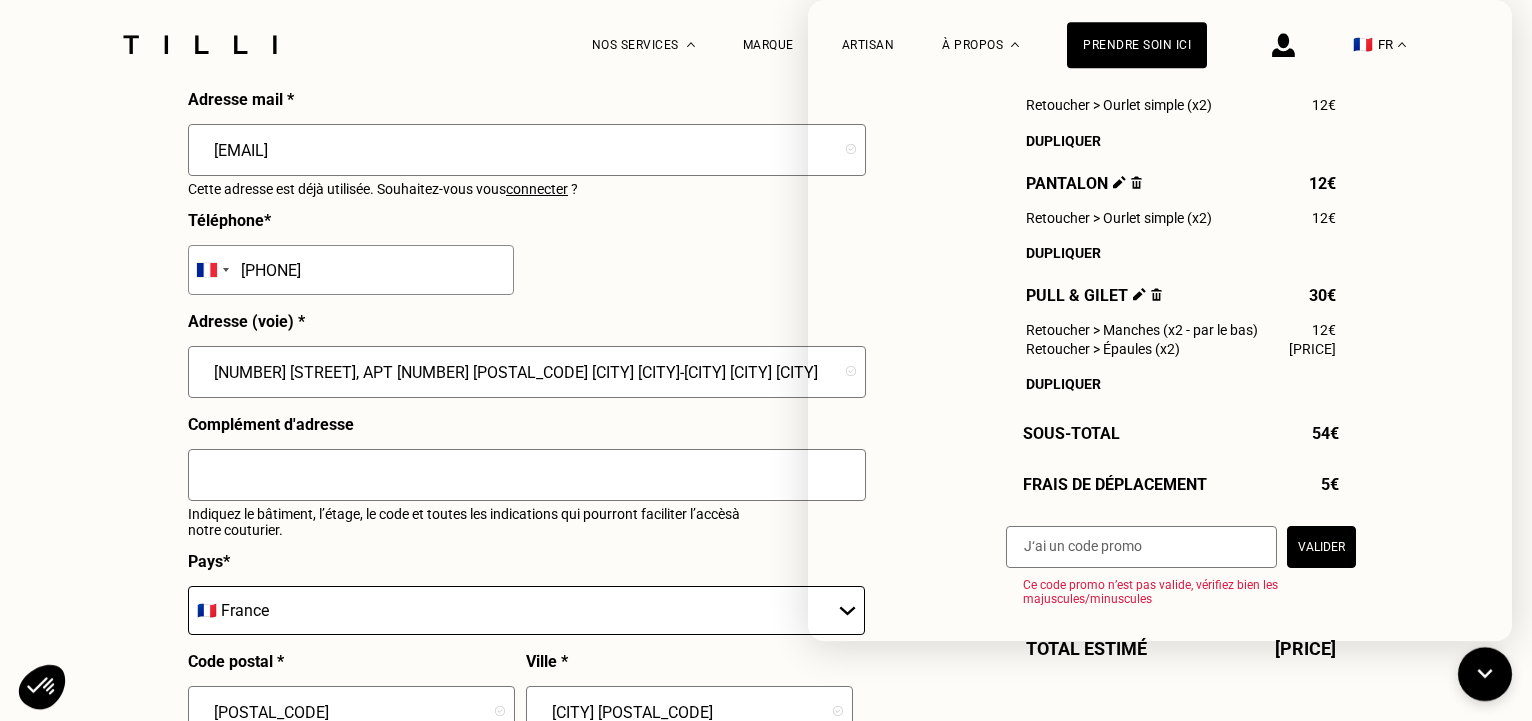scroll, scrollTop: 1972, scrollLeft: 0, axis: vertical 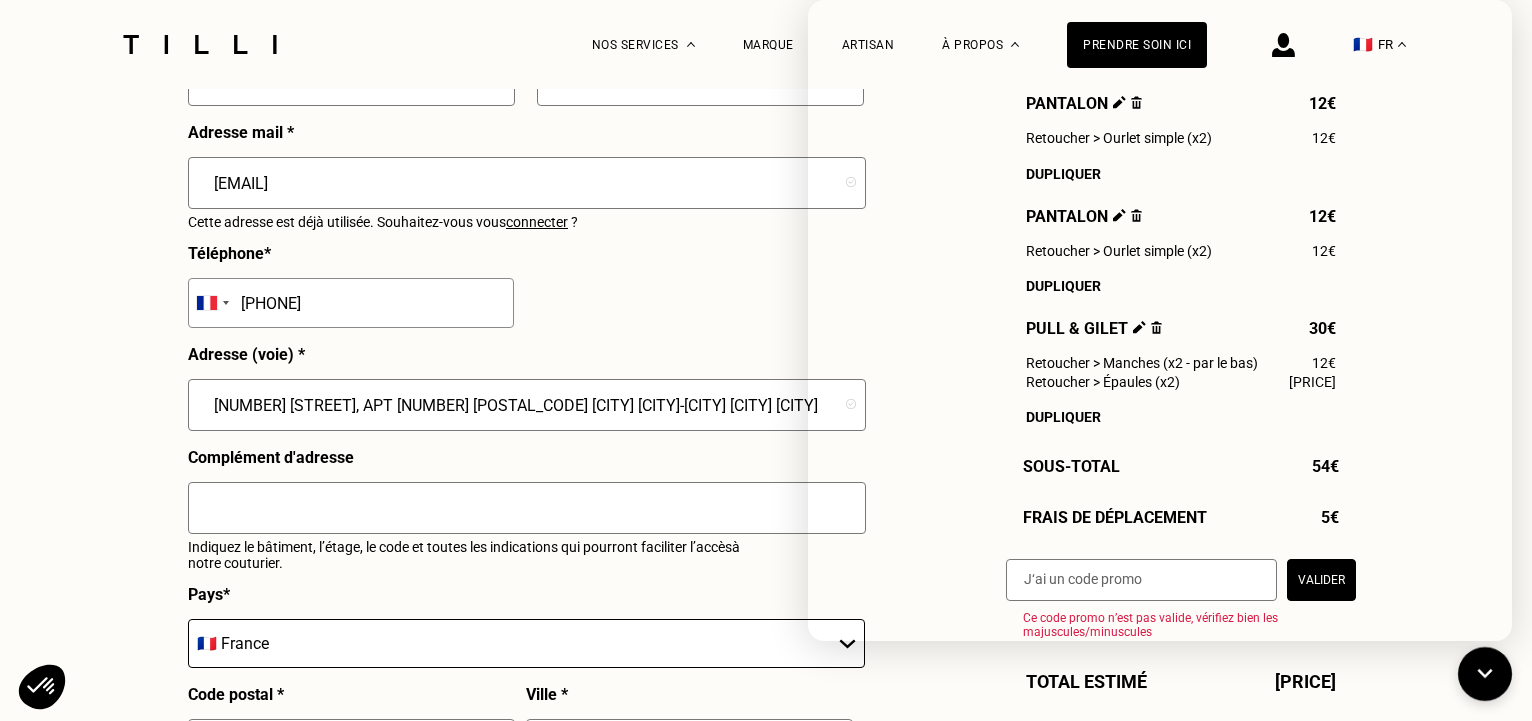click on "[EMAIL]" at bounding box center [527, 191] 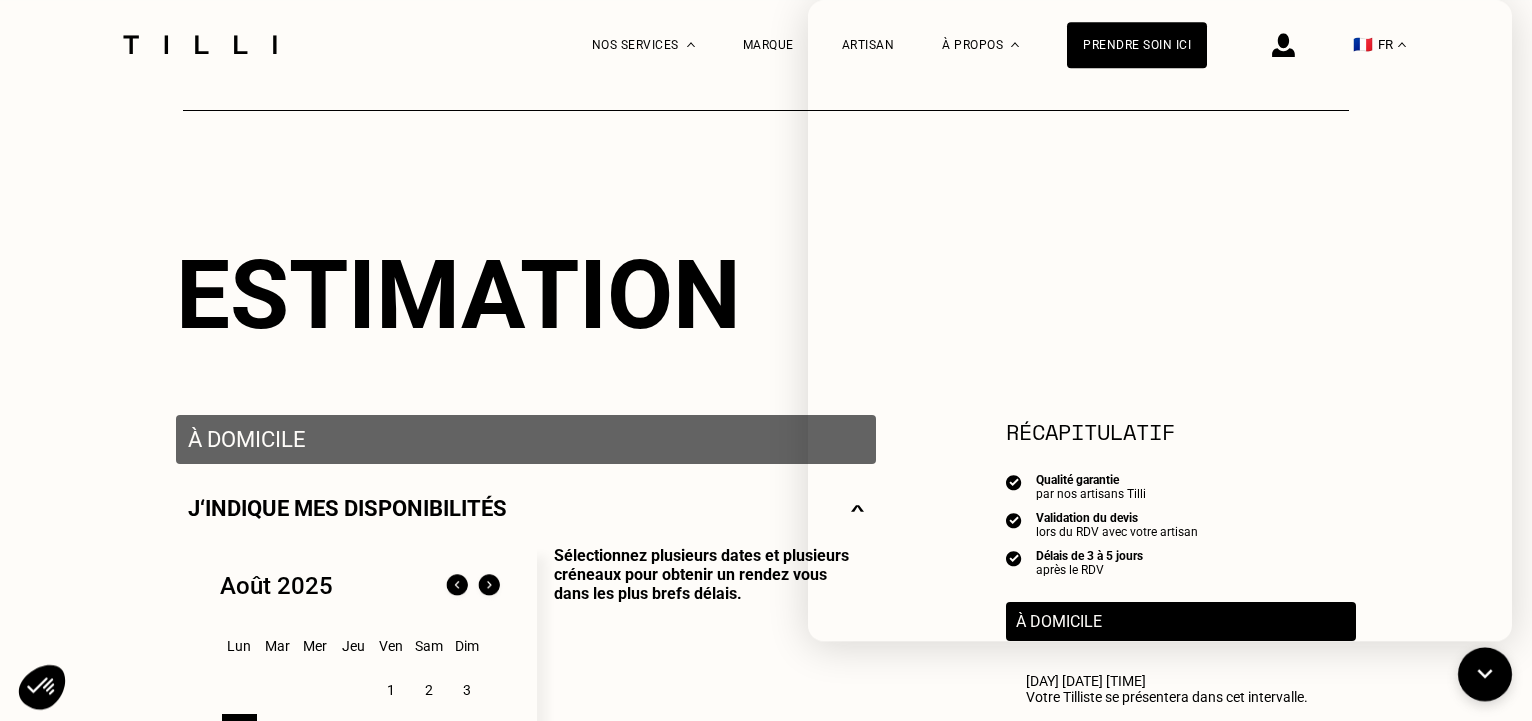 scroll, scrollTop: 68, scrollLeft: 0, axis: vertical 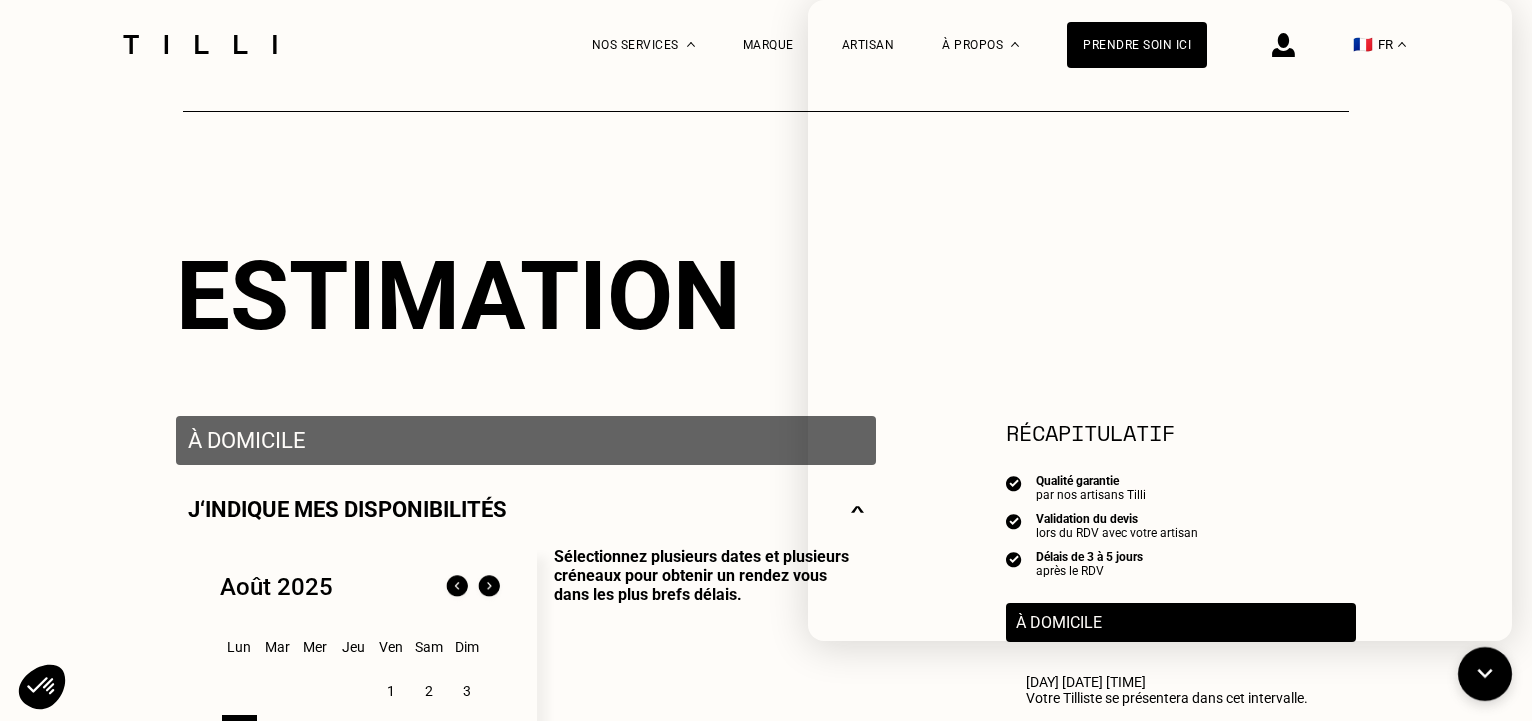 click on "À domicile" at bounding box center [526, 440] 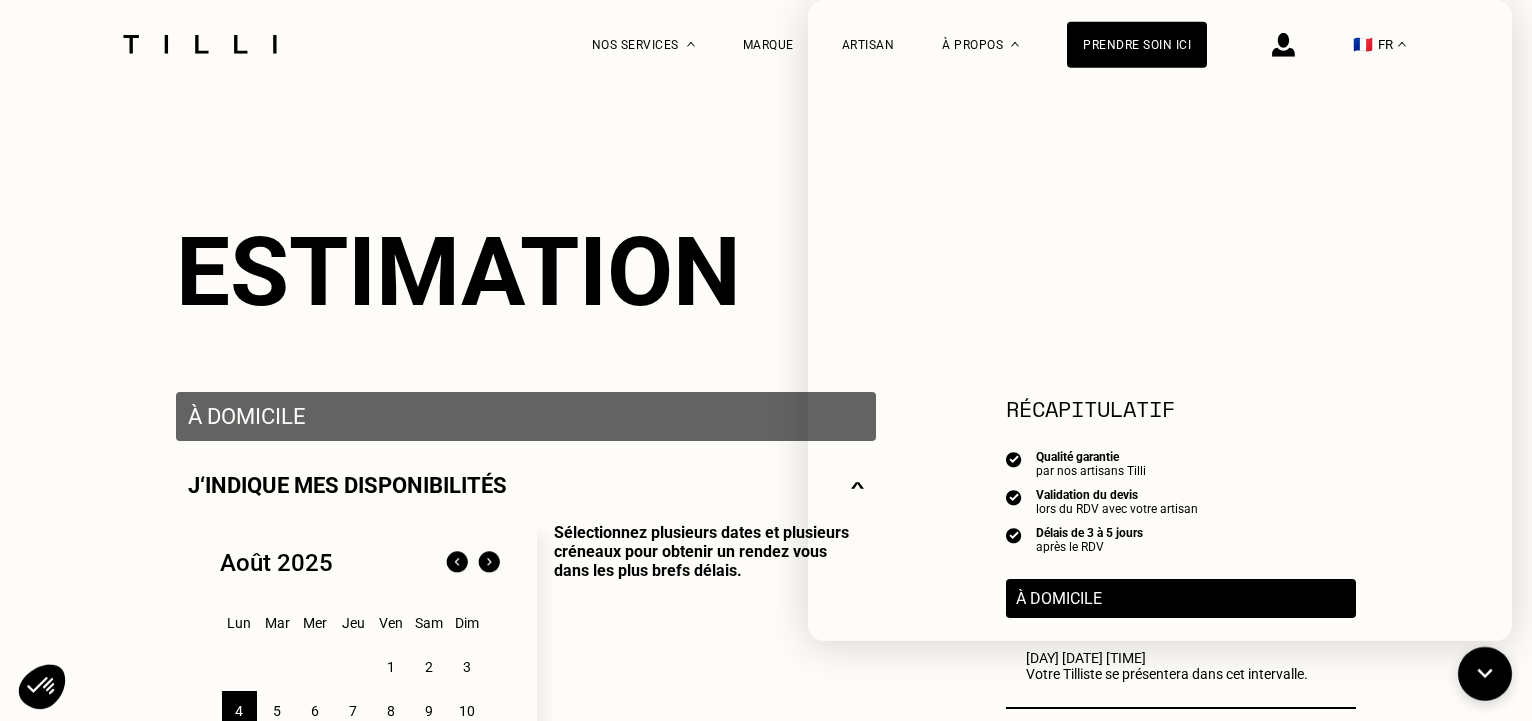 scroll, scrollTop: 68, scrollLeft: 0, axis: vertical 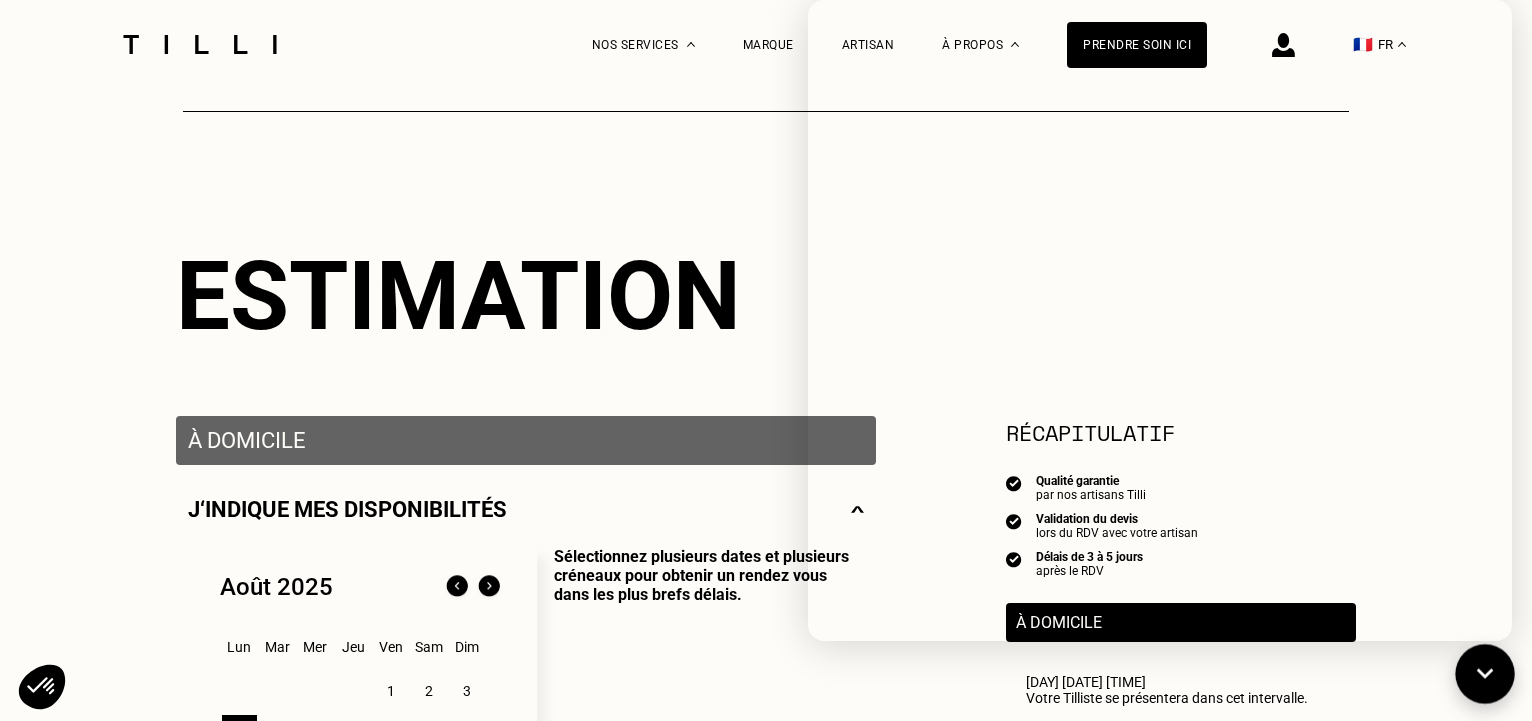 click 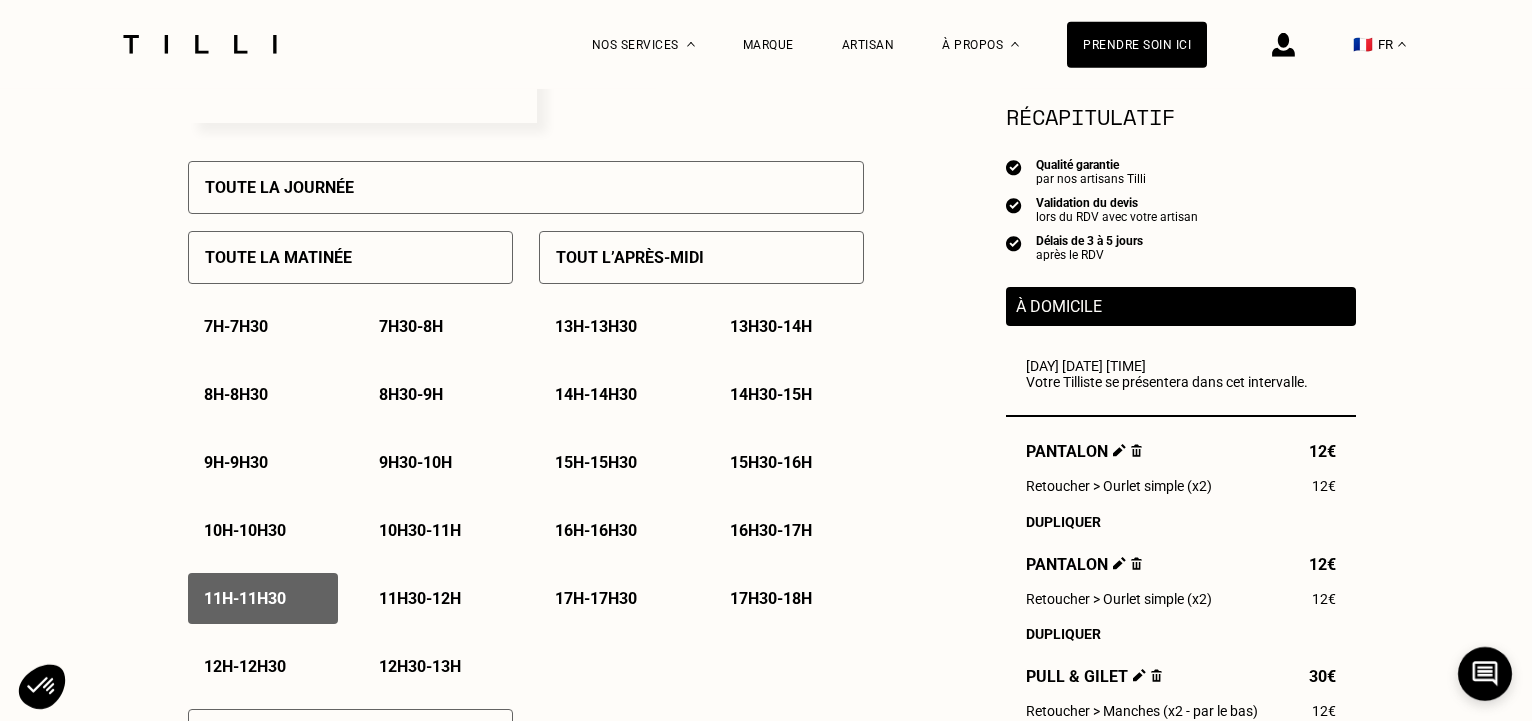 scroll, scrollTop: 884, scrollLeft: 0, axis: vertical 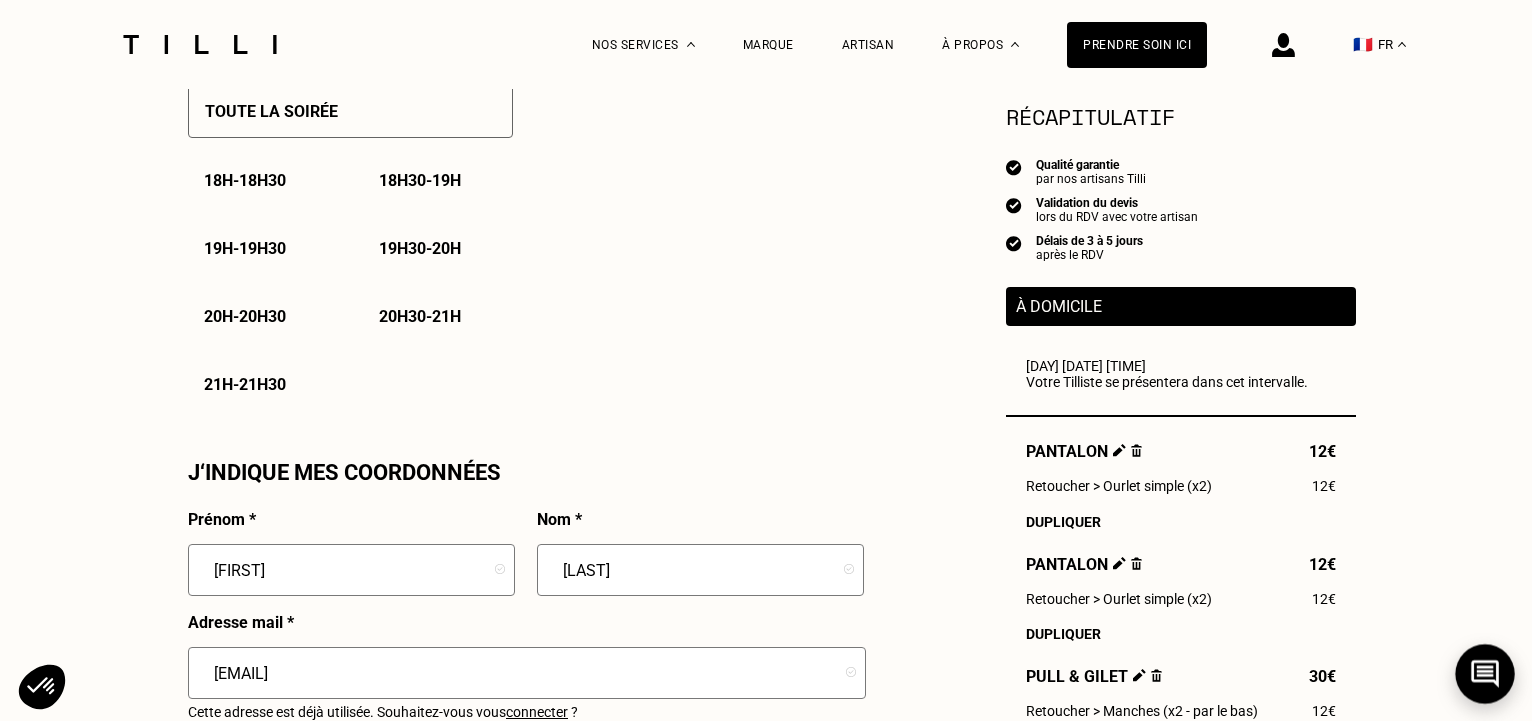 click 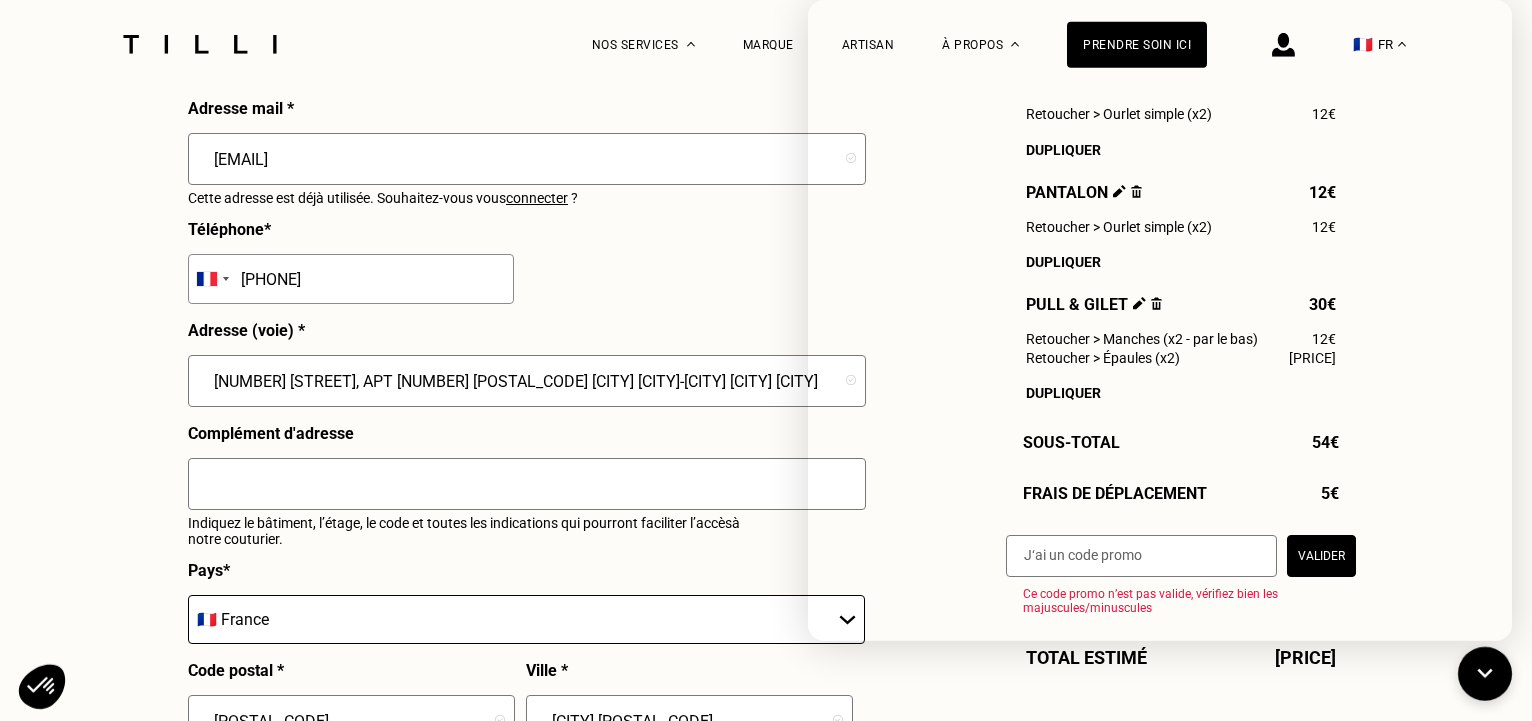 scroll, scrollTop: 2026, scrollLeft: 0, axis: vertical 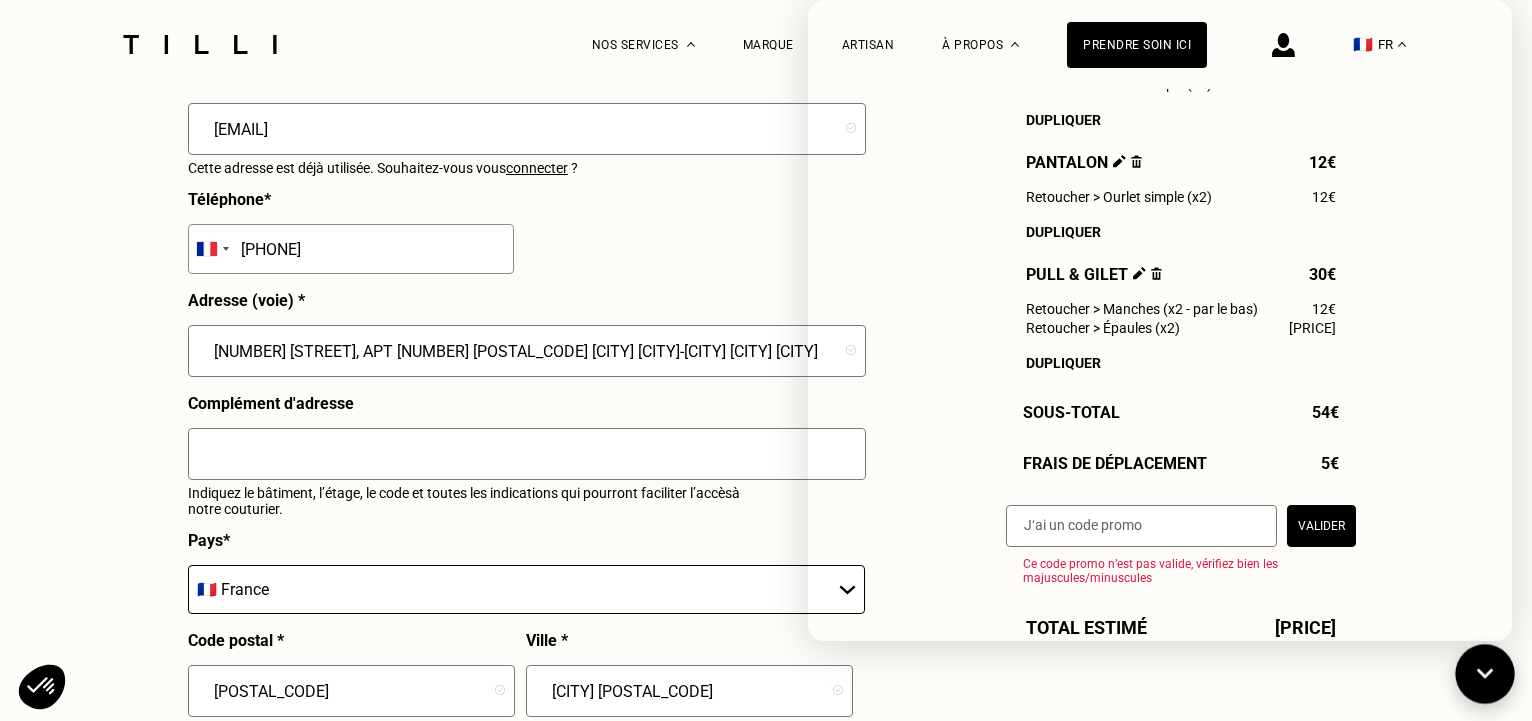 click 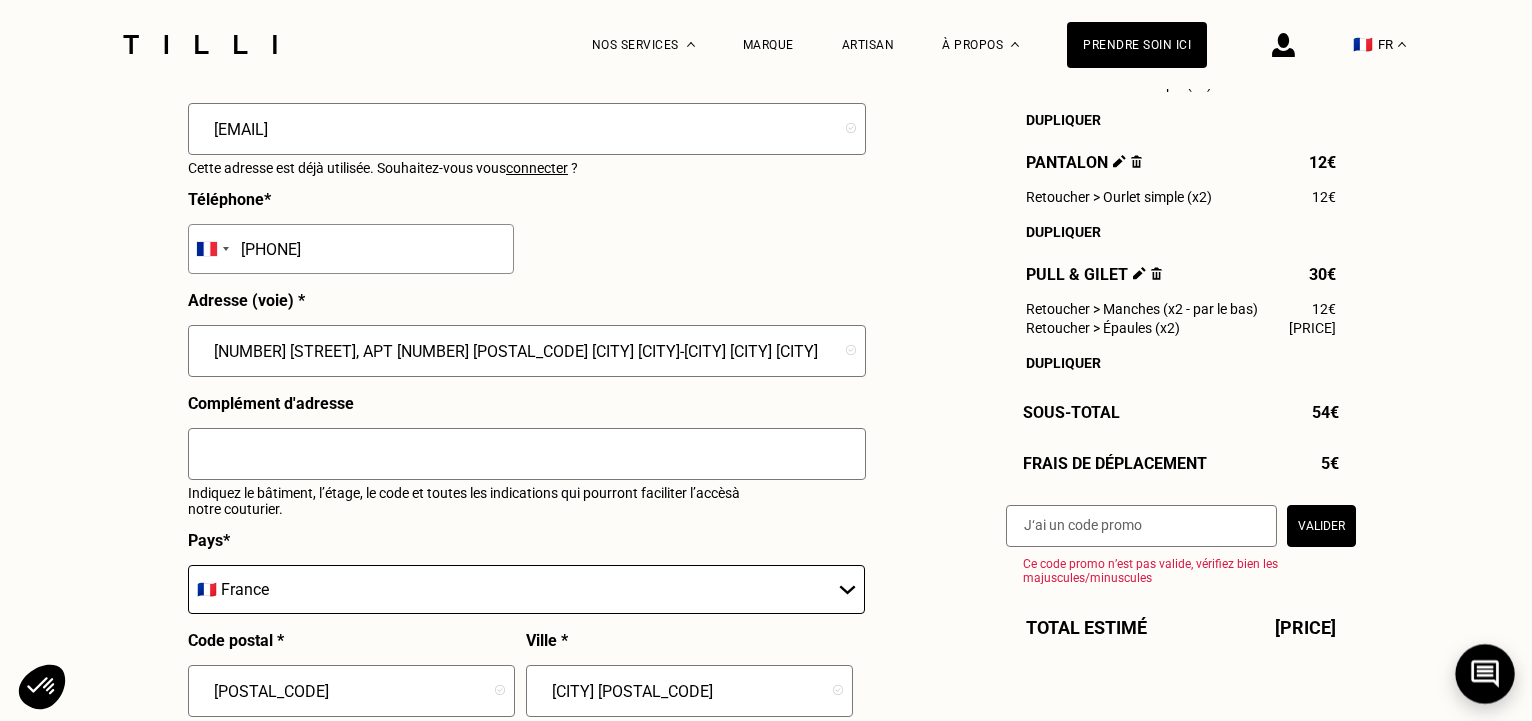 click 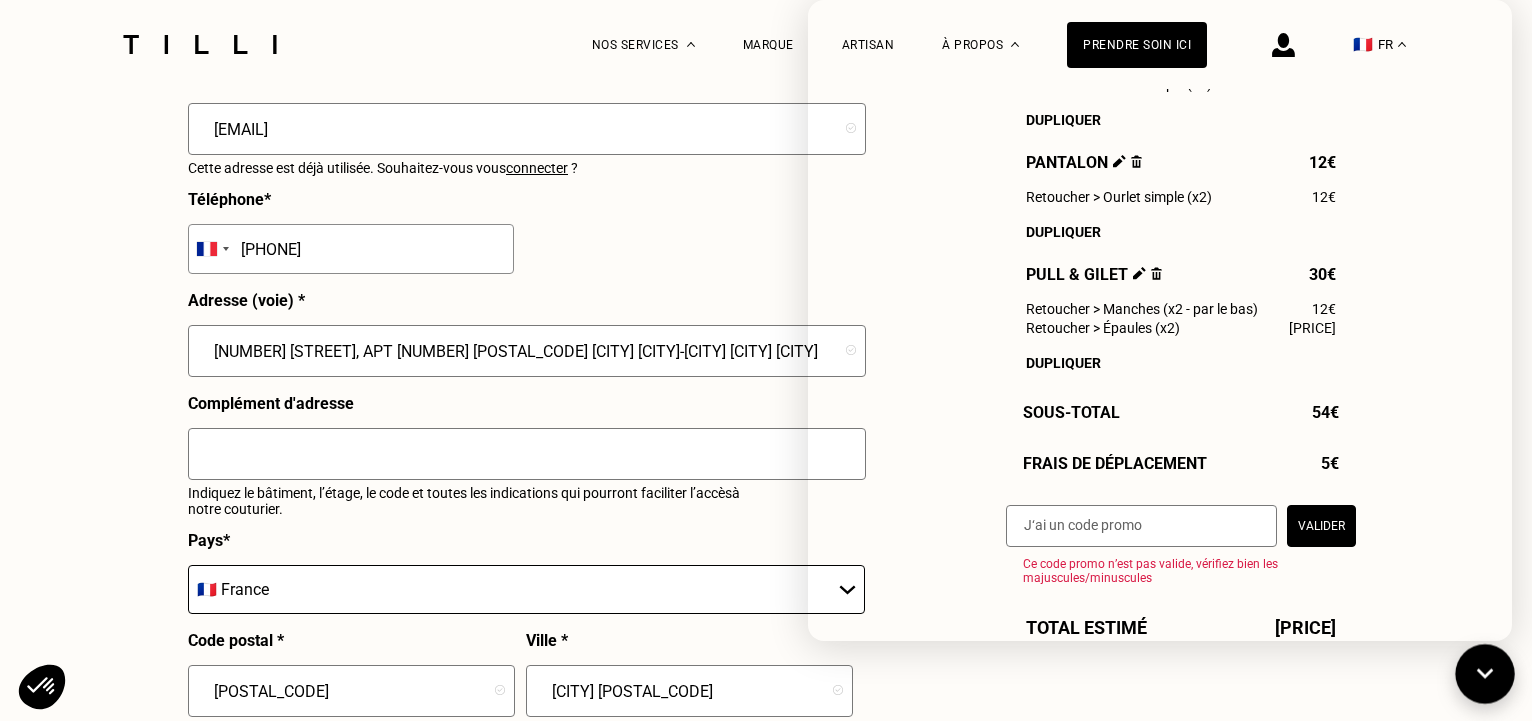 click 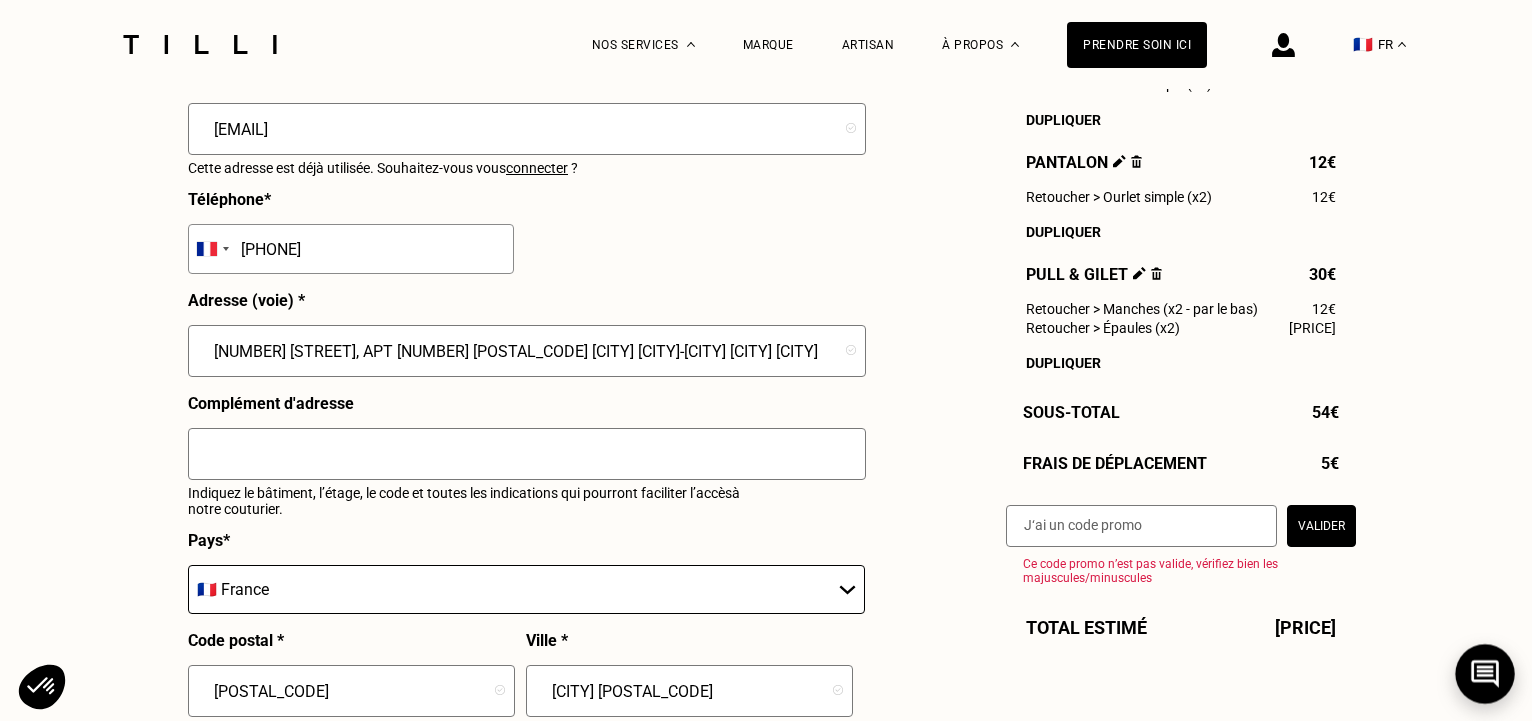 click 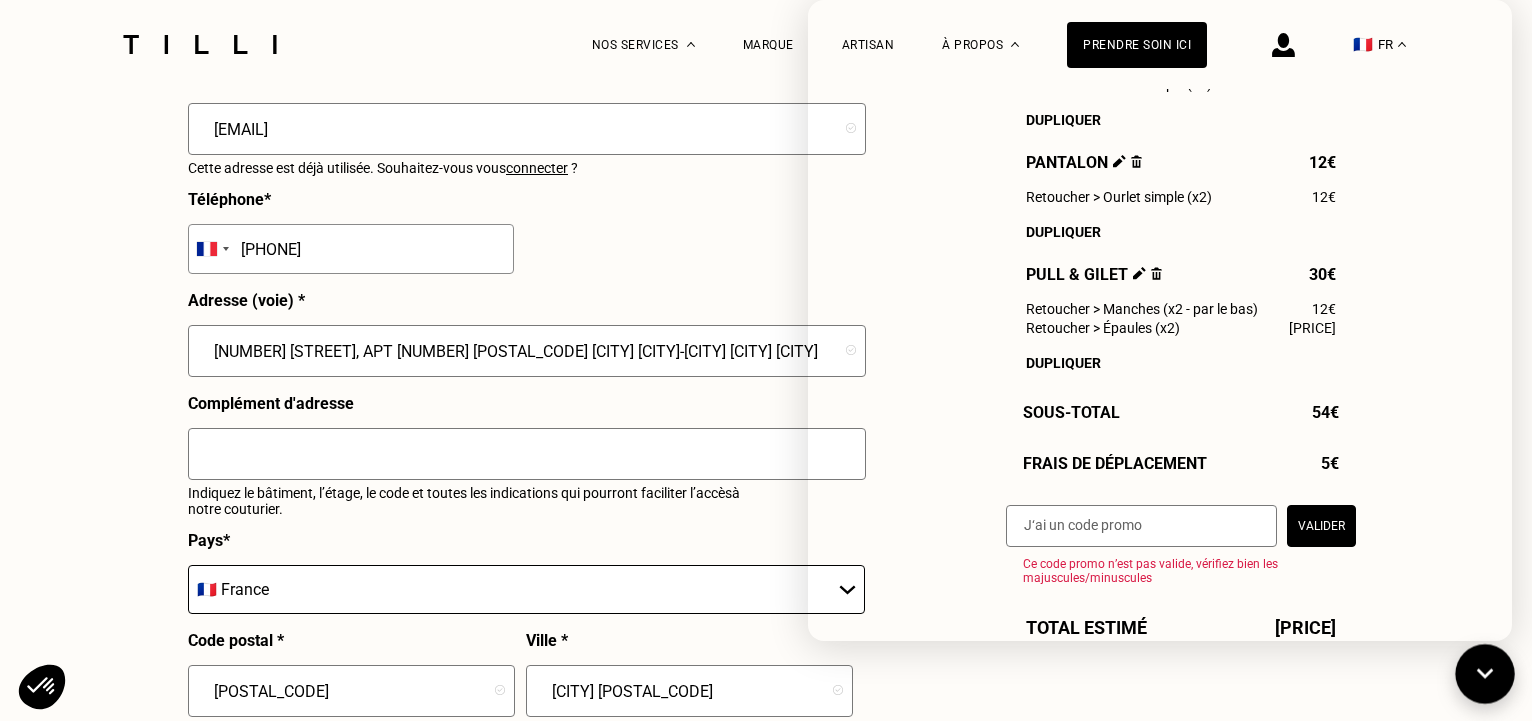 click 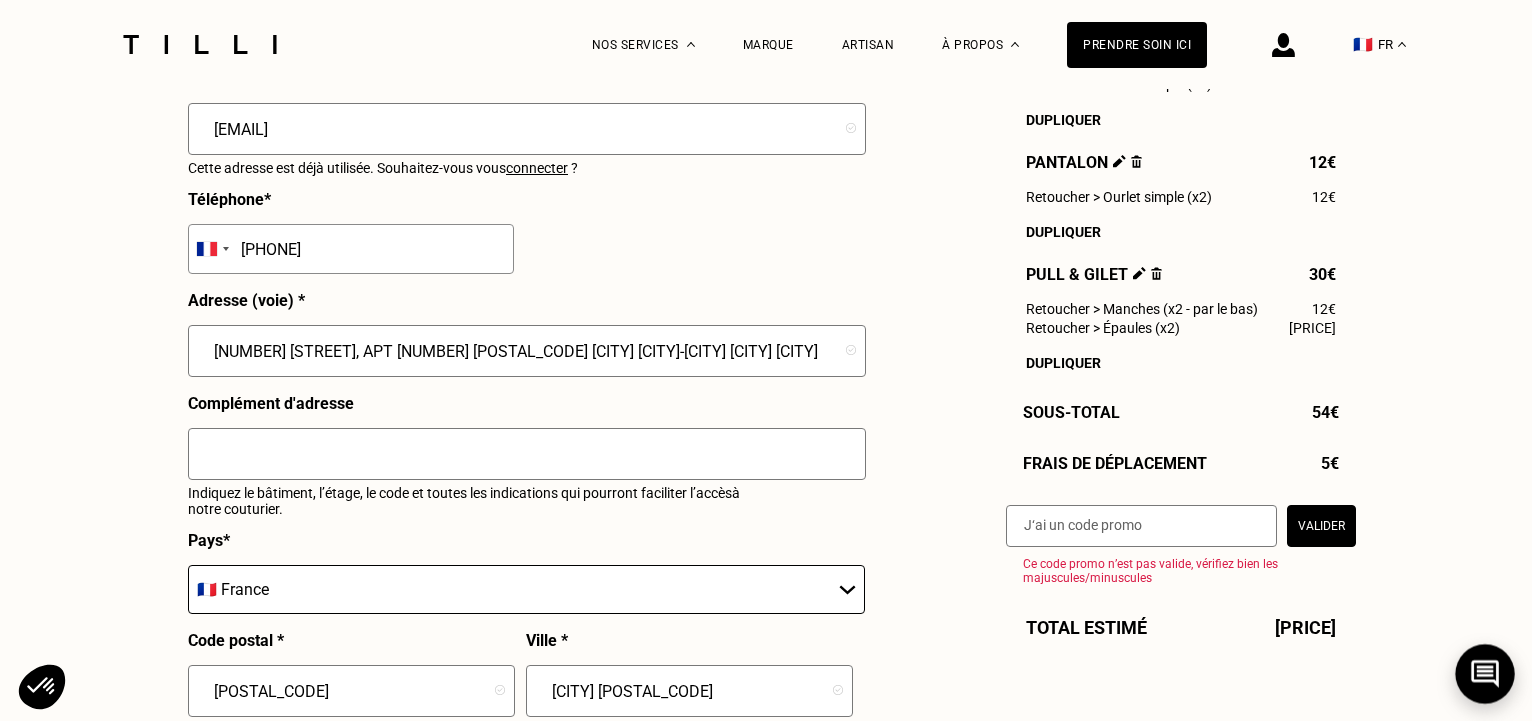 click 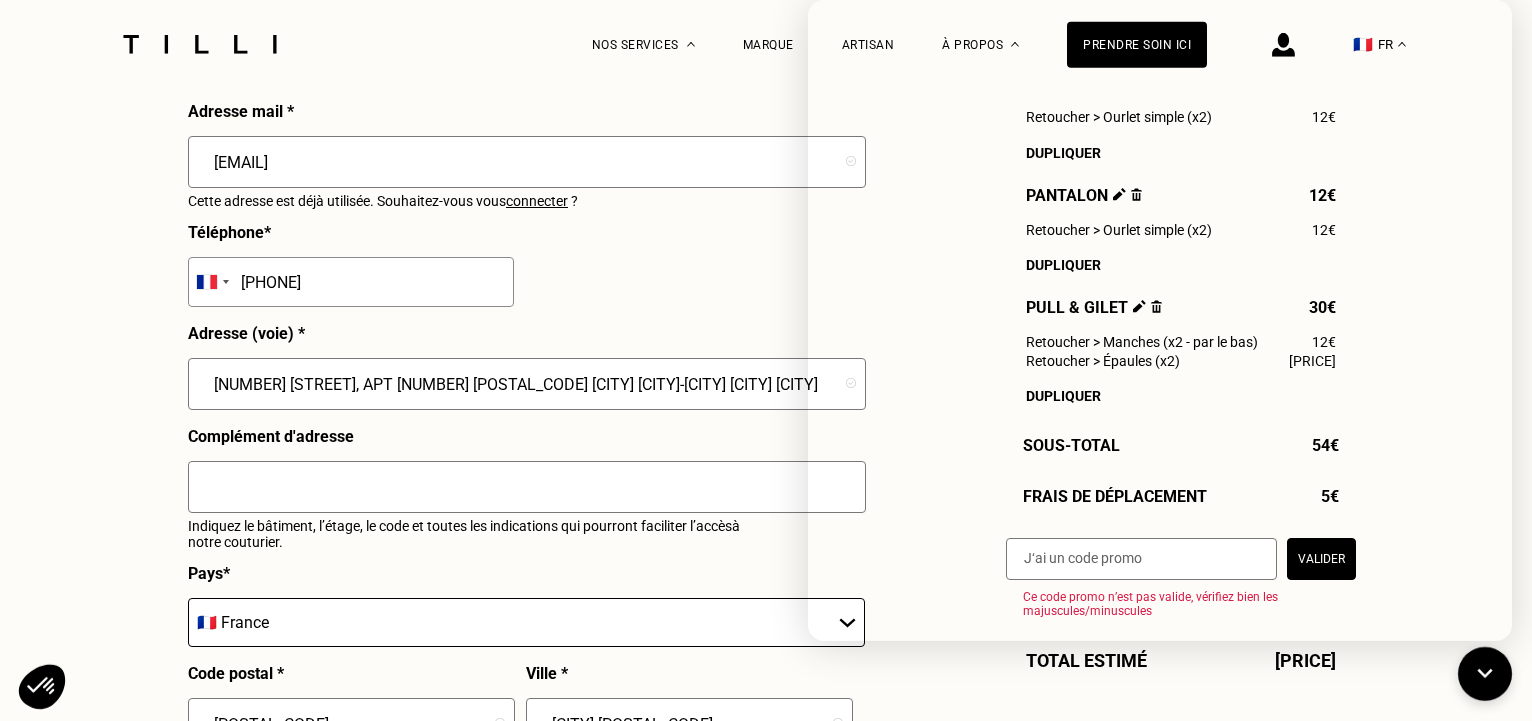 scroll, scrollTop: 1958, scrollLeft: 0, axis: vertical 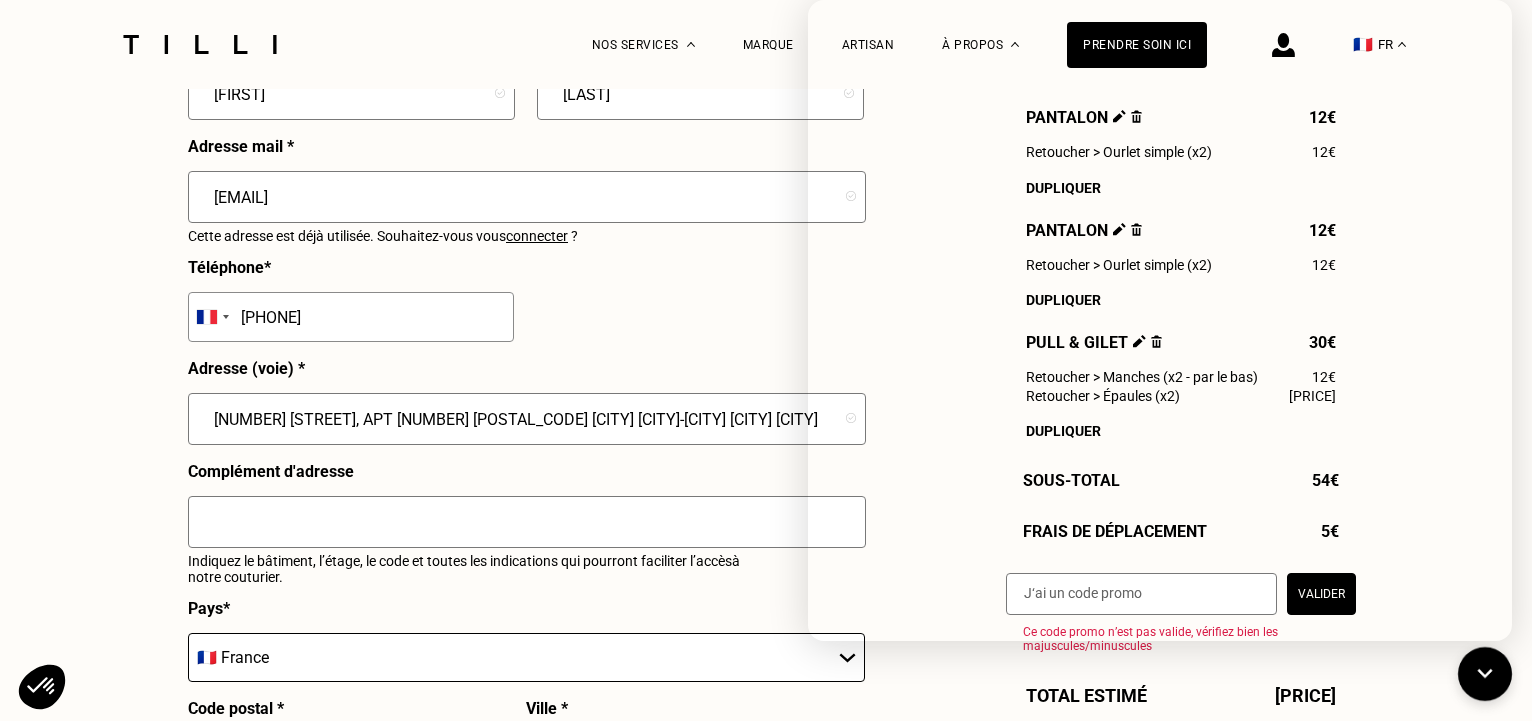 click at bounding box center [527, 522] 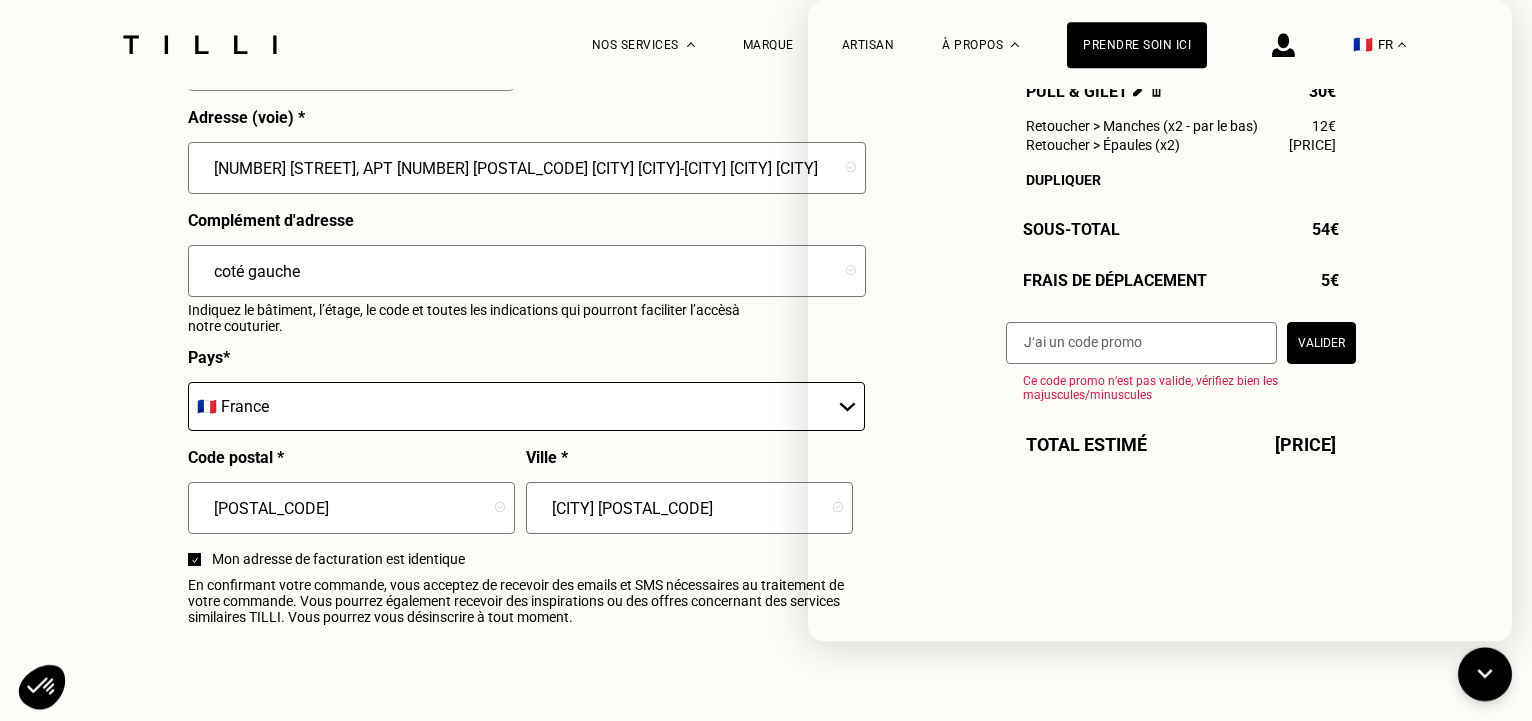scroll, scrollTop: 2230, scrollLeft: 0, axis: vertical 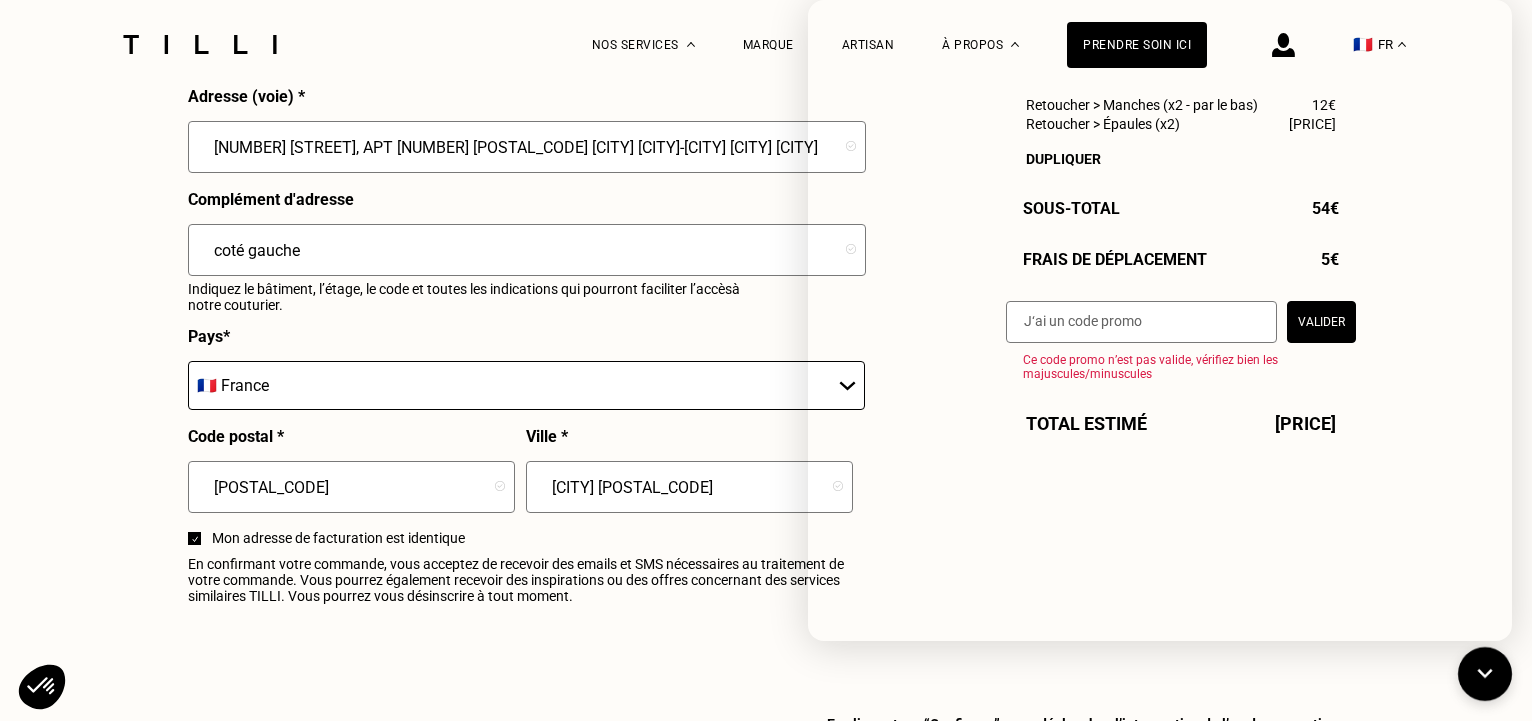 type on "coté gauche" 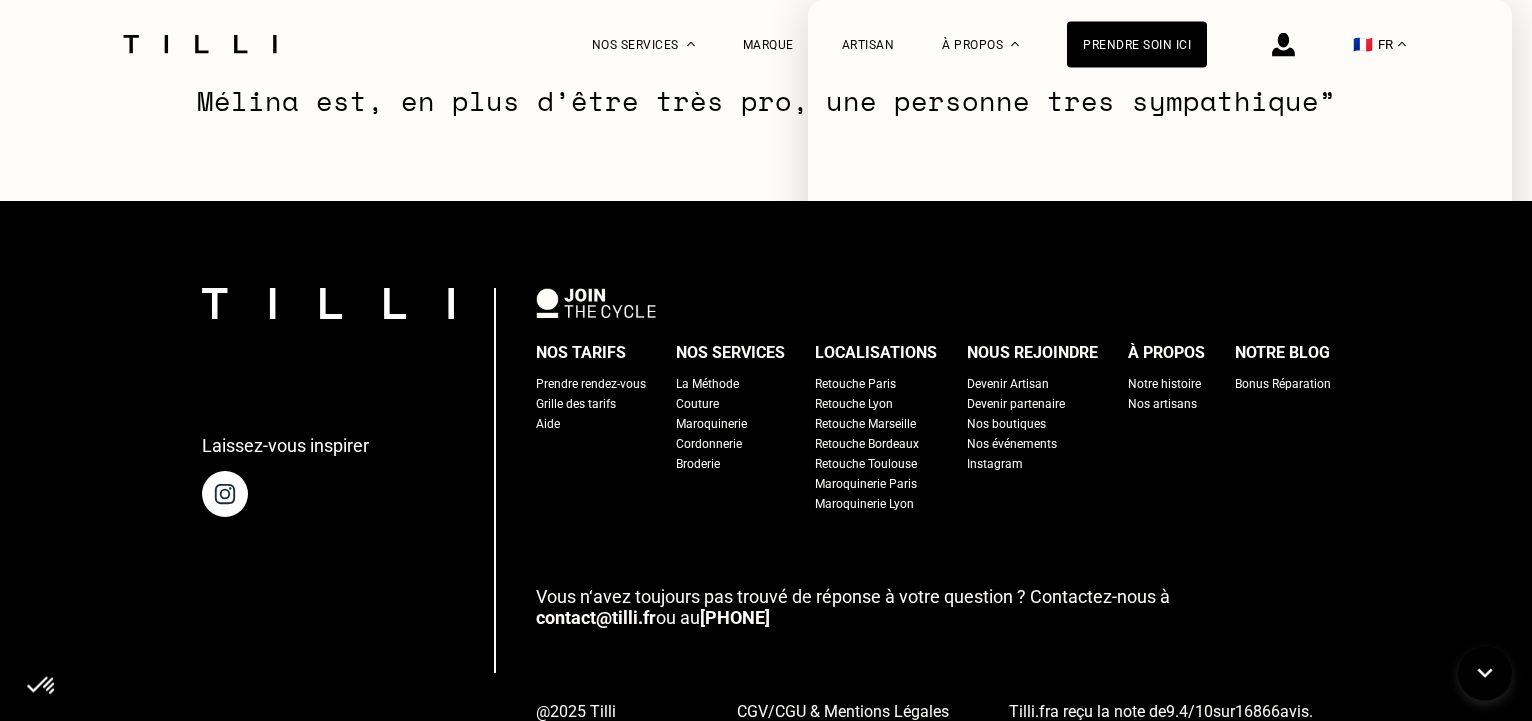 scroll, scrollTop: 3182, scrollLeft: 0, axis: vertical 